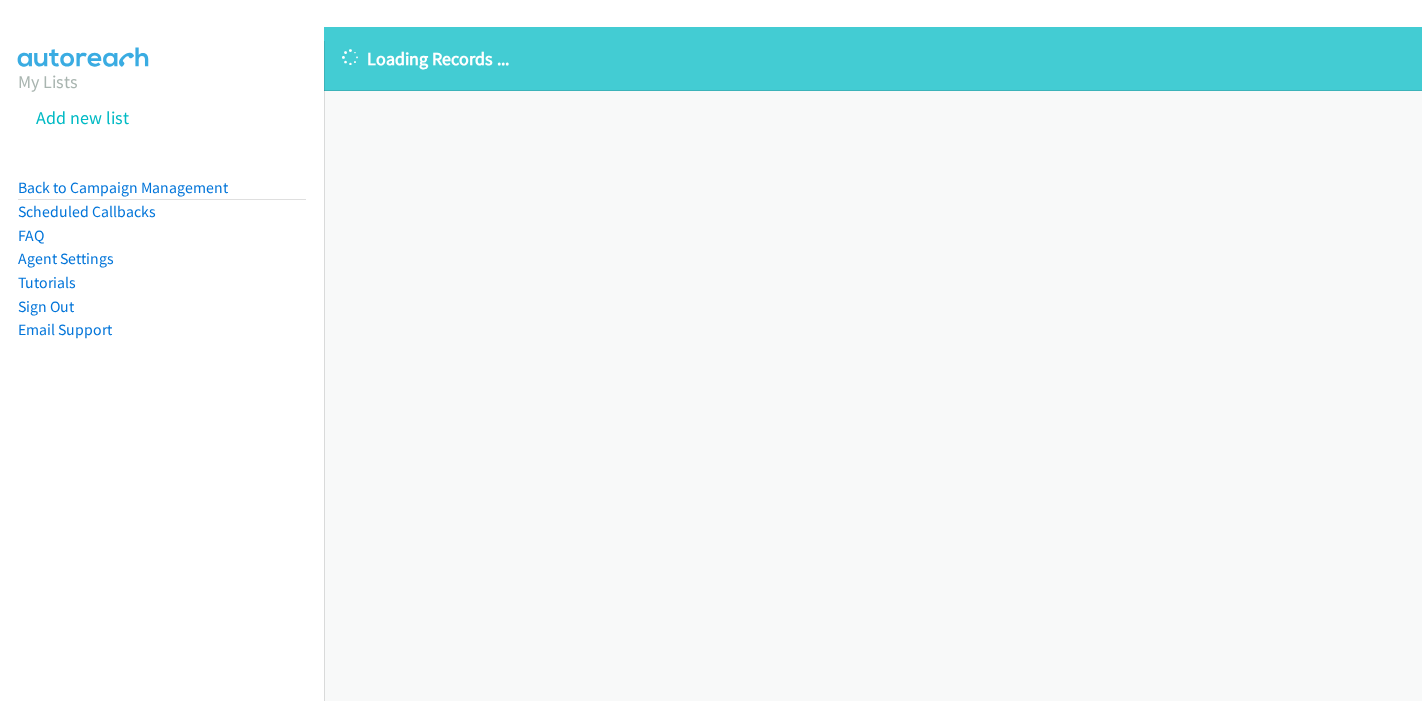 scroll, scrollTop: 0, scrollLeft: 0, axis: both 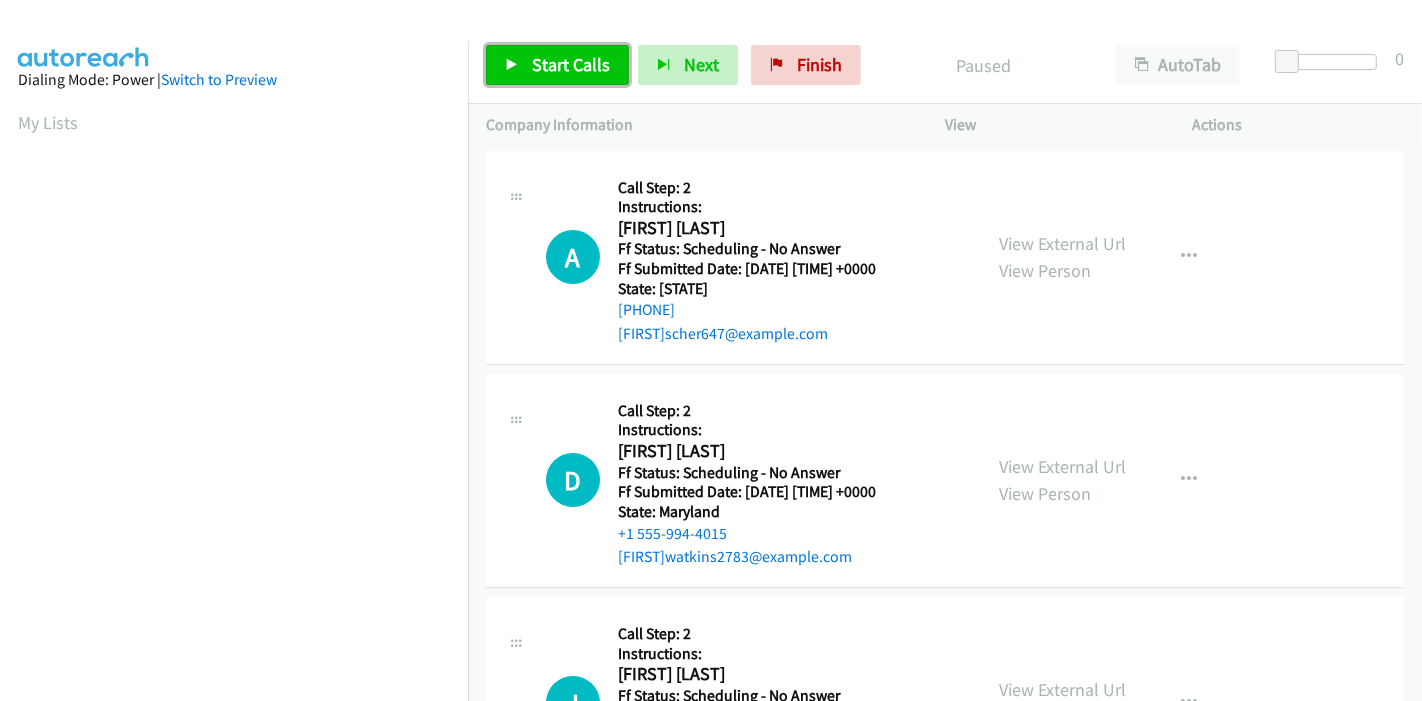 click on "Start Calls" at bounding box center (571, 64) 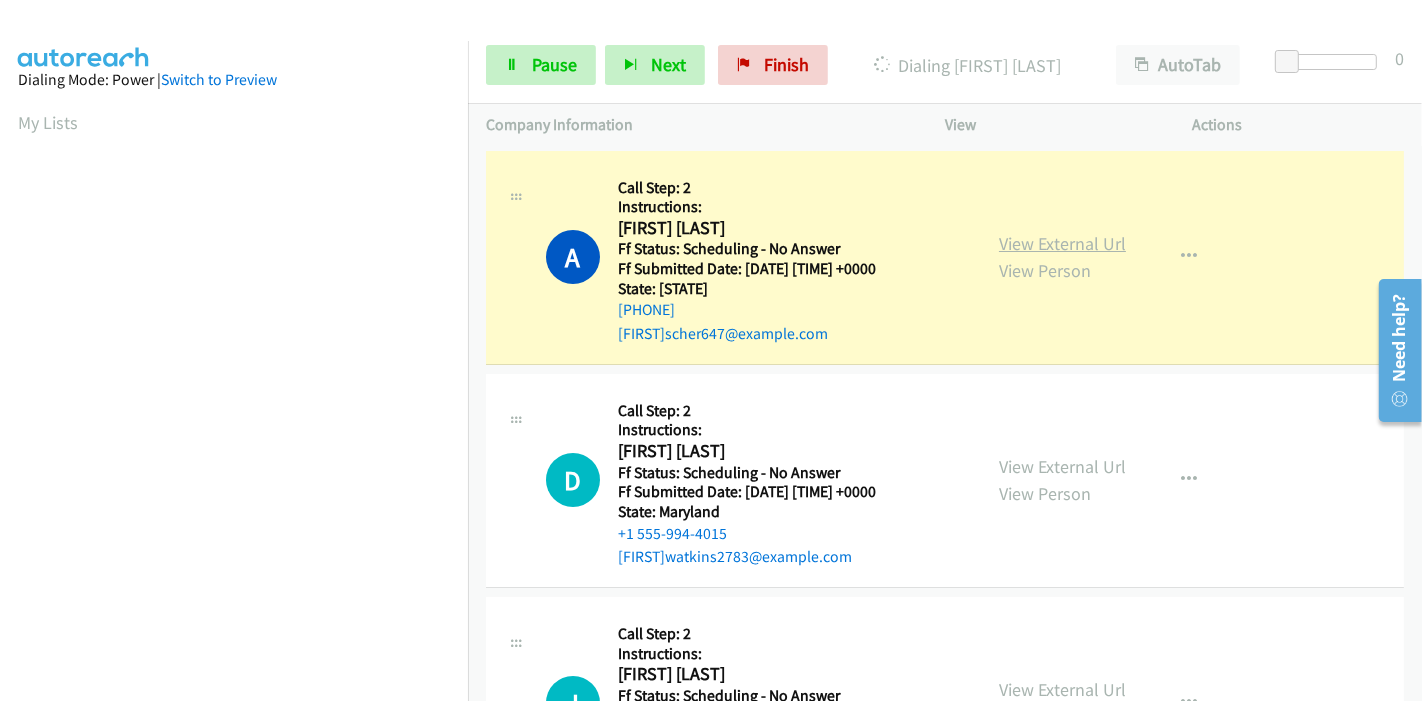 click on "View External Url" at bounding box center (1062, 243) 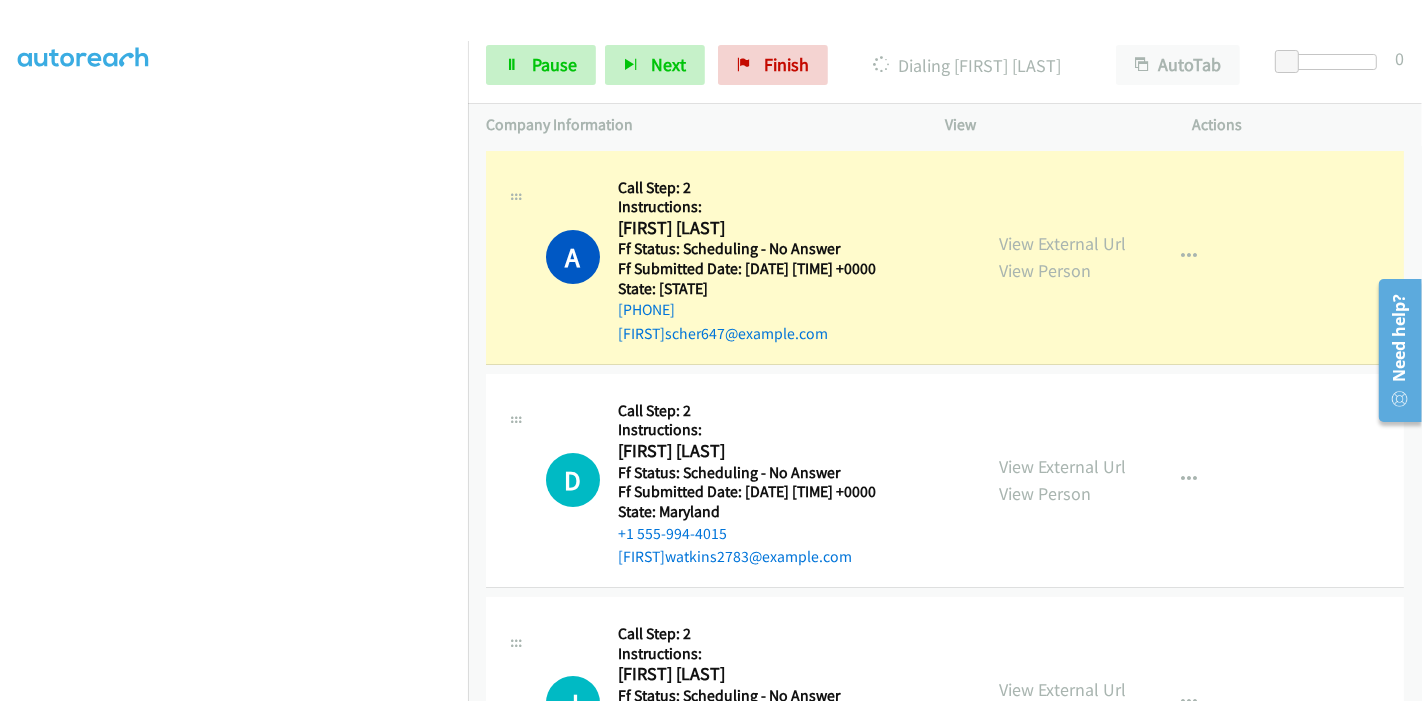 scroll, scrollTop: 0, scrollLeft: 0, axis: both 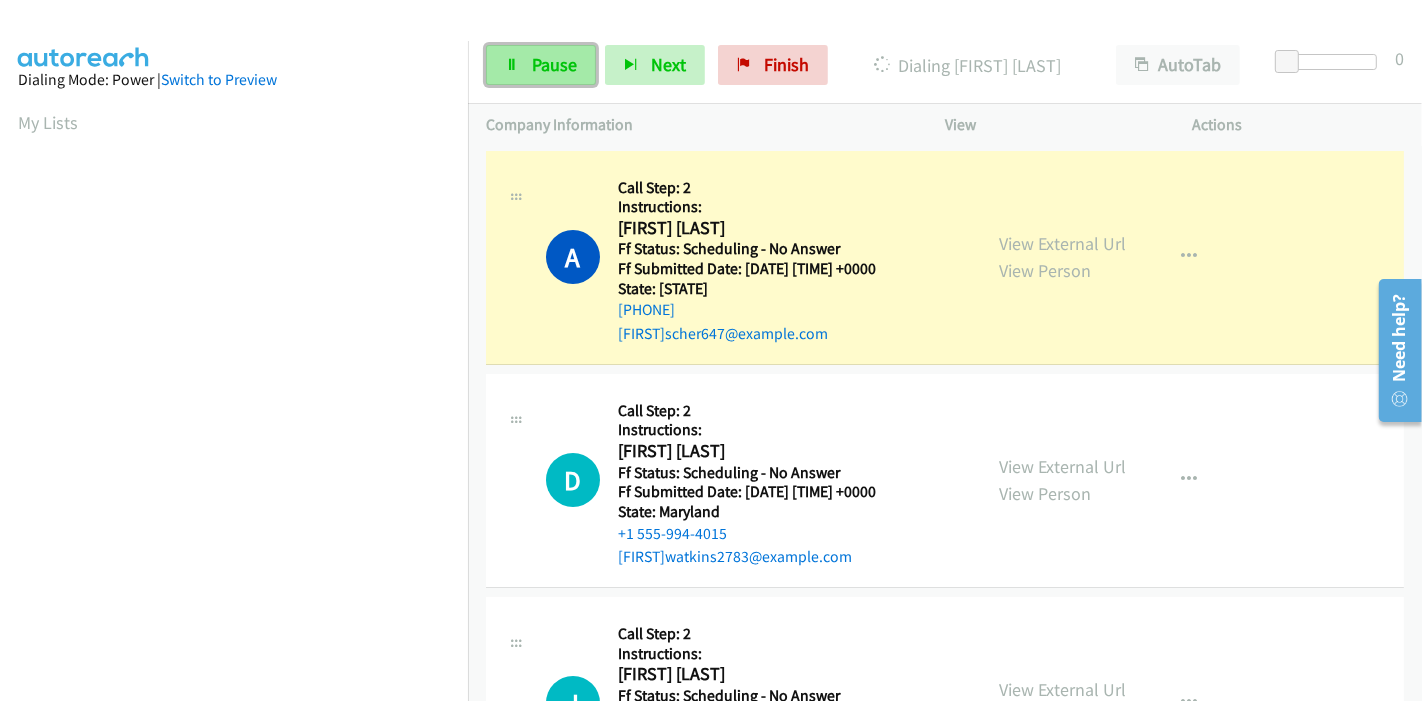 click on "Pause" at bounding box center (541, 65) 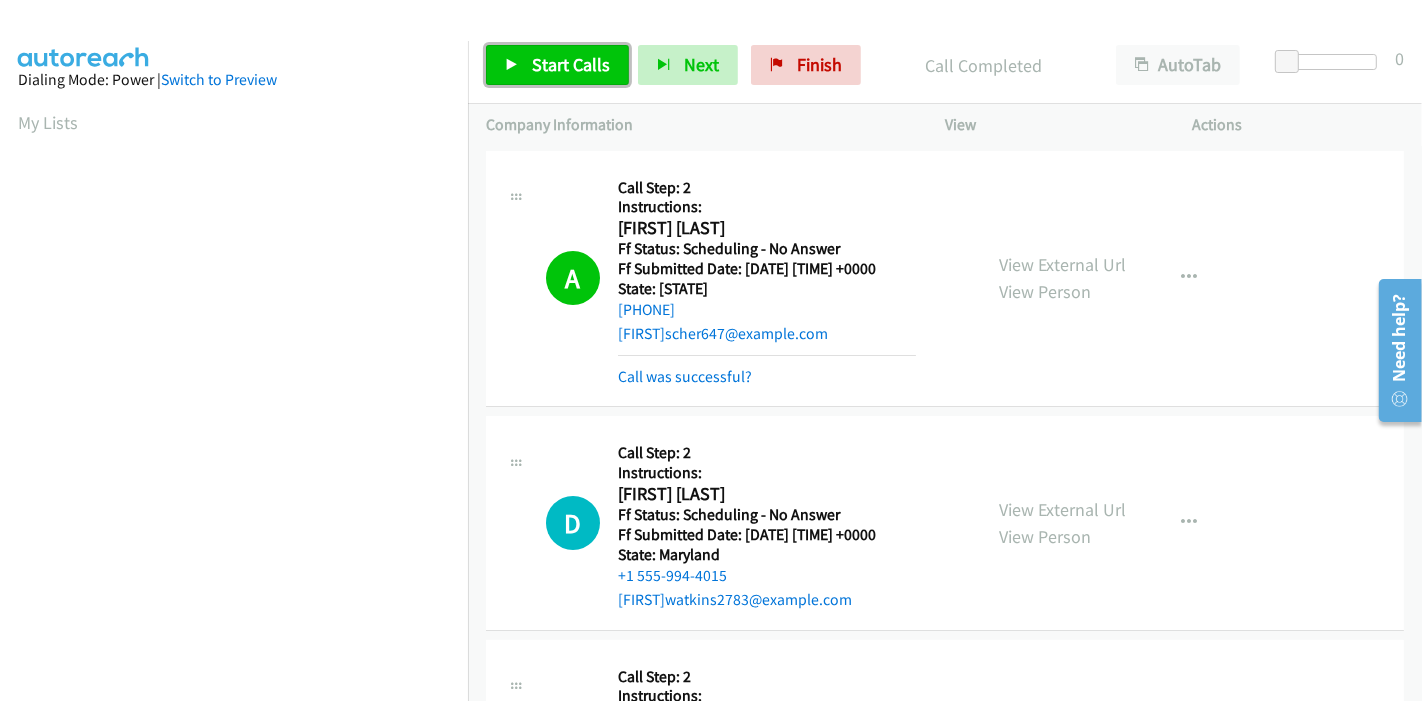 click on "Start Calls" at bounding box center (571, 64) 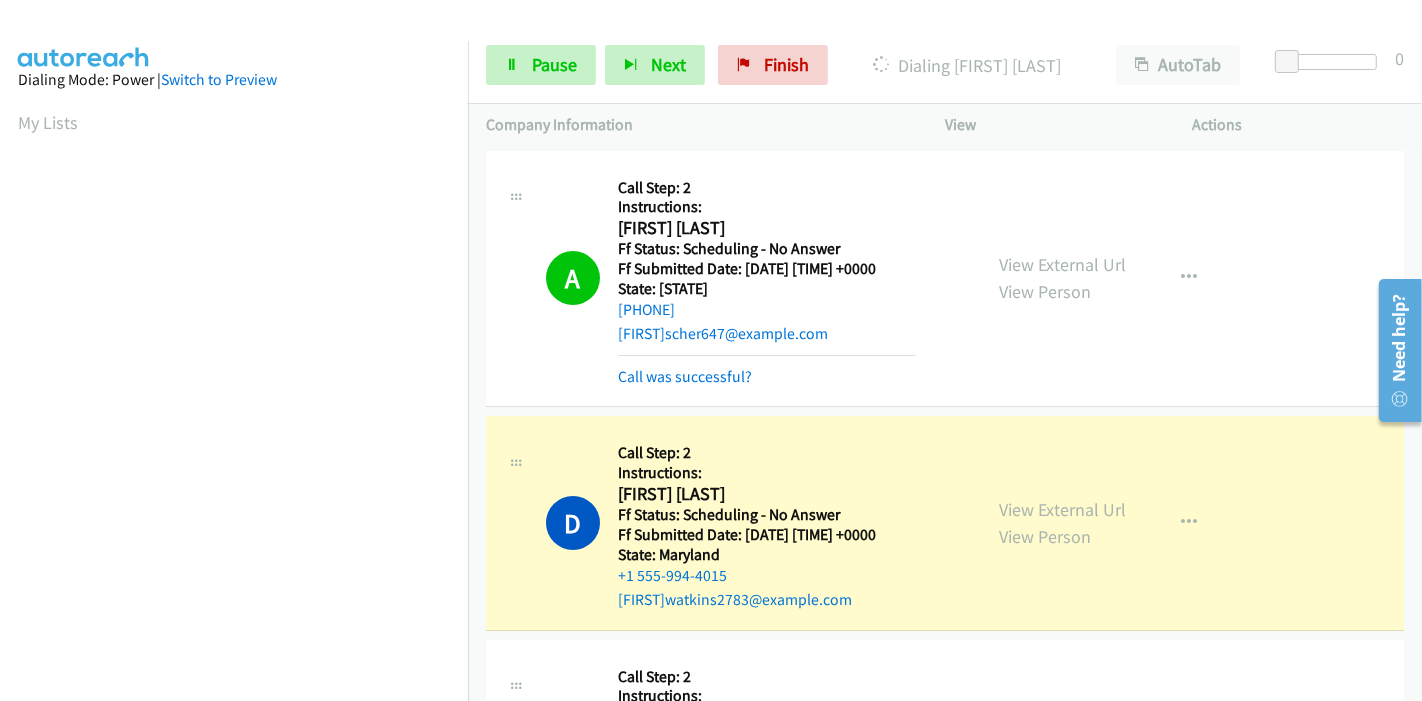 scroll, scrollTop: 422, scrollLeft: 0, axis: vertical 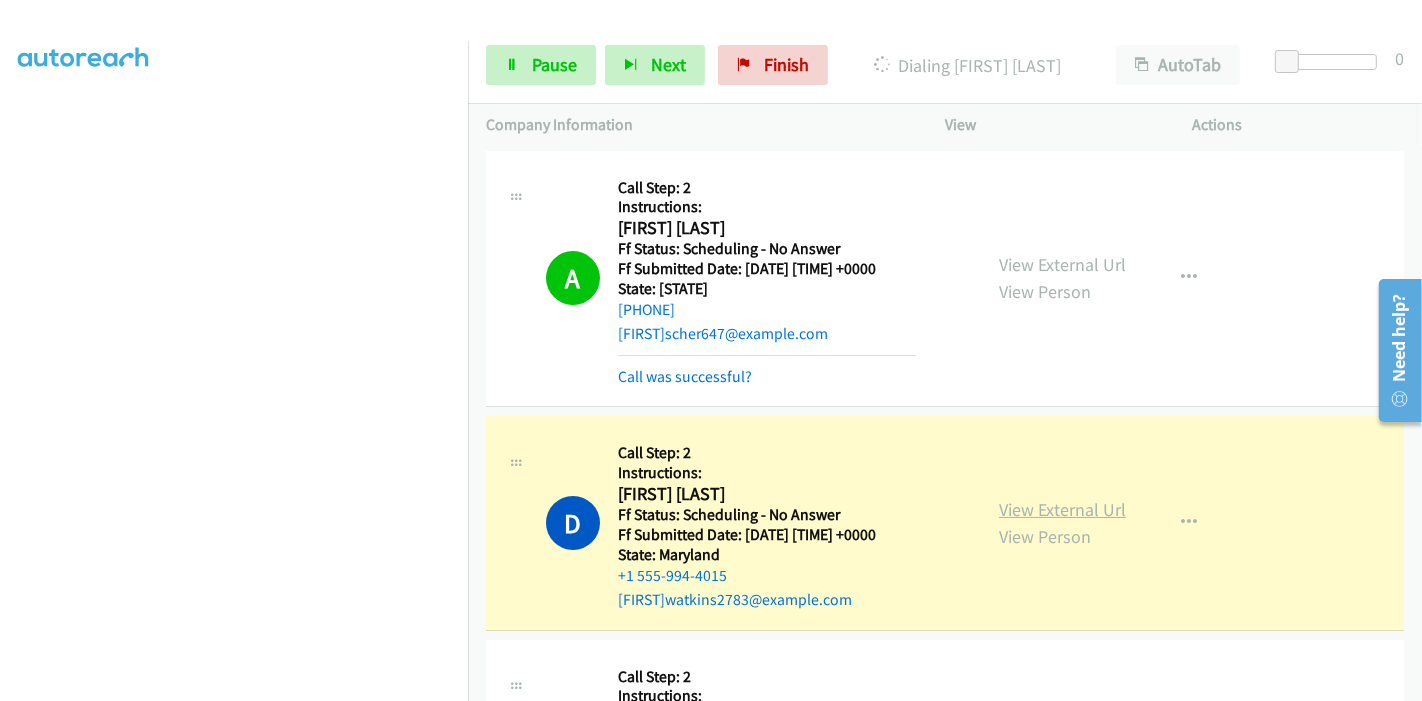 click on "View External Url" at bounding box center (1062, 509) 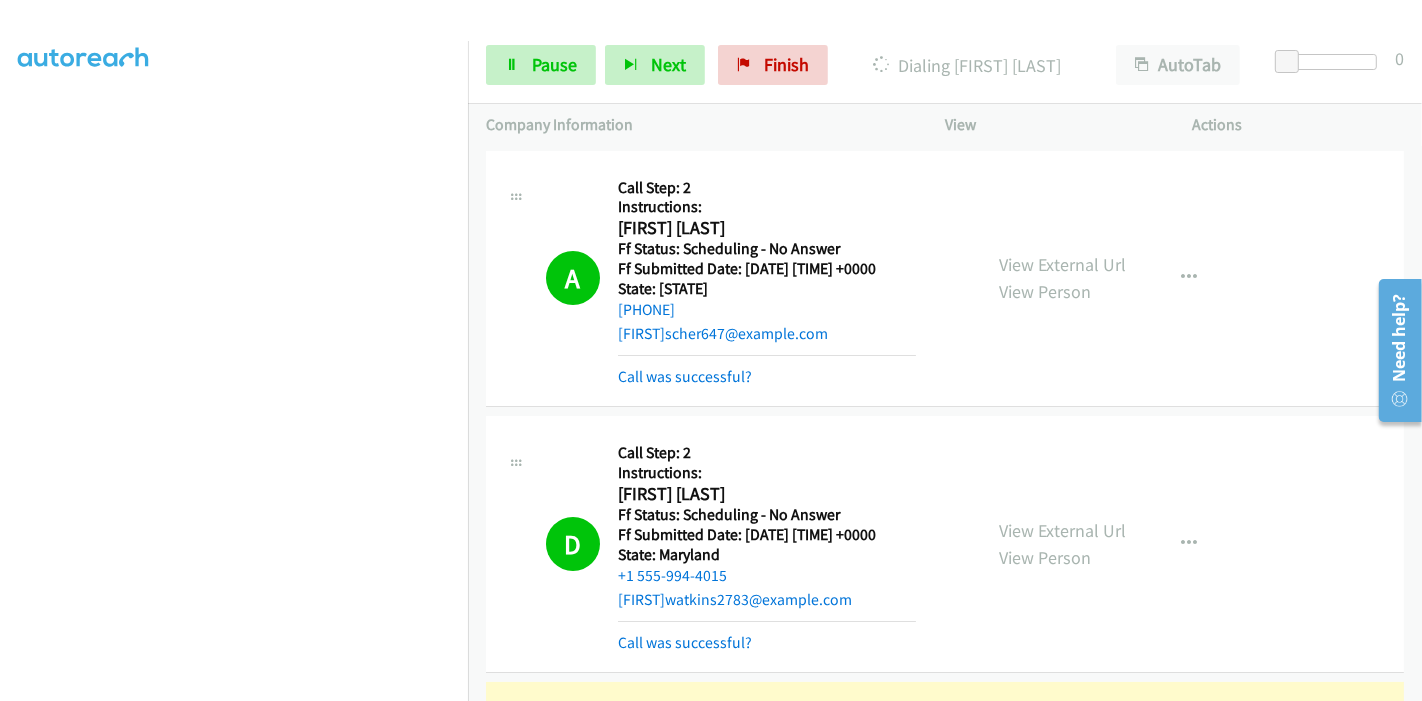scroll, scrollTop: 0, scrollLeft: 0, axis: both 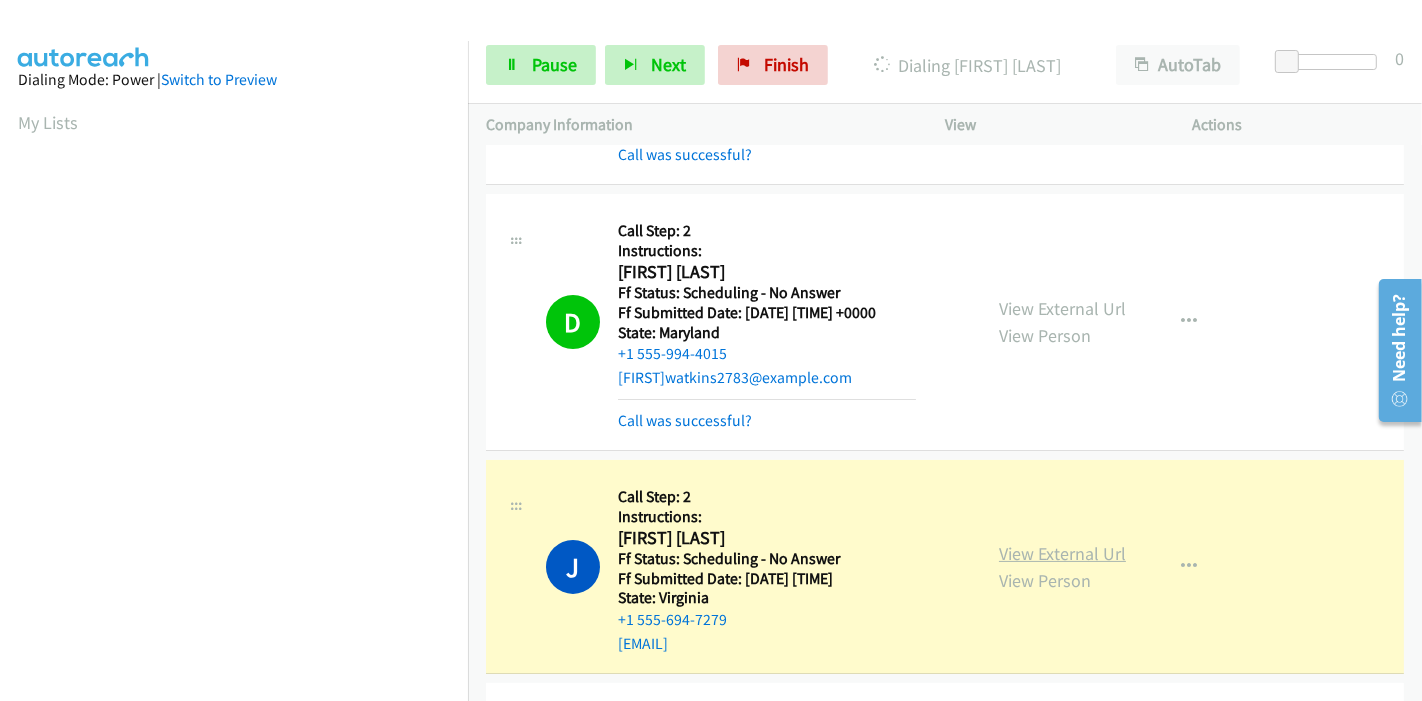 click on "View External Url" at bounding box center (1062, 553) 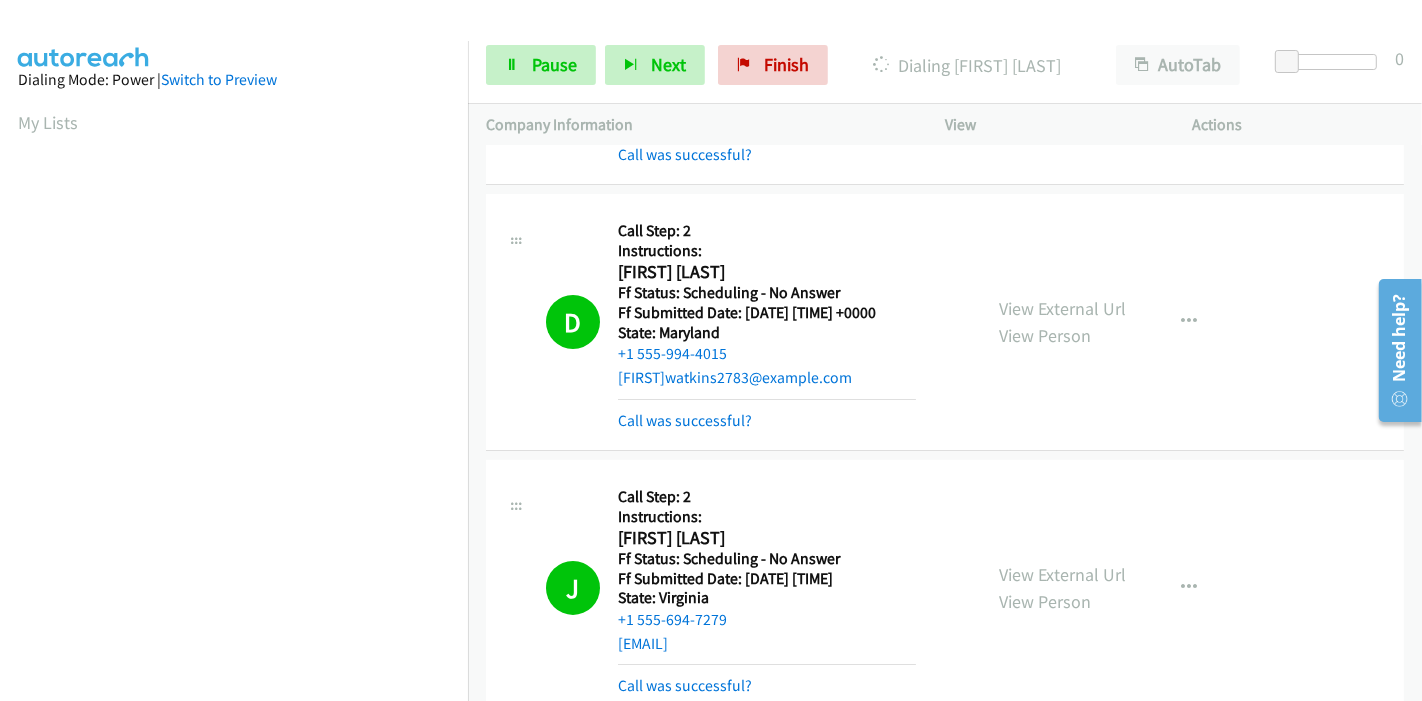 scroll, scrollTop: 422, scrollLeft: 0, axis: vertical 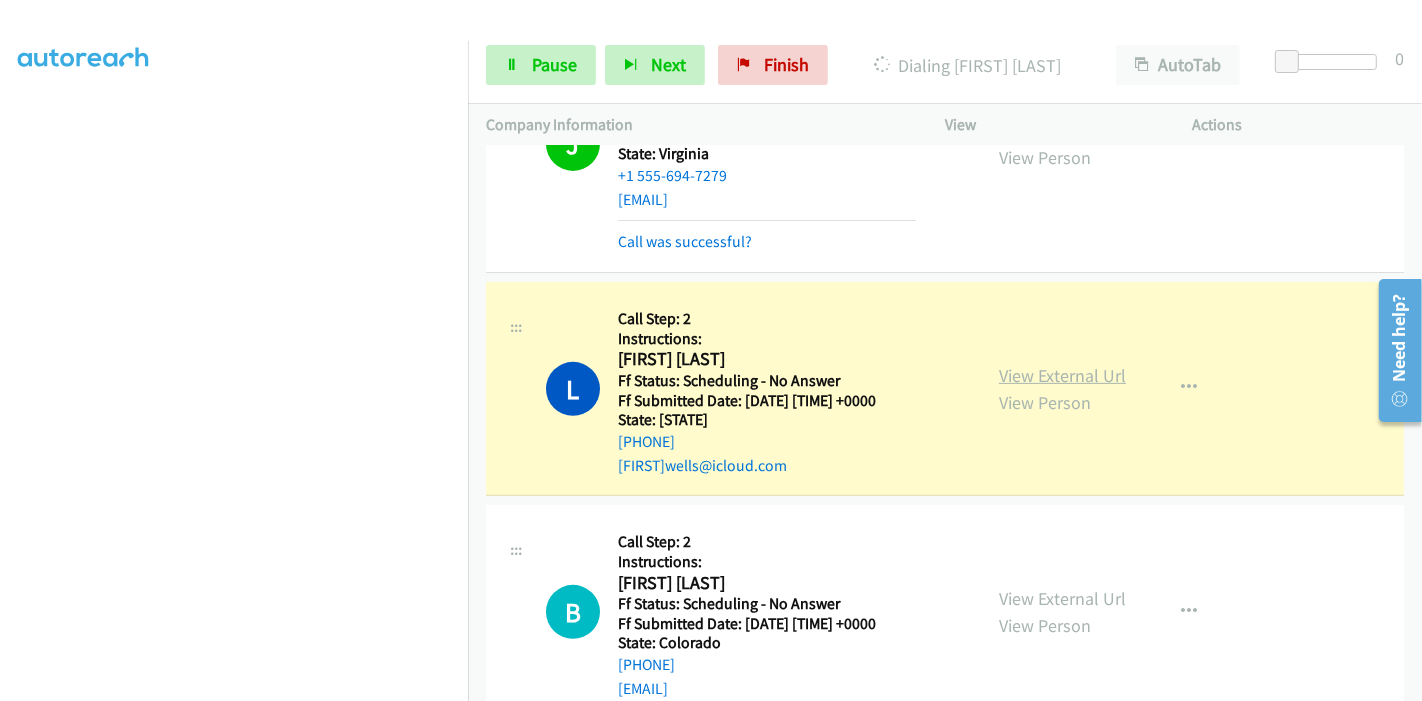 click on "View External Url" at bounding box center (1062, 375) 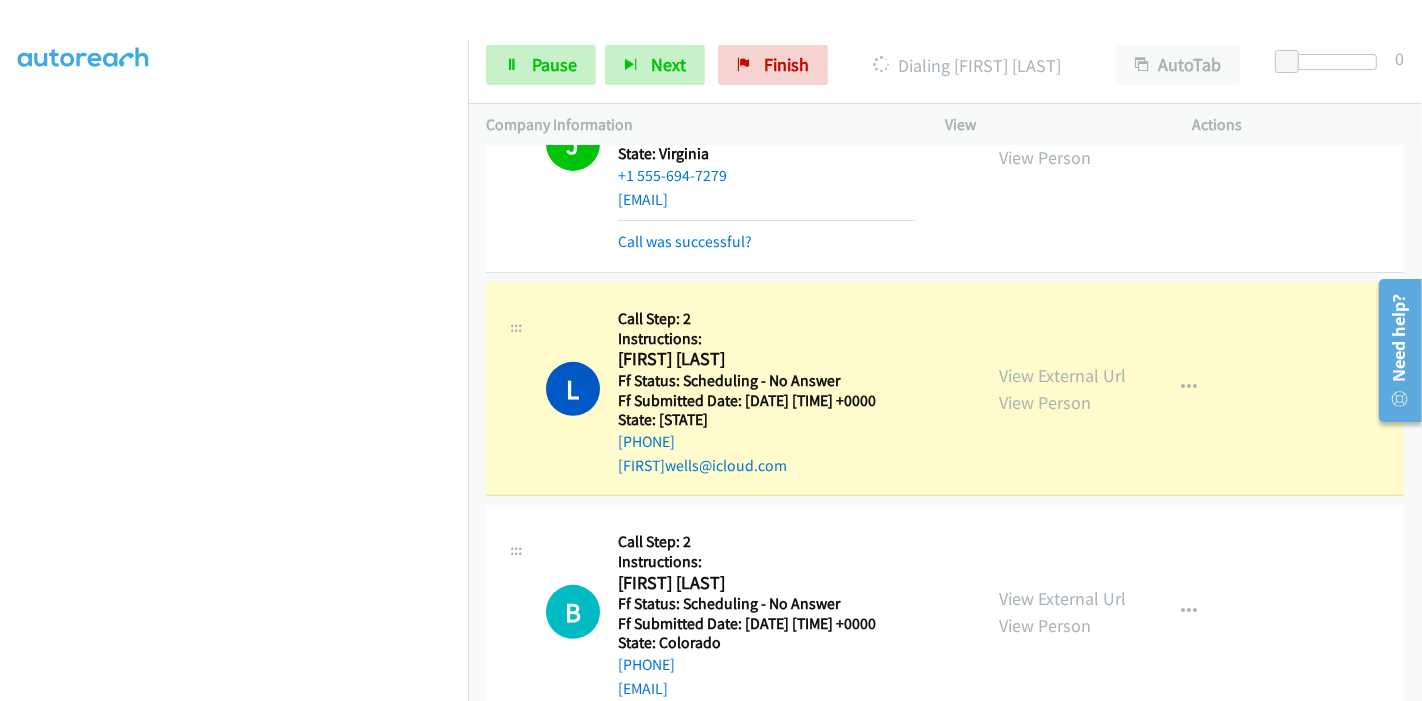 scroll, scrollTop: 0, scrollLeft: 0, axis: both 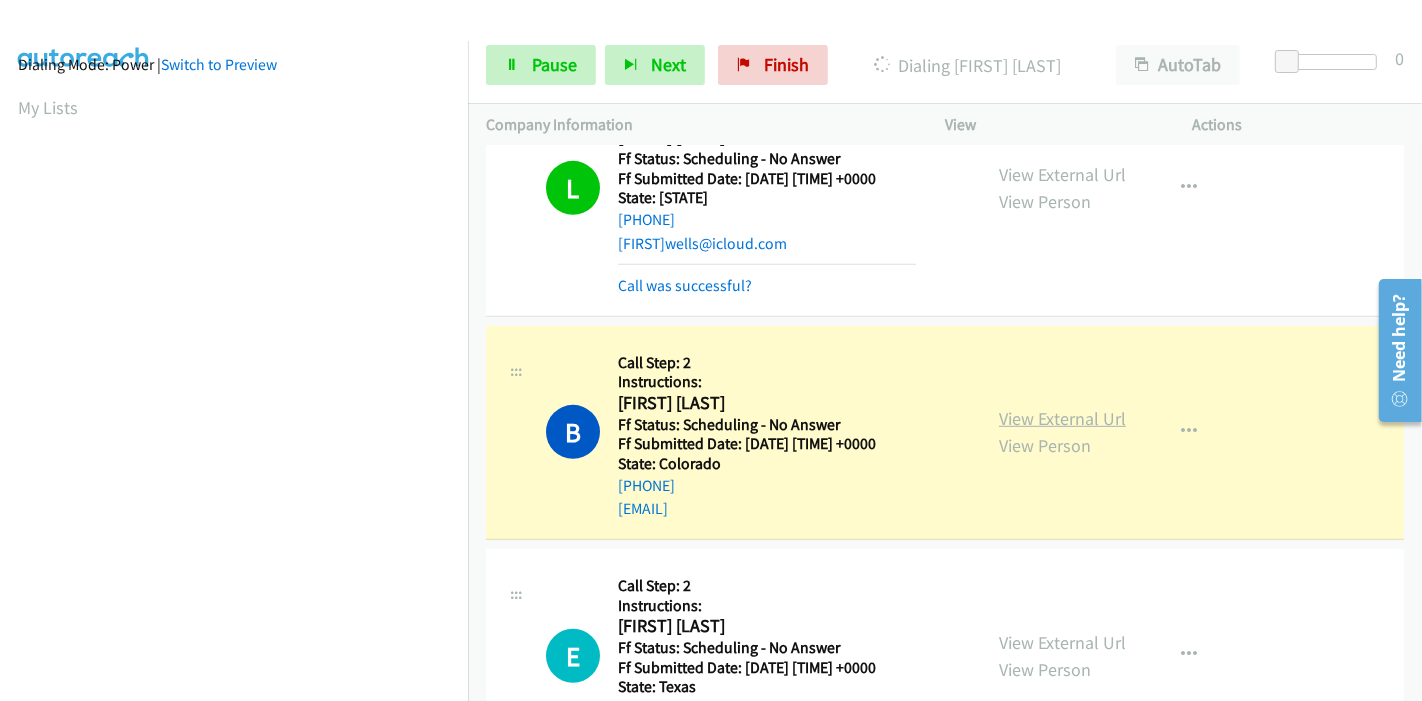click on "View External Url" at bounding box center (1062, 418) 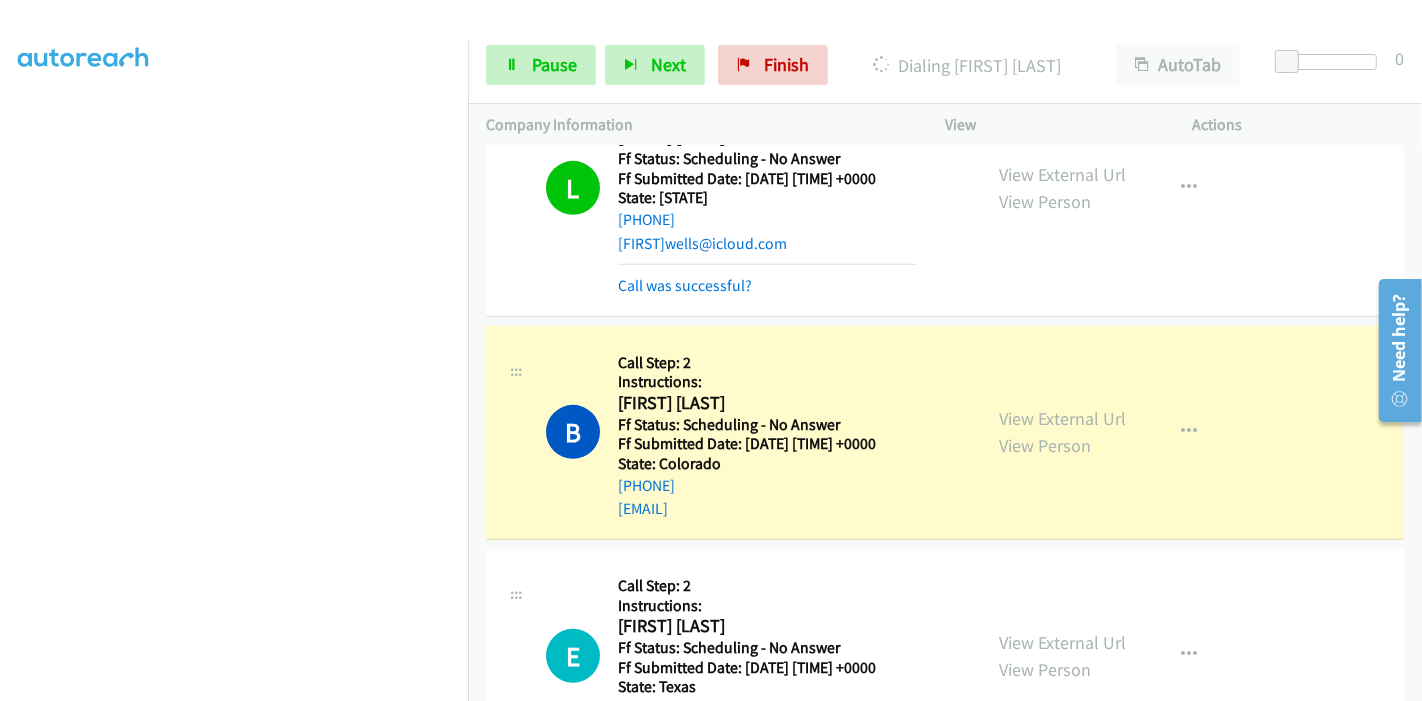 scroll, scrollTop: 0, scrollLeft: 0, axis: both 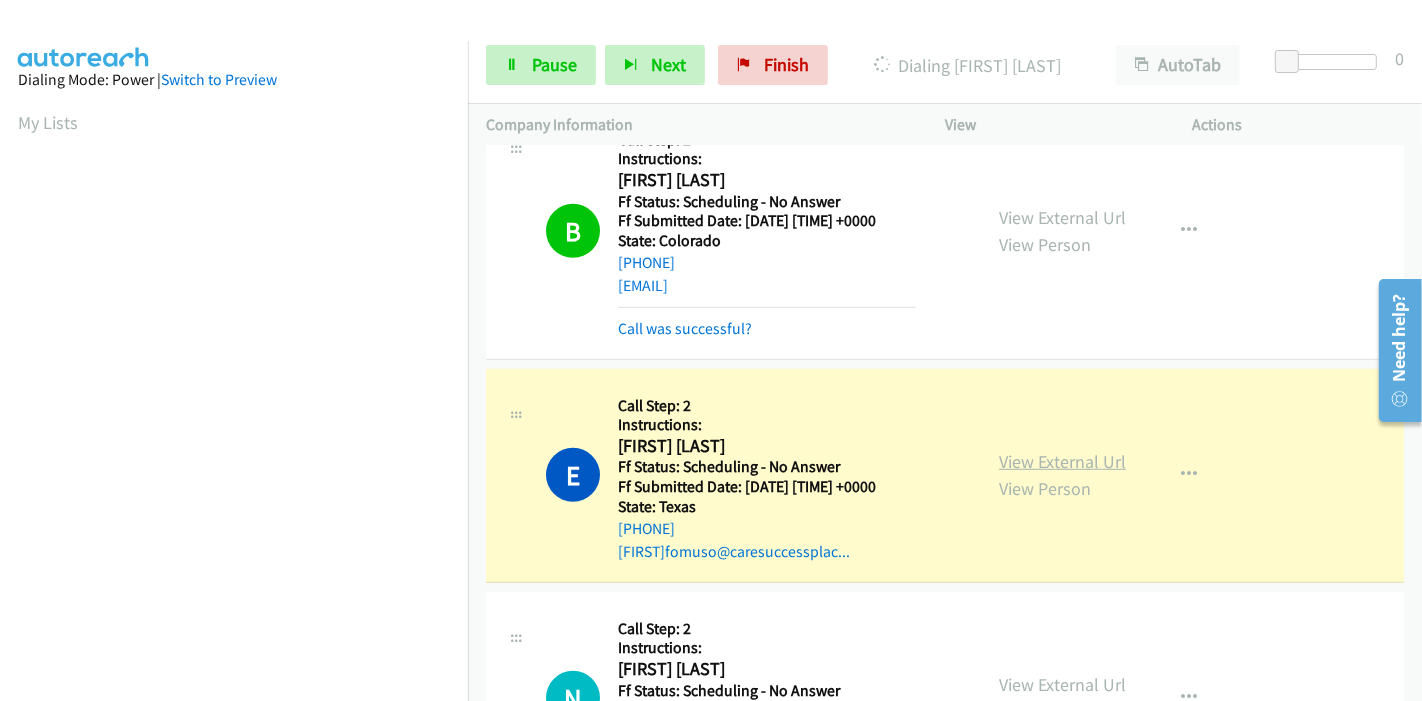 click on "View External Url" at bounding box center [1062, 461] 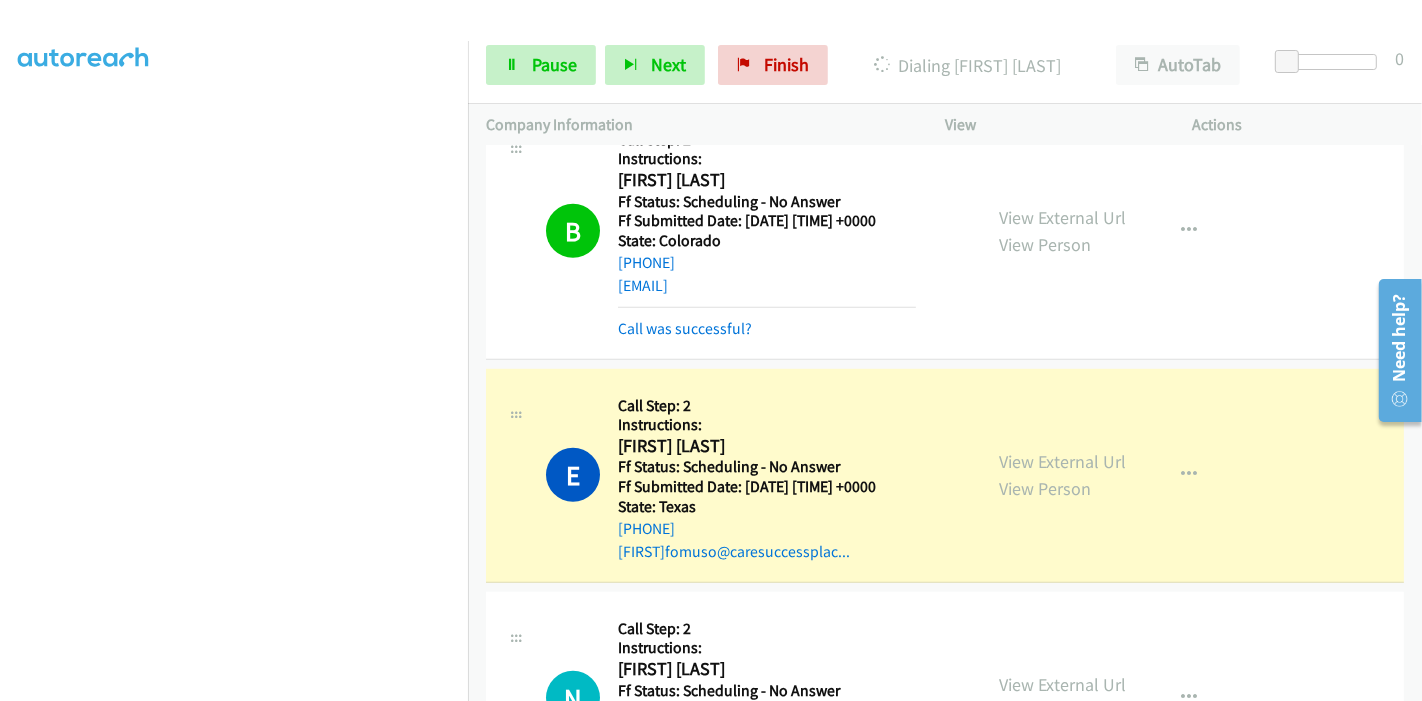 scroll, scrollTop: 0, scrollLeft: 0, axis: both 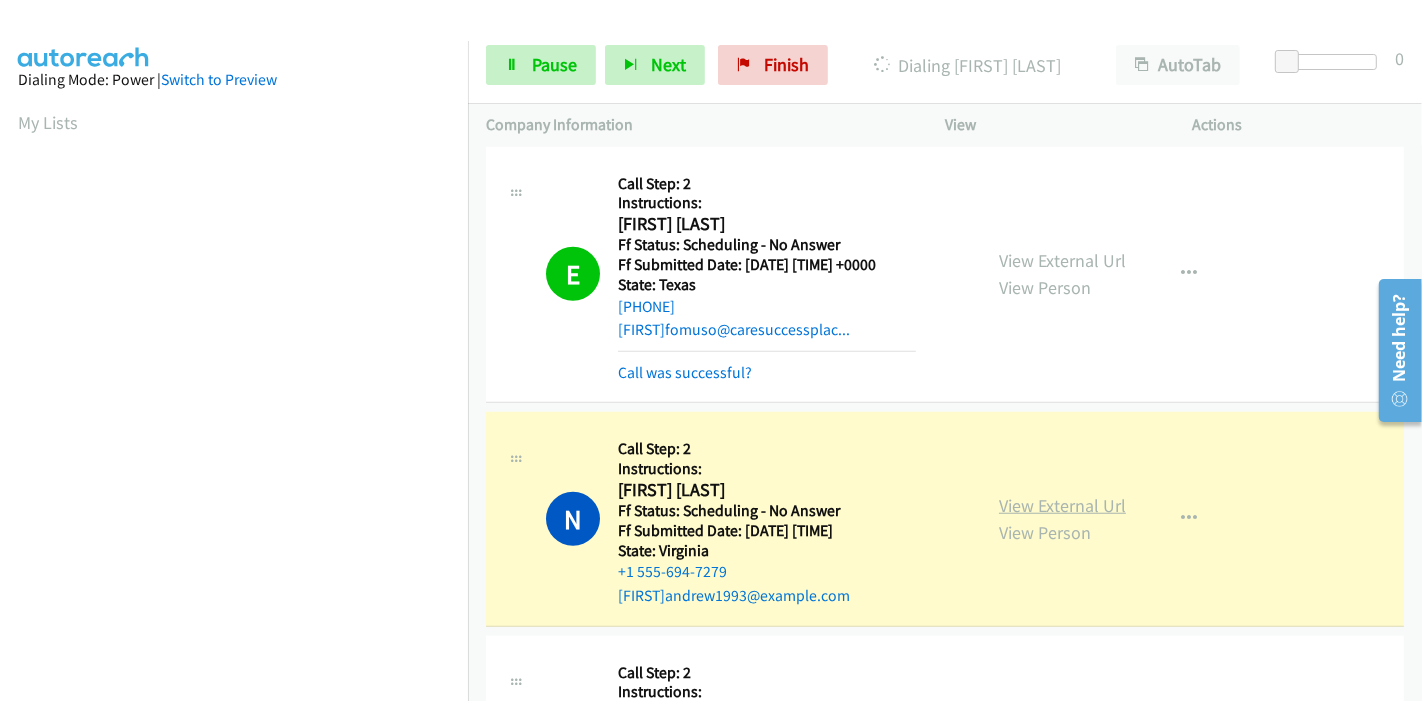 click on "View External Url" at bounding box center (1062, 505) 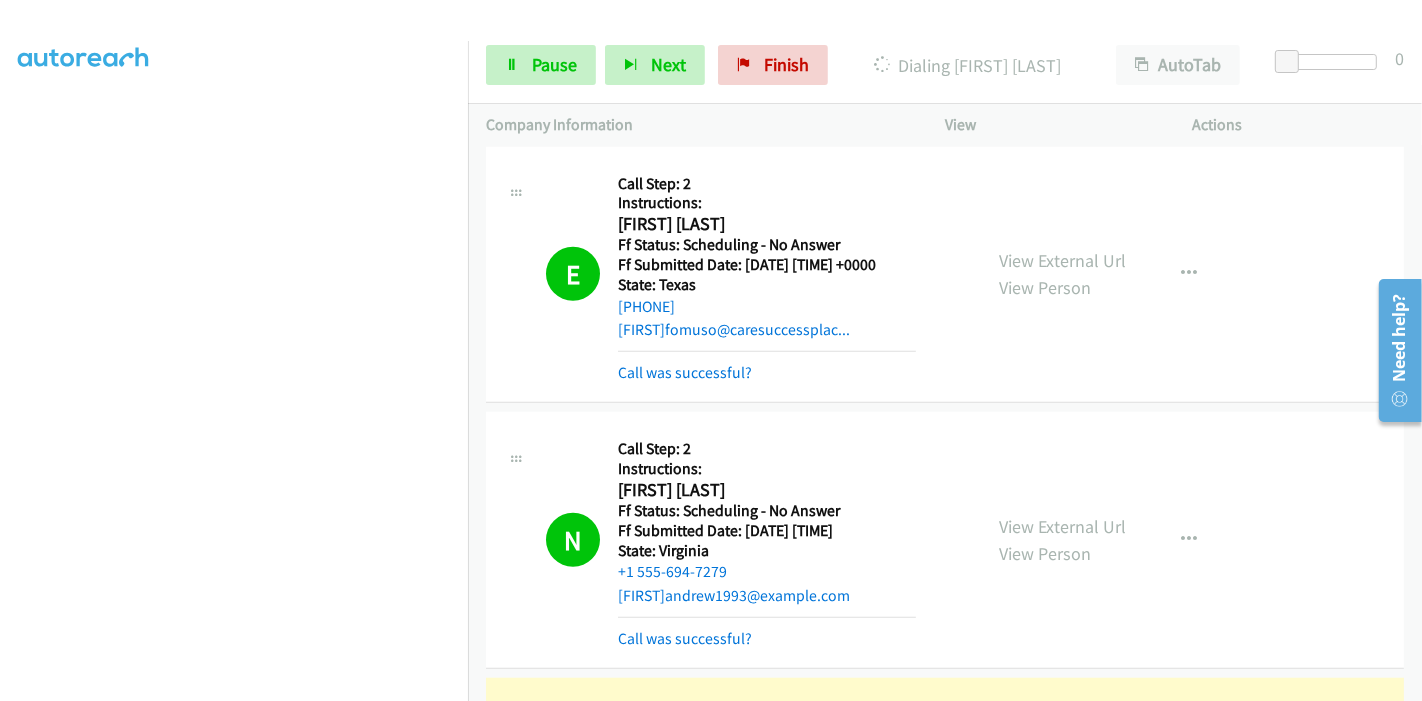 scroll, scrollTop: 0, scrollLeft: 0, axis: both 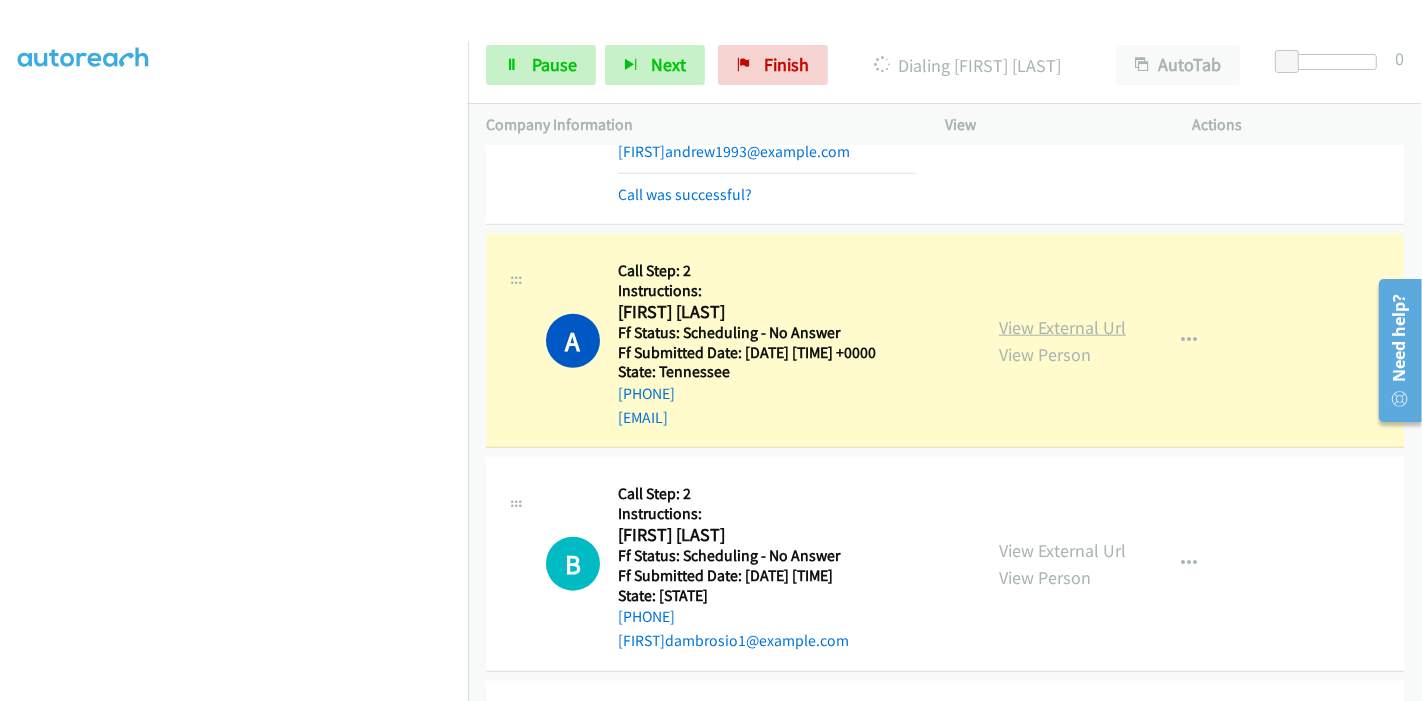 click on "View External Url" at bounding box center [1062, 327] 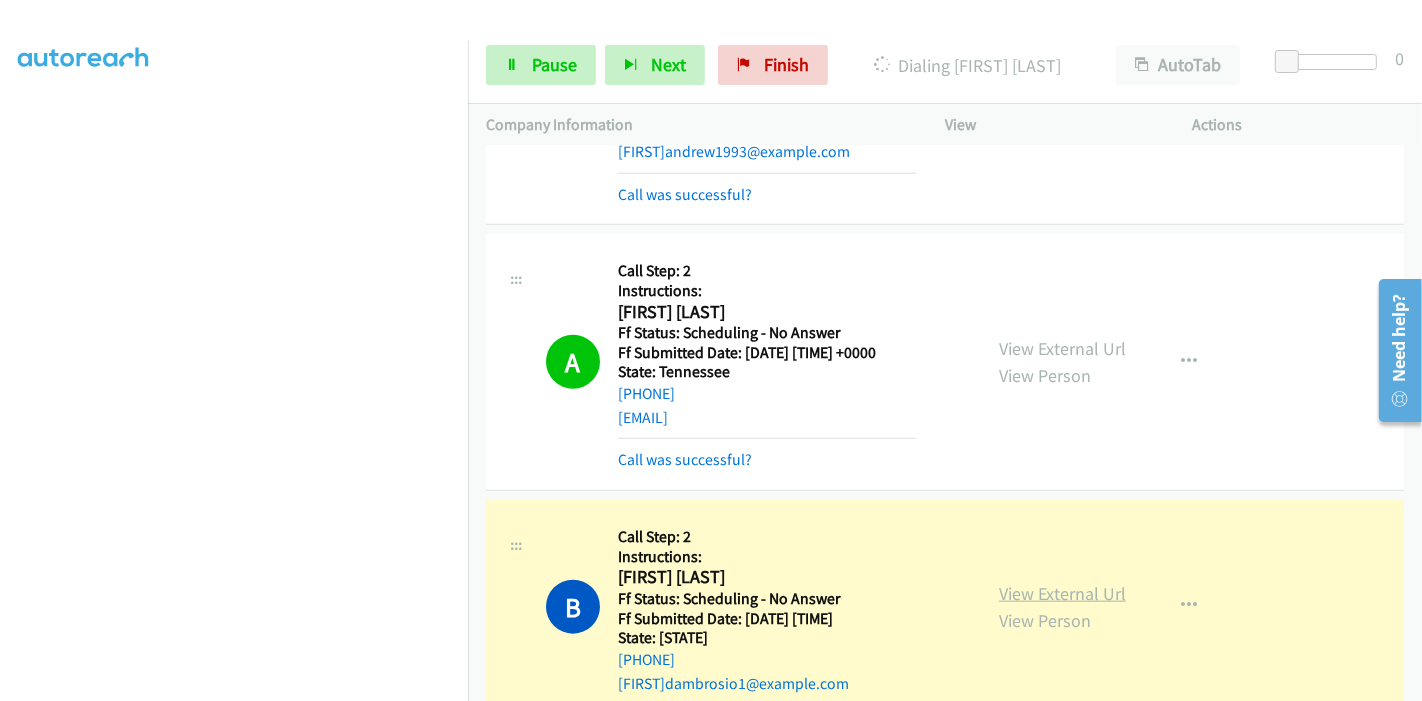 click on "View External Url" at bounding box center (1062, 593) 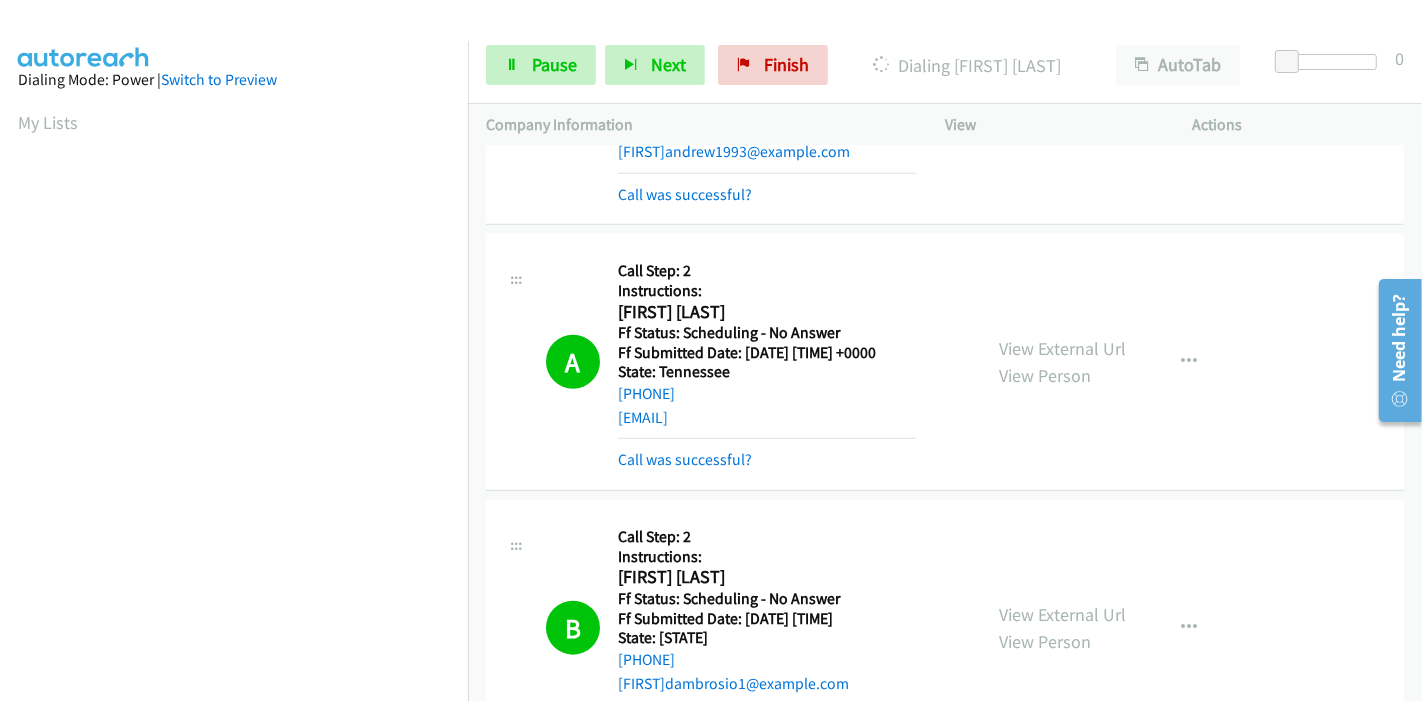 scroll, scrollTop: 422, scrollLeft: 0, axis: vertical 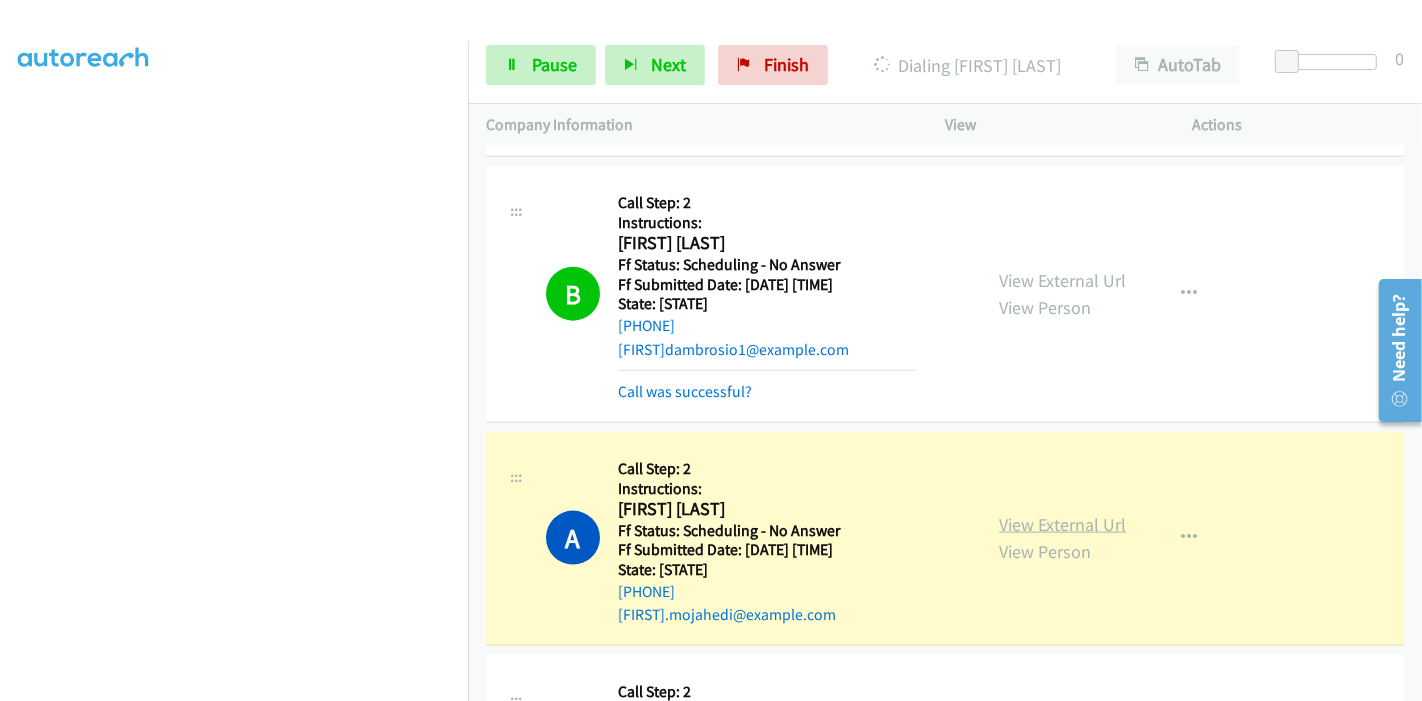 click on "View External Url" at bounding box center [1062, 524] 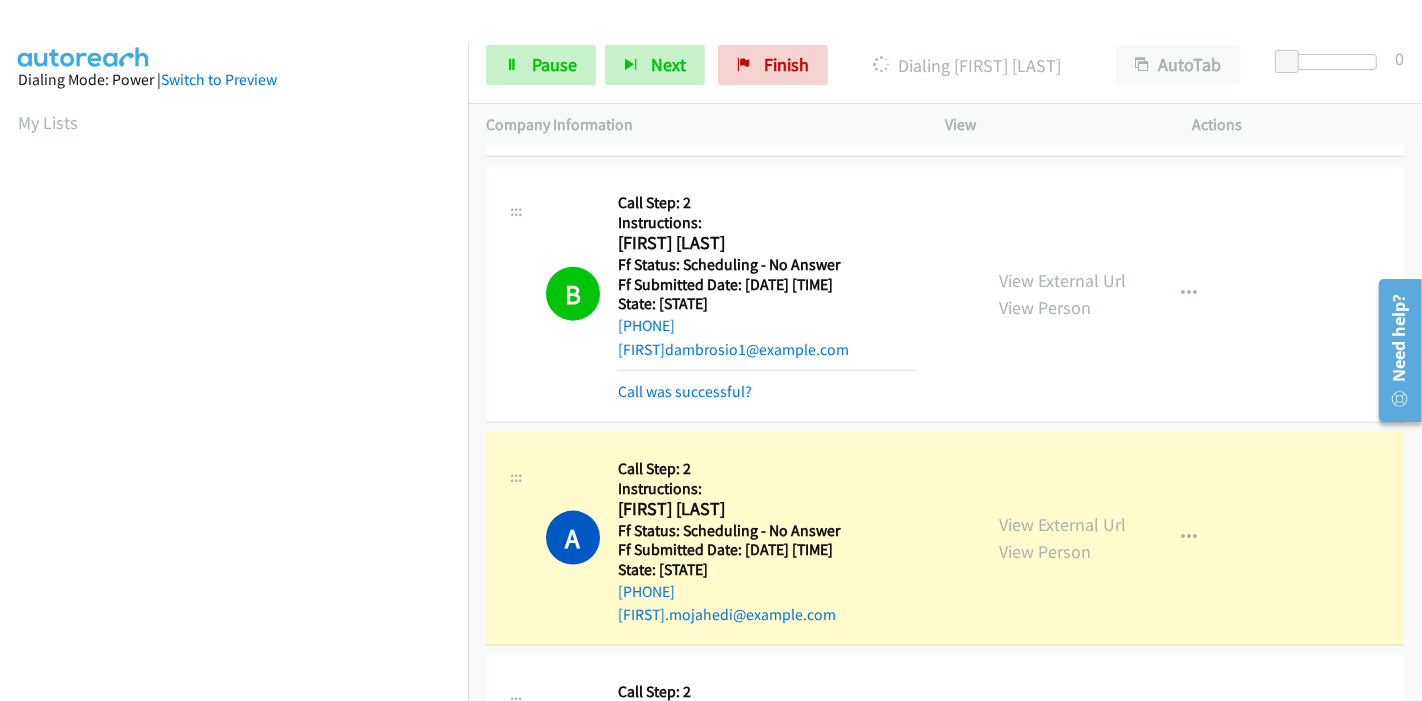 scroll, scrollTop: 422, scrollLeft: 0, axis: vertical 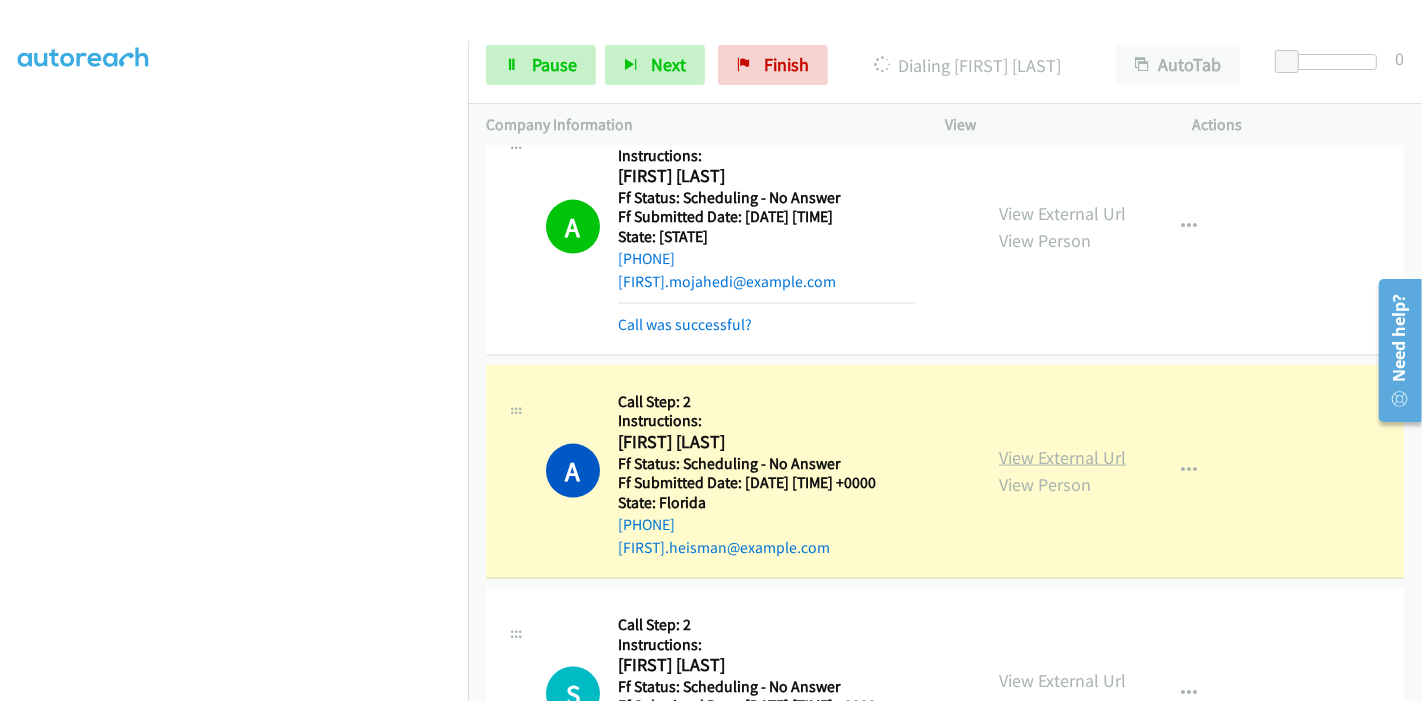 click on "View External Url" at bounding box center (1062, 457) 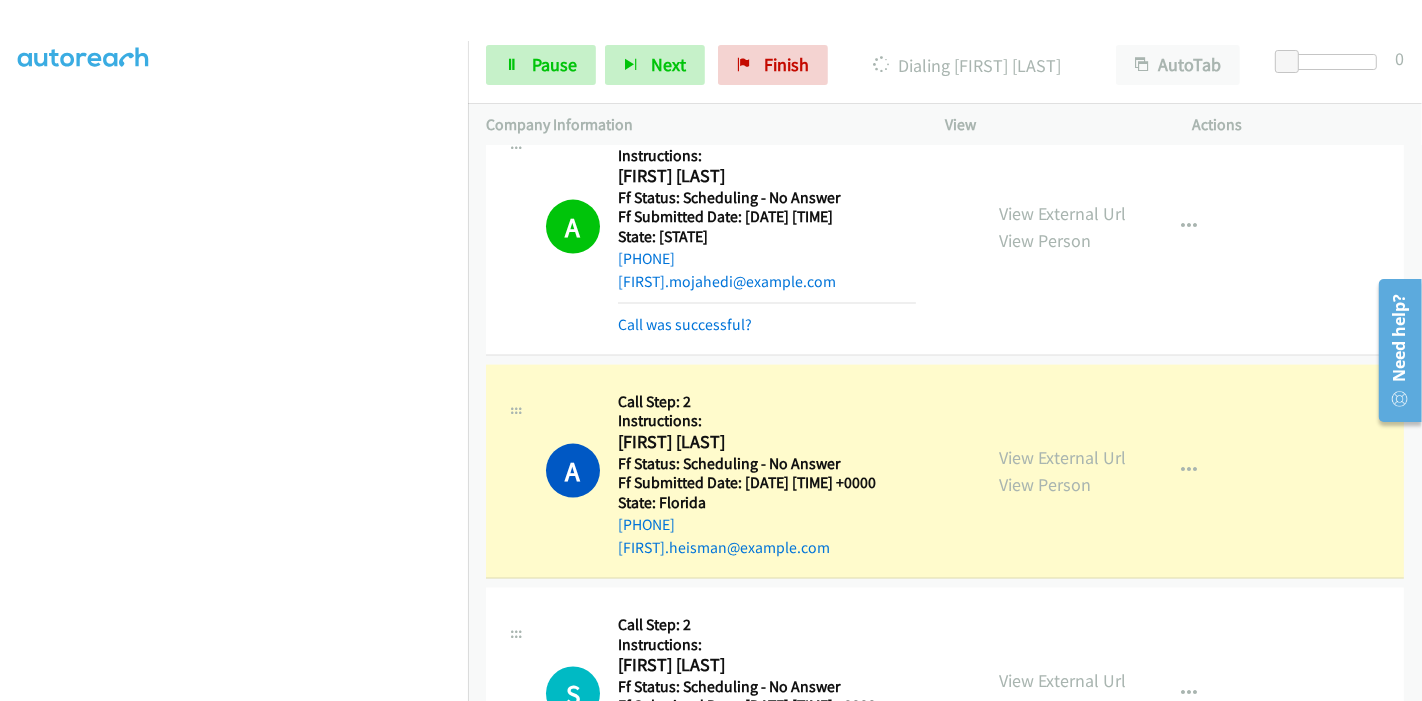 scroll, scrollTop: 0, scrollLeft: 0, axis: both 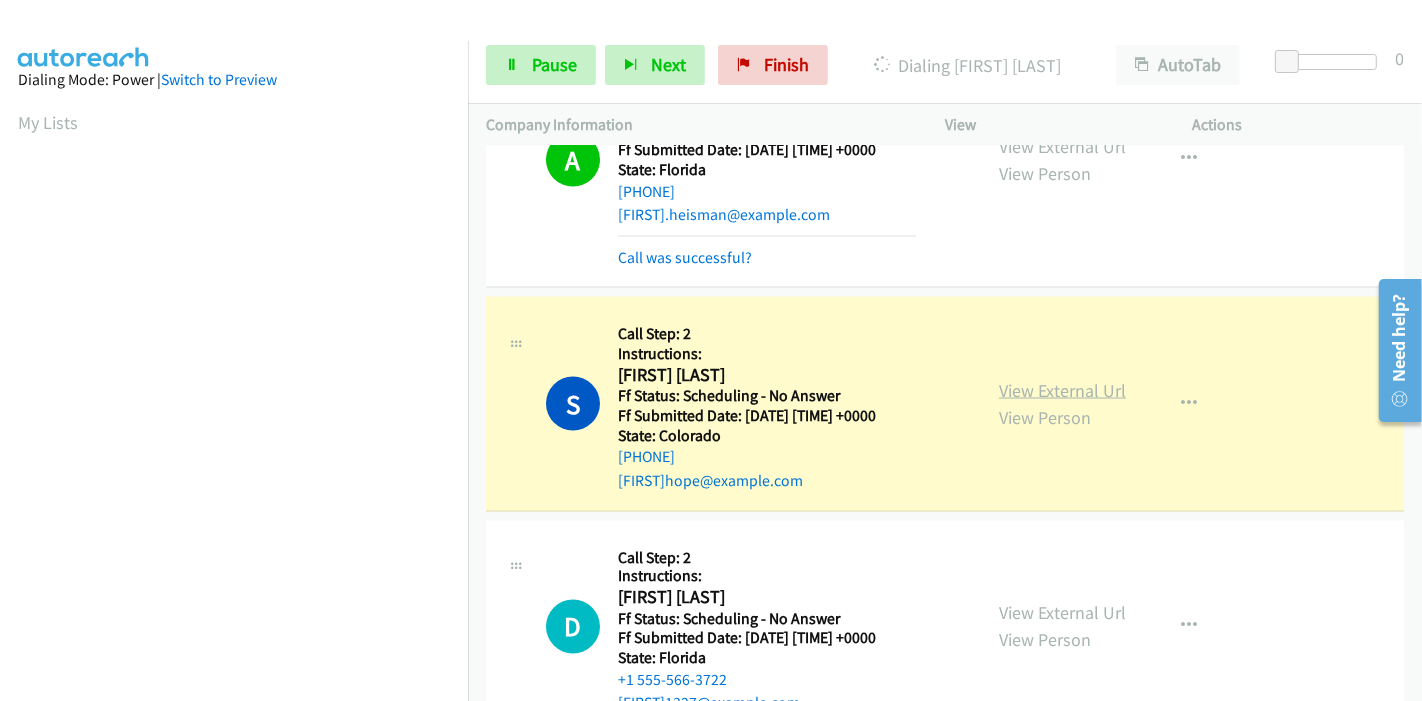 click on "View External Url" at bounding box center [1062, 390] 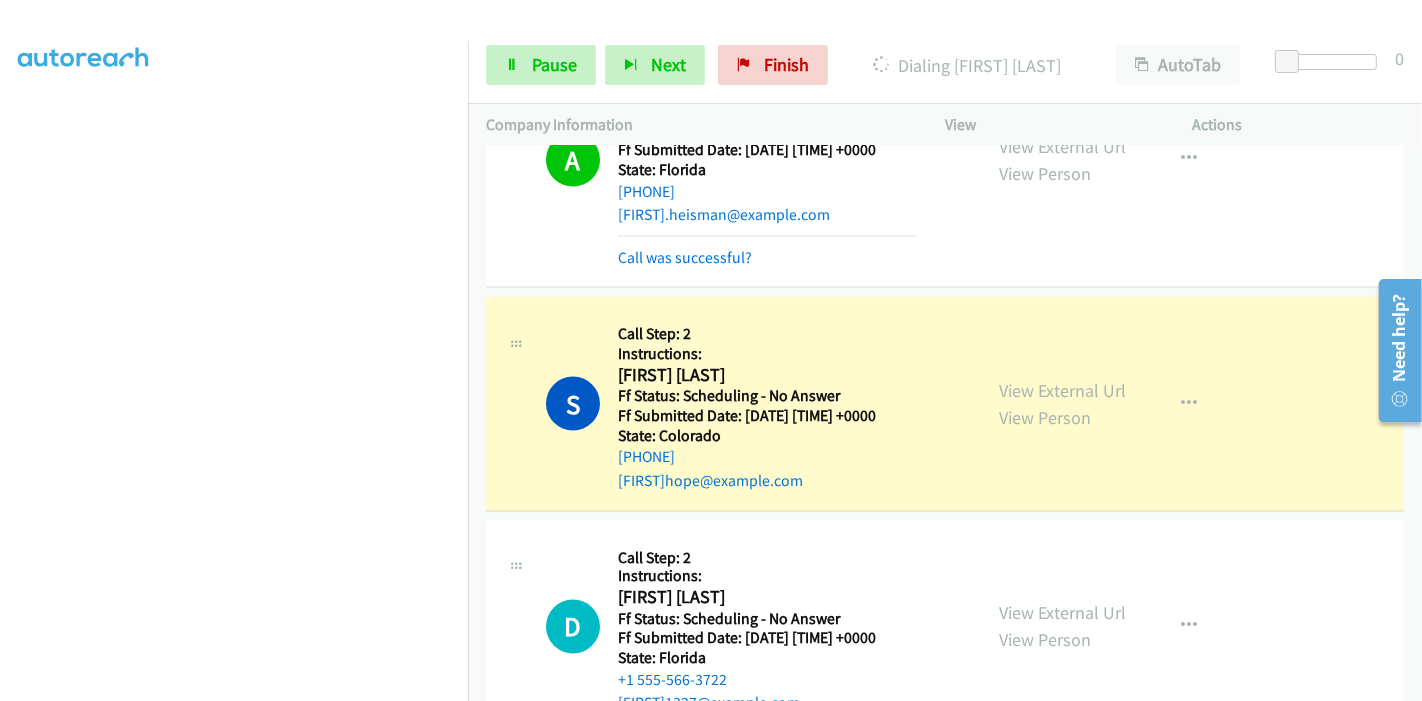 scroll, scrollTop: 0, scrollLeft: 0, axis: both 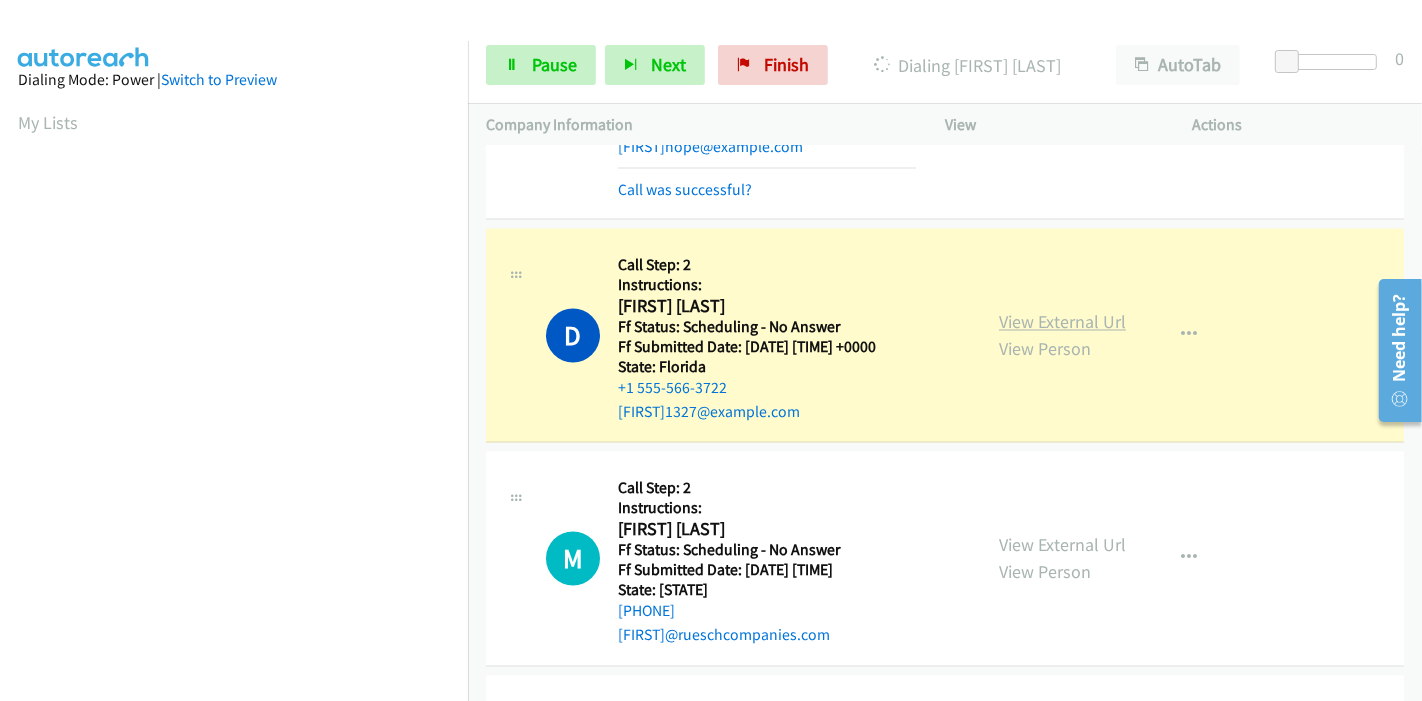 click on "View External Url" at bounding box center [1062, 322] 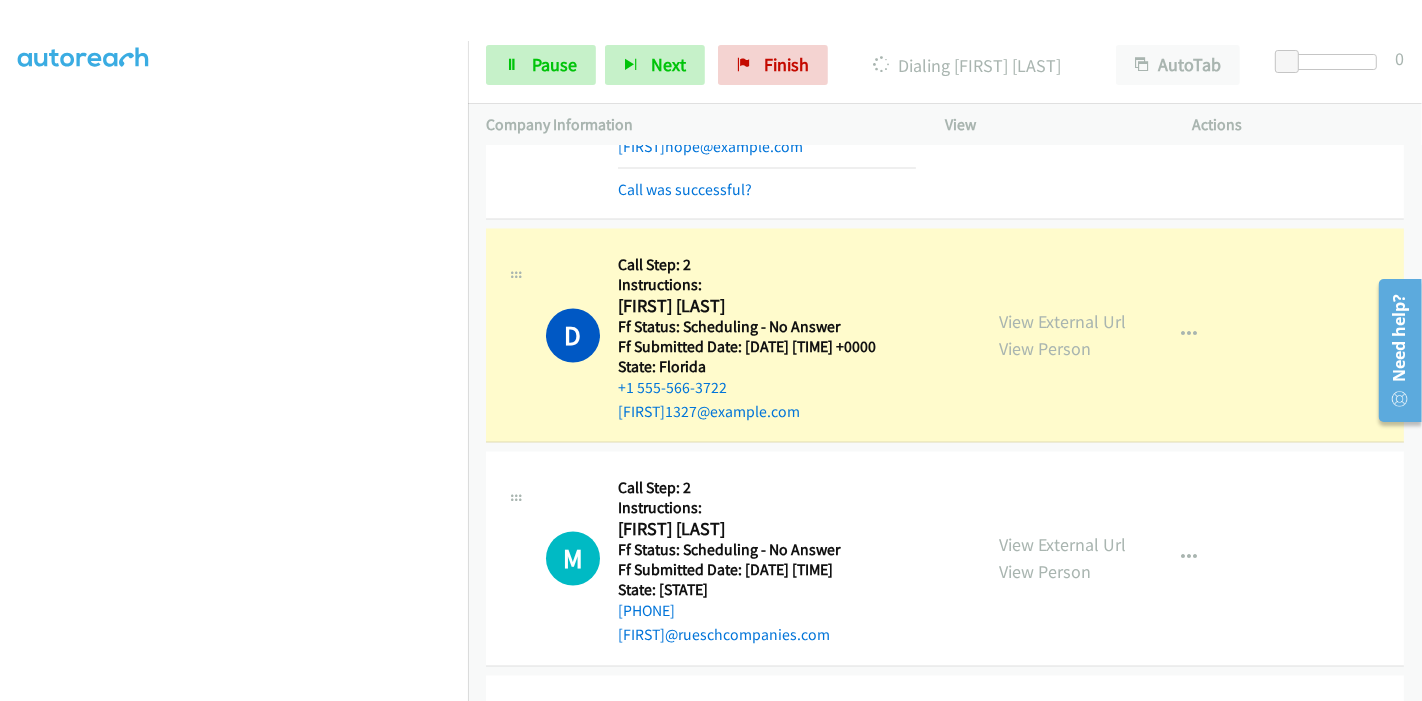 scroll, scrollTop: 0, scrollLeft: 0, axis: both 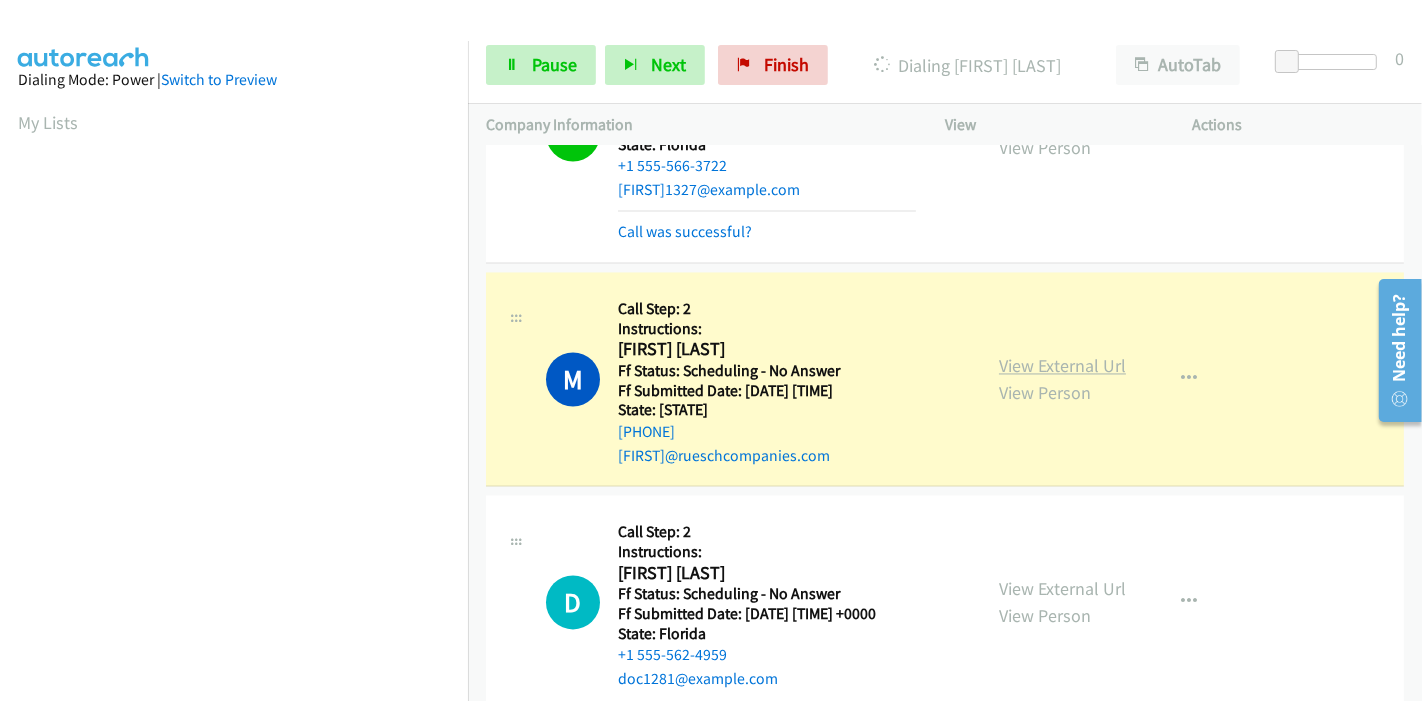 click on "View External Url" at bounding box center (1062, 366) 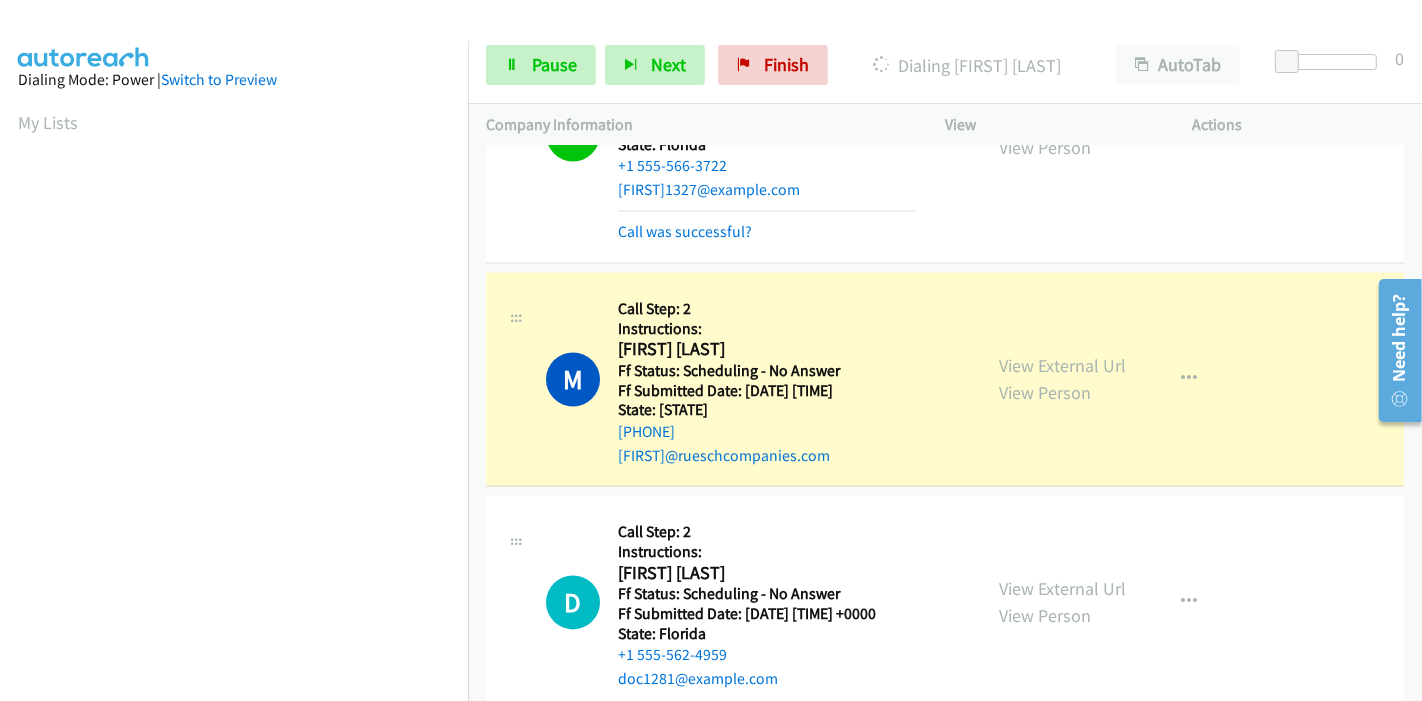 scroll, scrollTop: 422, scrollLeft: 0, axis: vertical 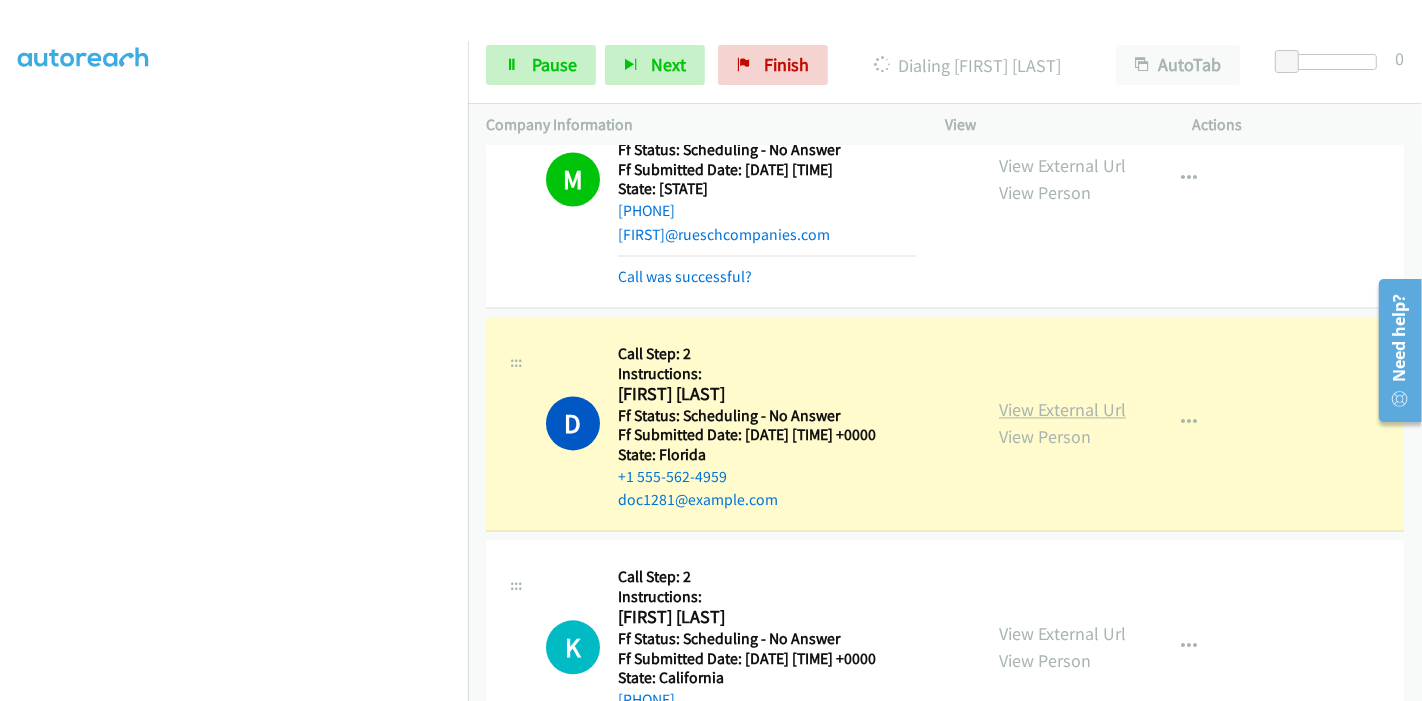 click on "View External Url" at bounding box center [1062, 409] 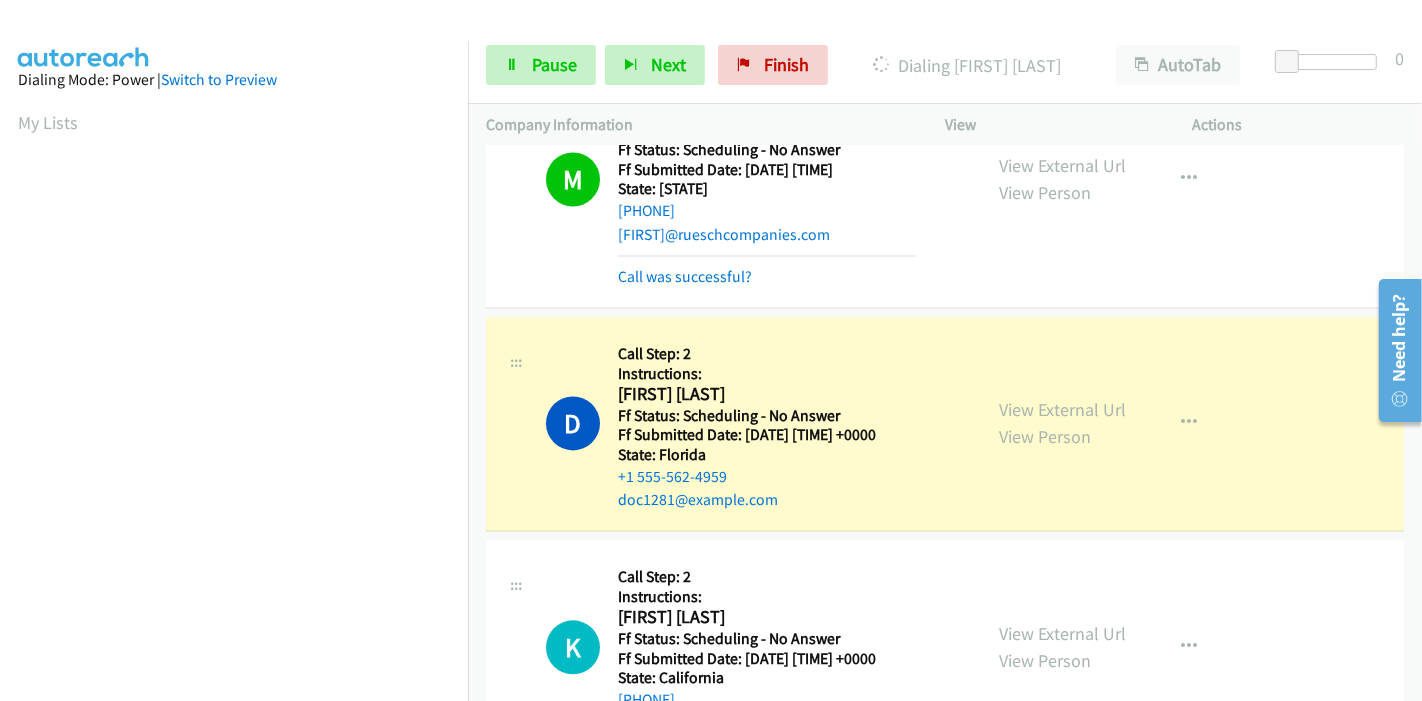 scroll, scrollTop: 422, scrollLeft: 0, axis: vertical 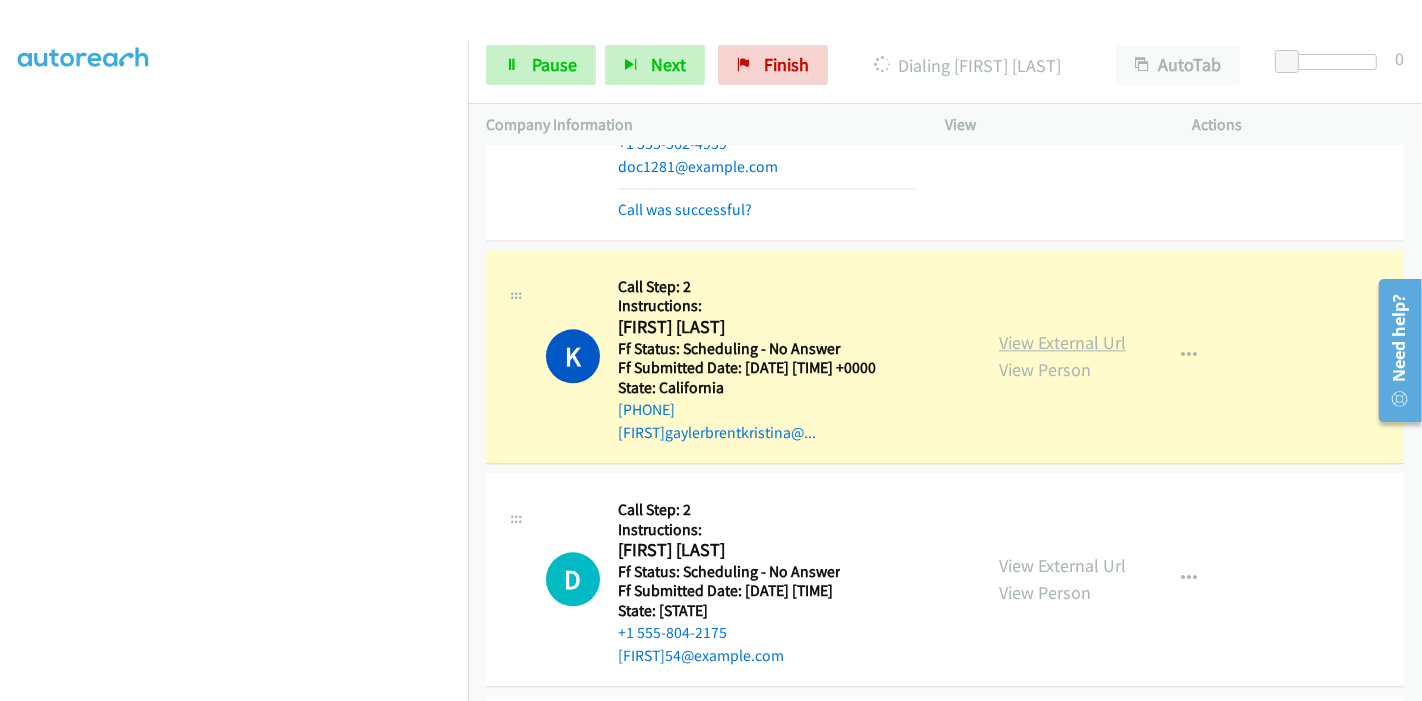 click on "View External Url" at bounding box center [1062, 342] 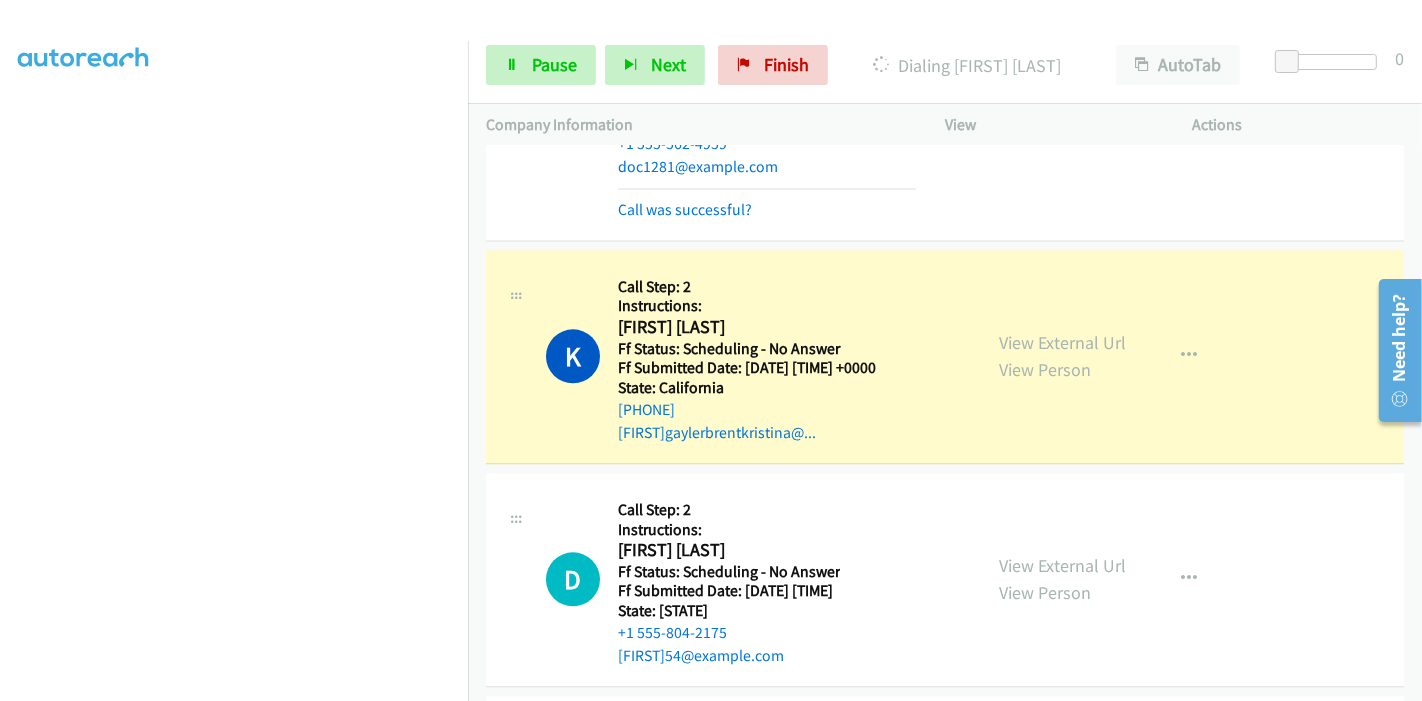 scroll, scrollTop: 0, scrollLeft: 0, axis: both 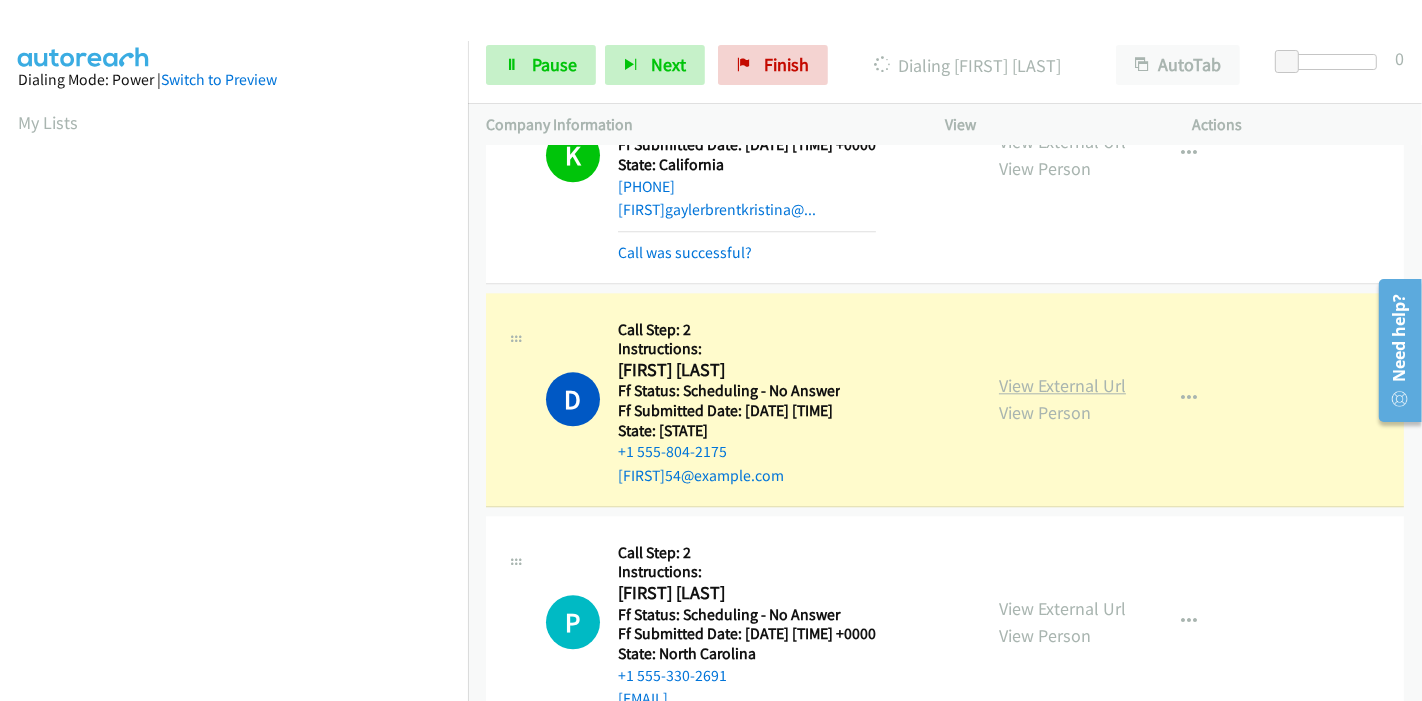 click on "View External Url" at bounding box center (1062, 385) 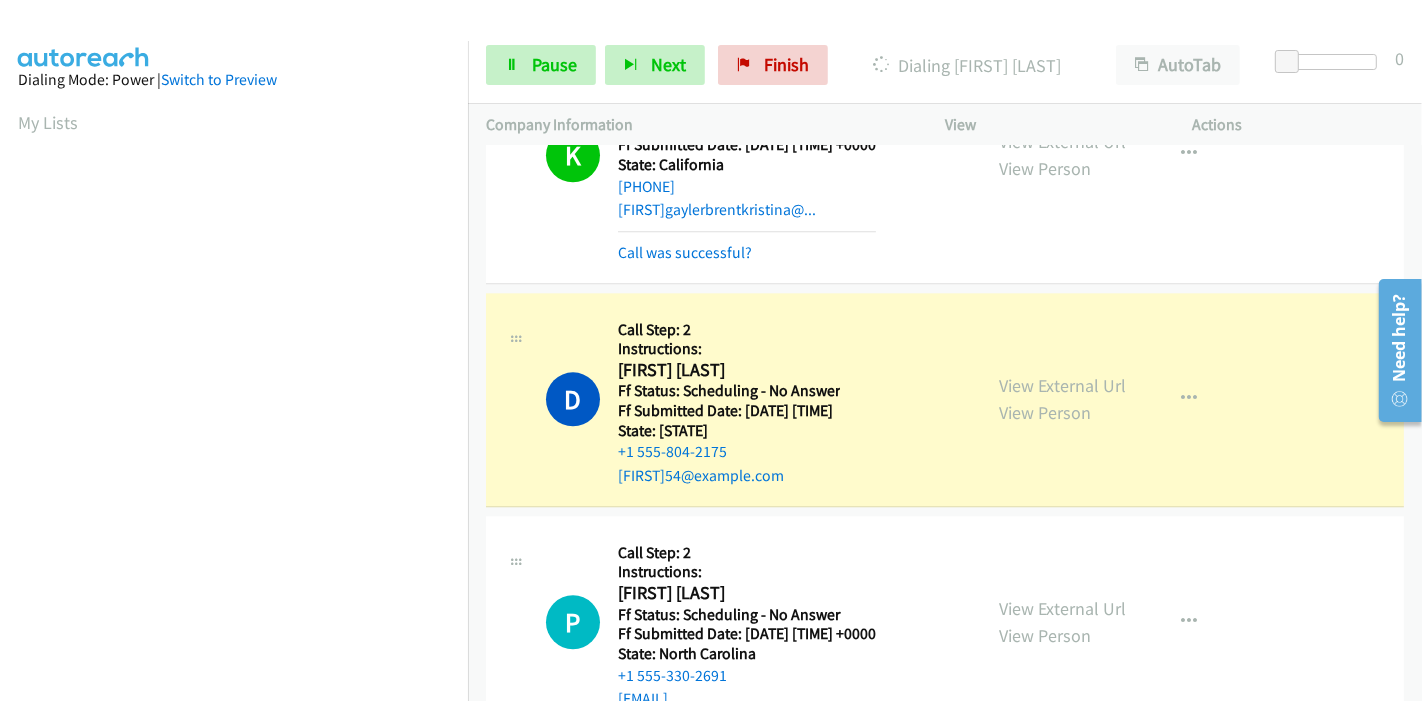 scroll, scrollTop: 422, scrollLeft: 0, axis: vertical 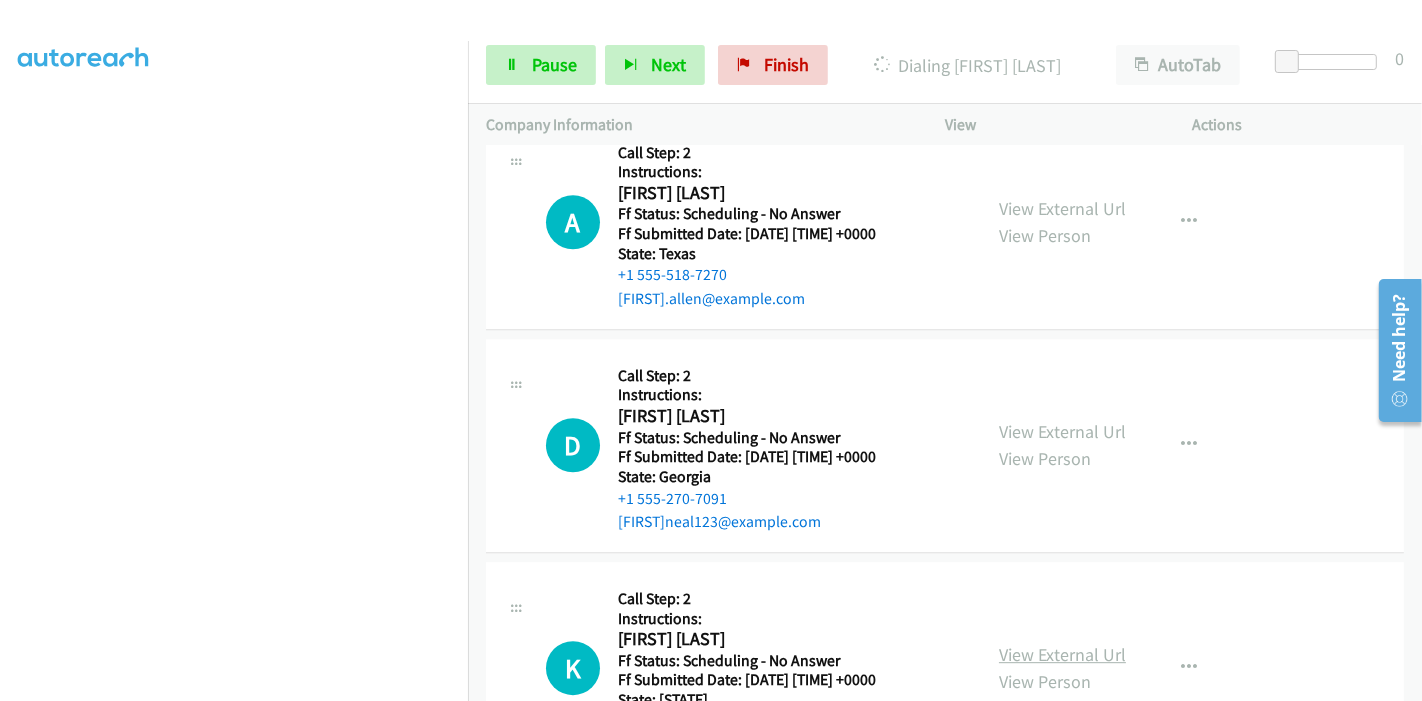 click on "View External Url" at bounding box center (1062, 654) 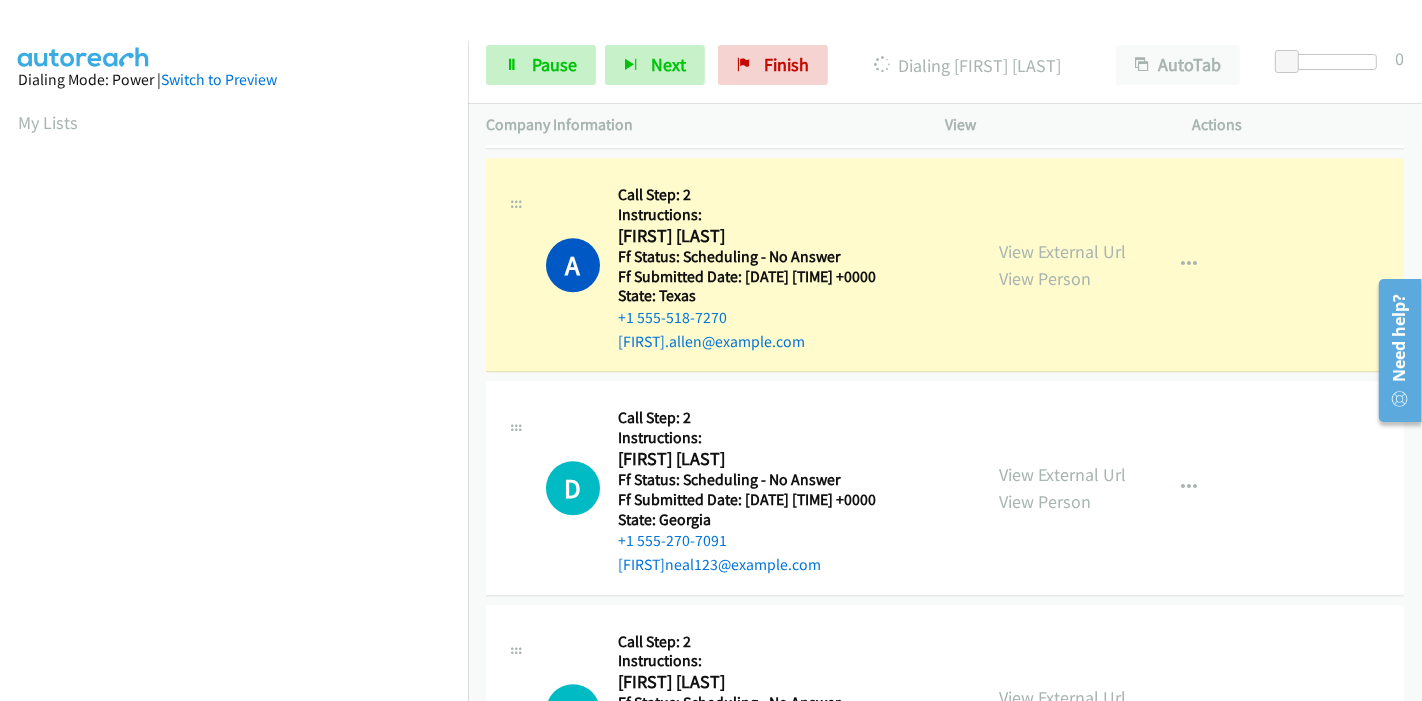 scroll, scrollTop: 422, scrollLeft: 0, axis: vertical 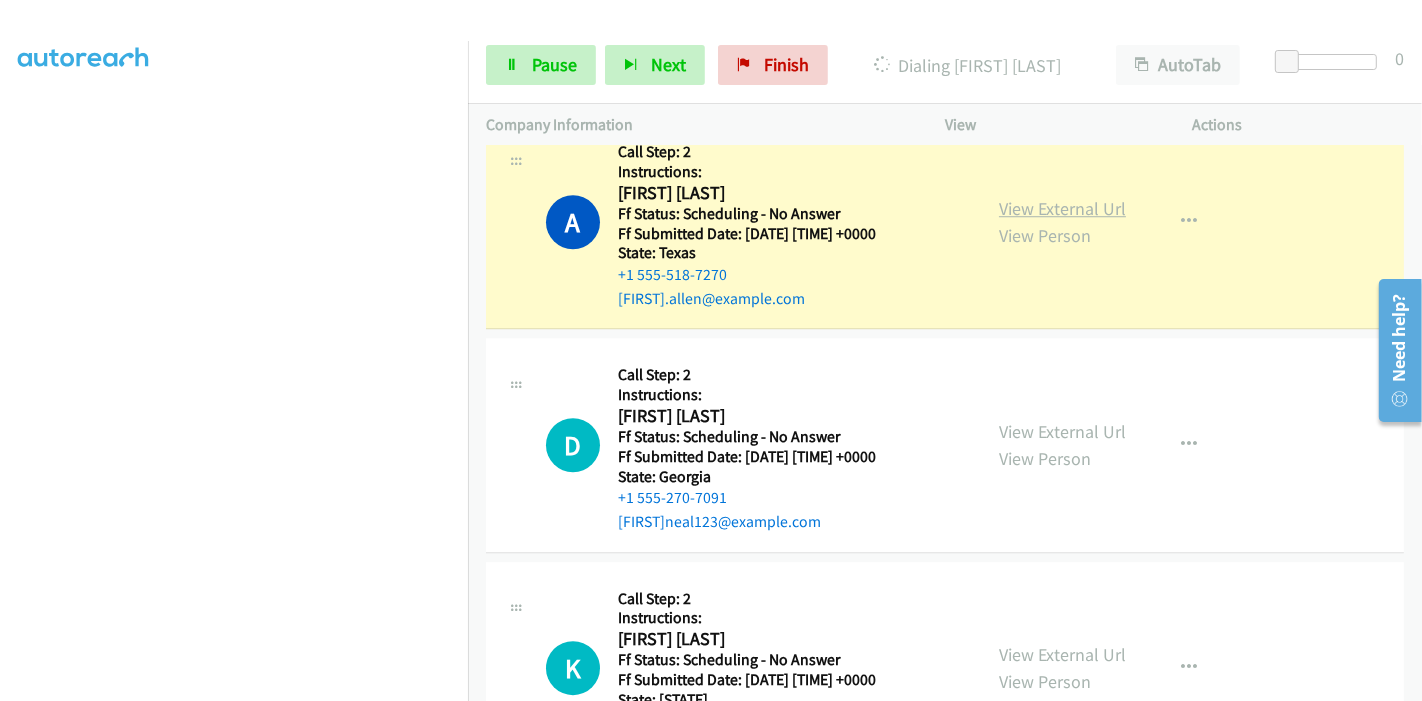 click on "View External Url" at bounding box center (1062, 208) 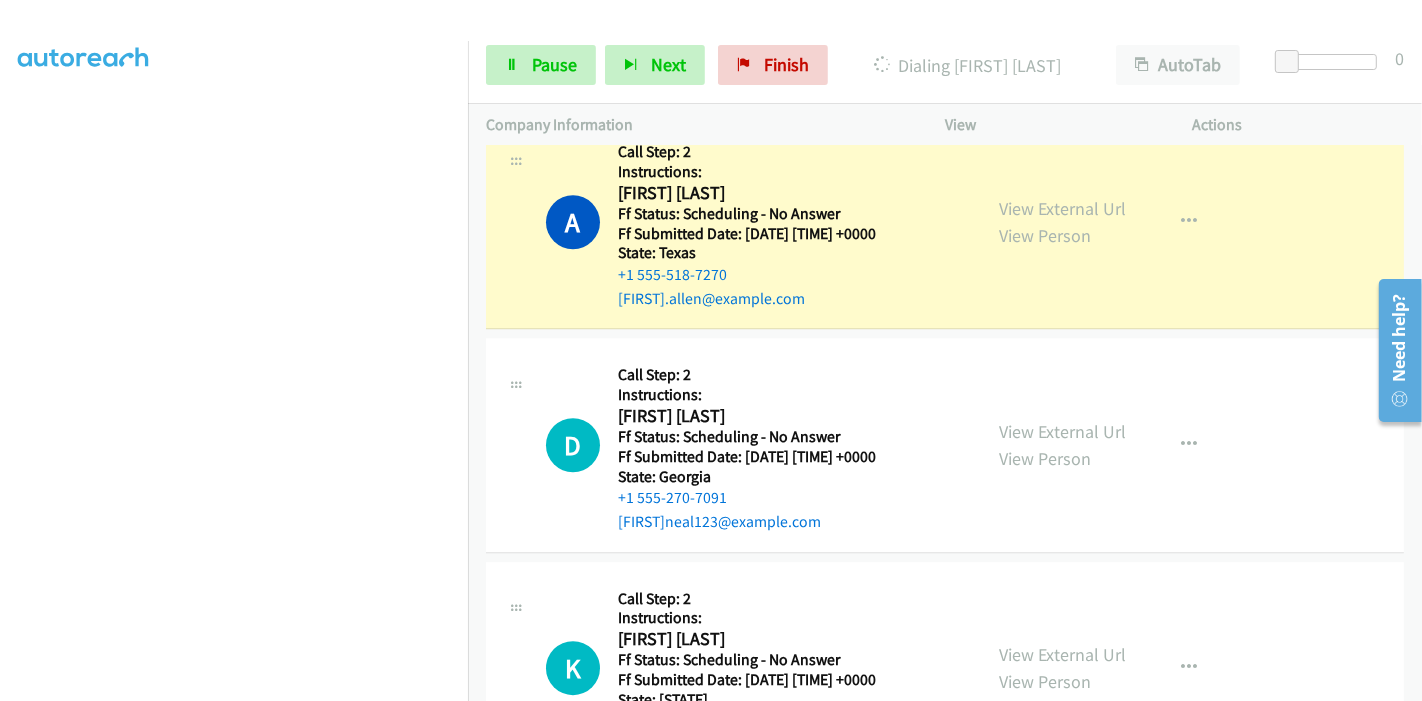 scroll, scrollTop: 0, scrollLeft: 0, axis: both 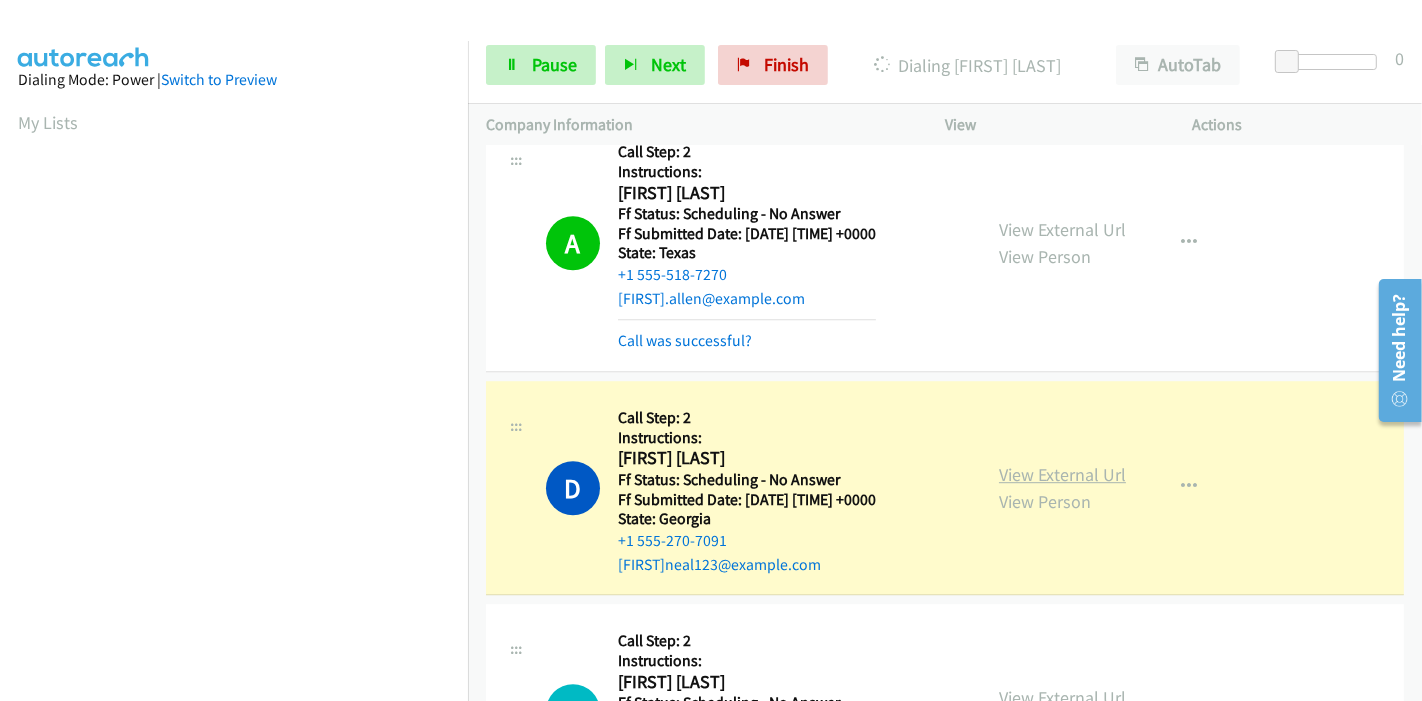 click on "View External Url" at bounding box center (1062, 474) 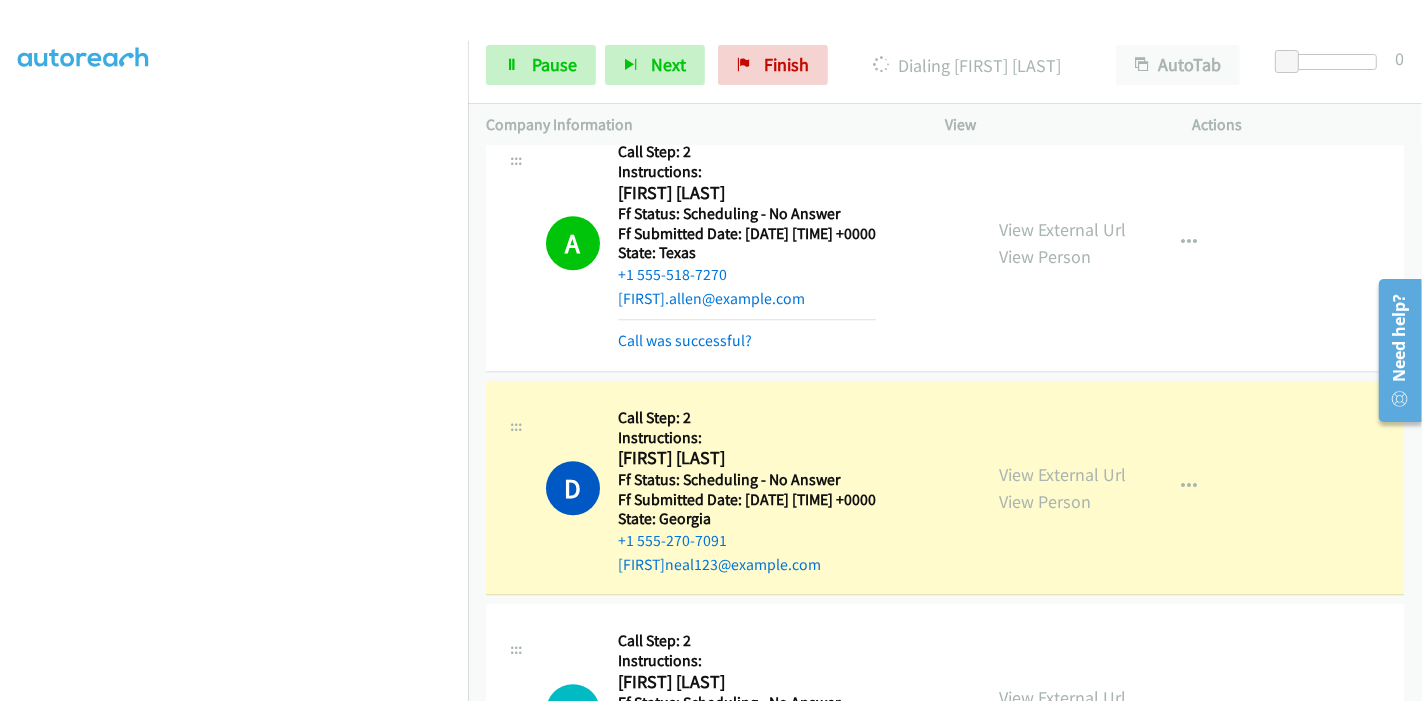 scroll, scrollTop: 0, scrollLeft: 0, axis: both 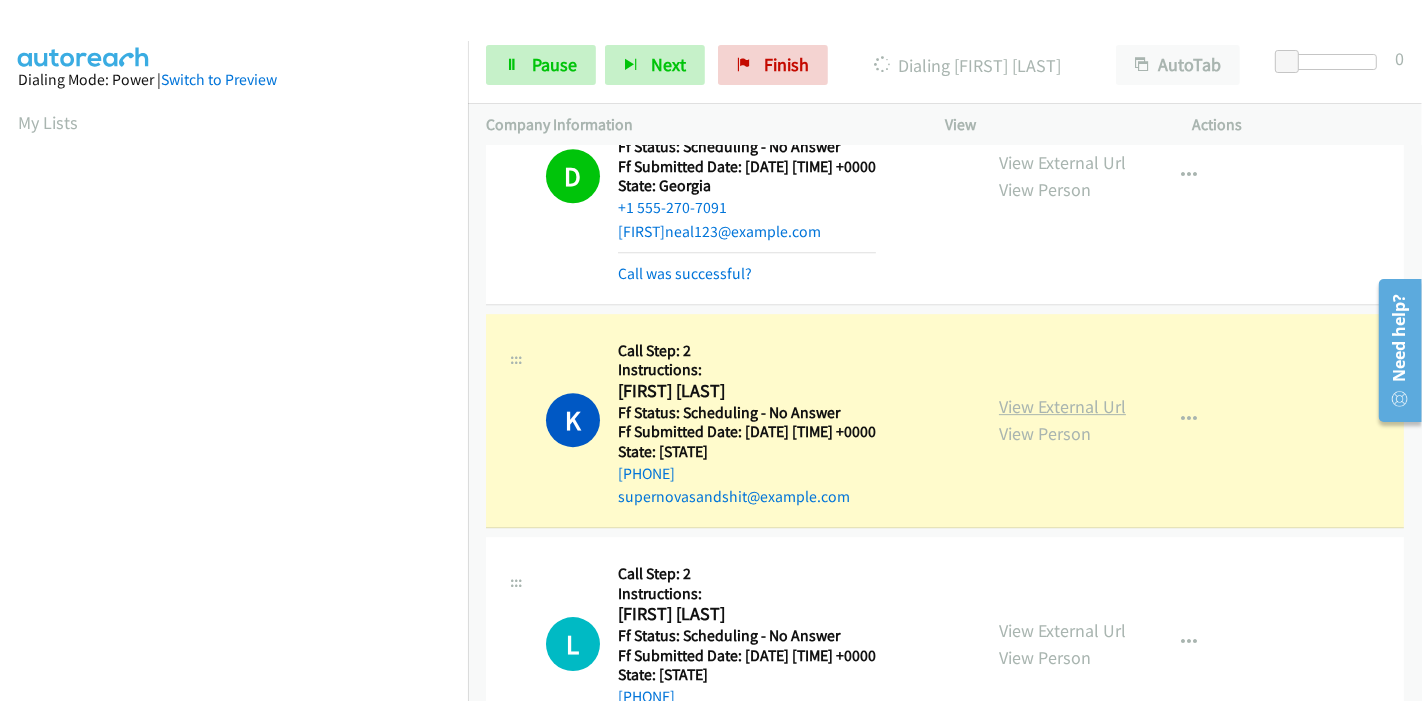 click on "View External Url" at bounding box center [1062, 406] 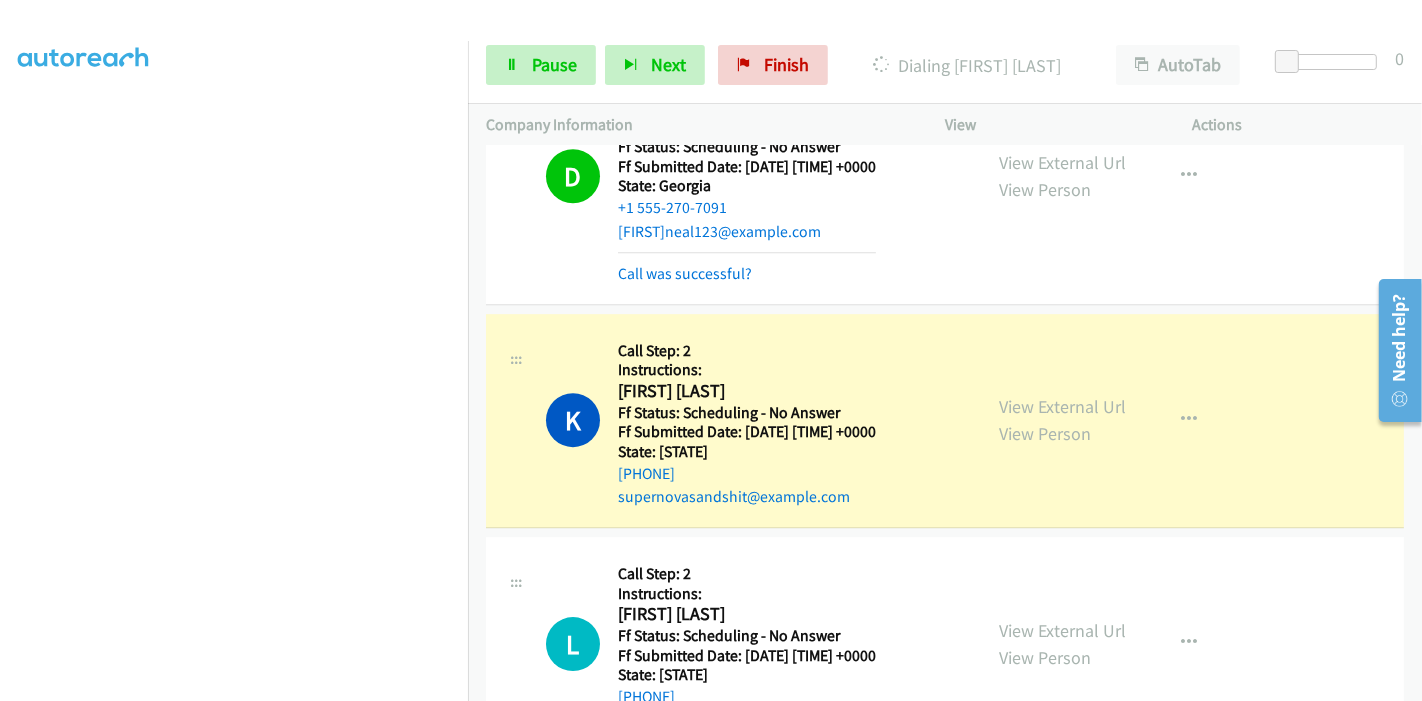 scroll, scrollTop: 422, scrollLeft: 0, axis: vertical 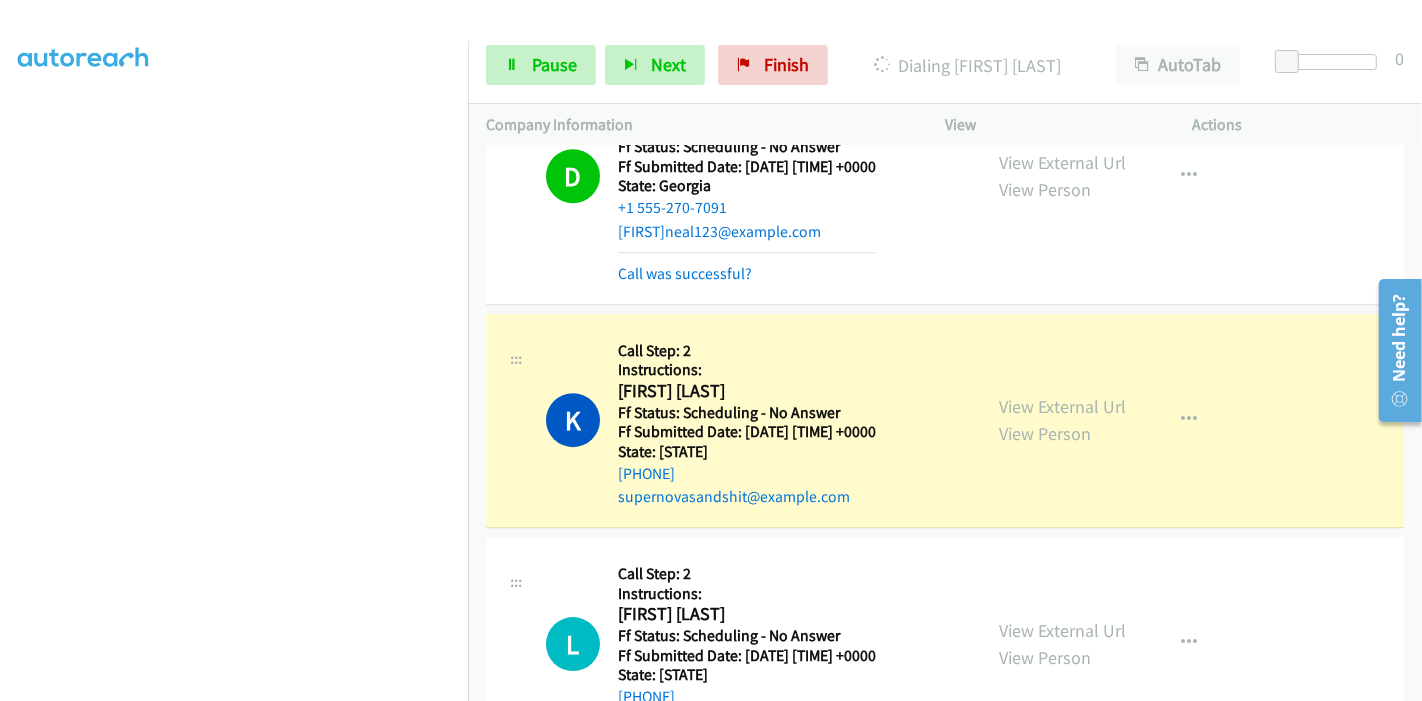 click on "Dialing Mode: Power
|
Switch to Preview
My Lists" at bounding box center (234, 188) 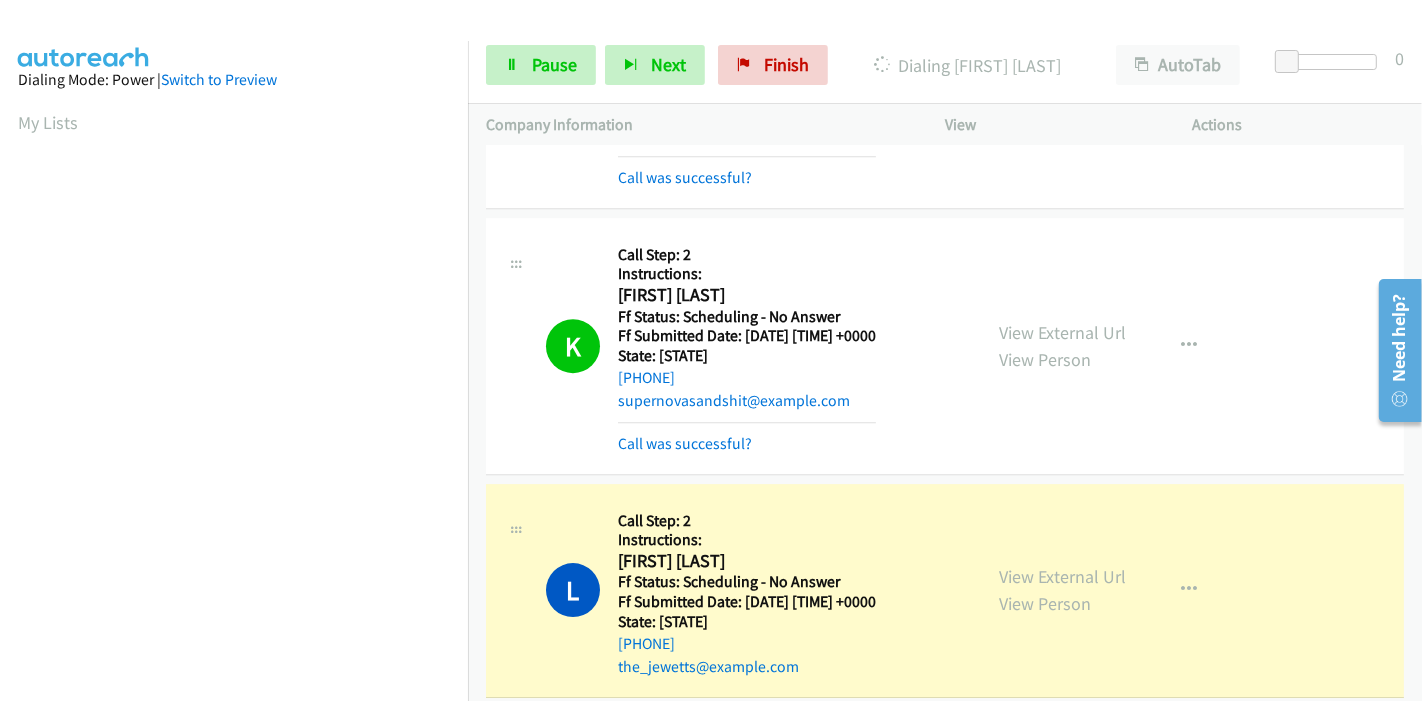 scroll, scrollTop: 5375, scrollLeft: 0, axis: vertical 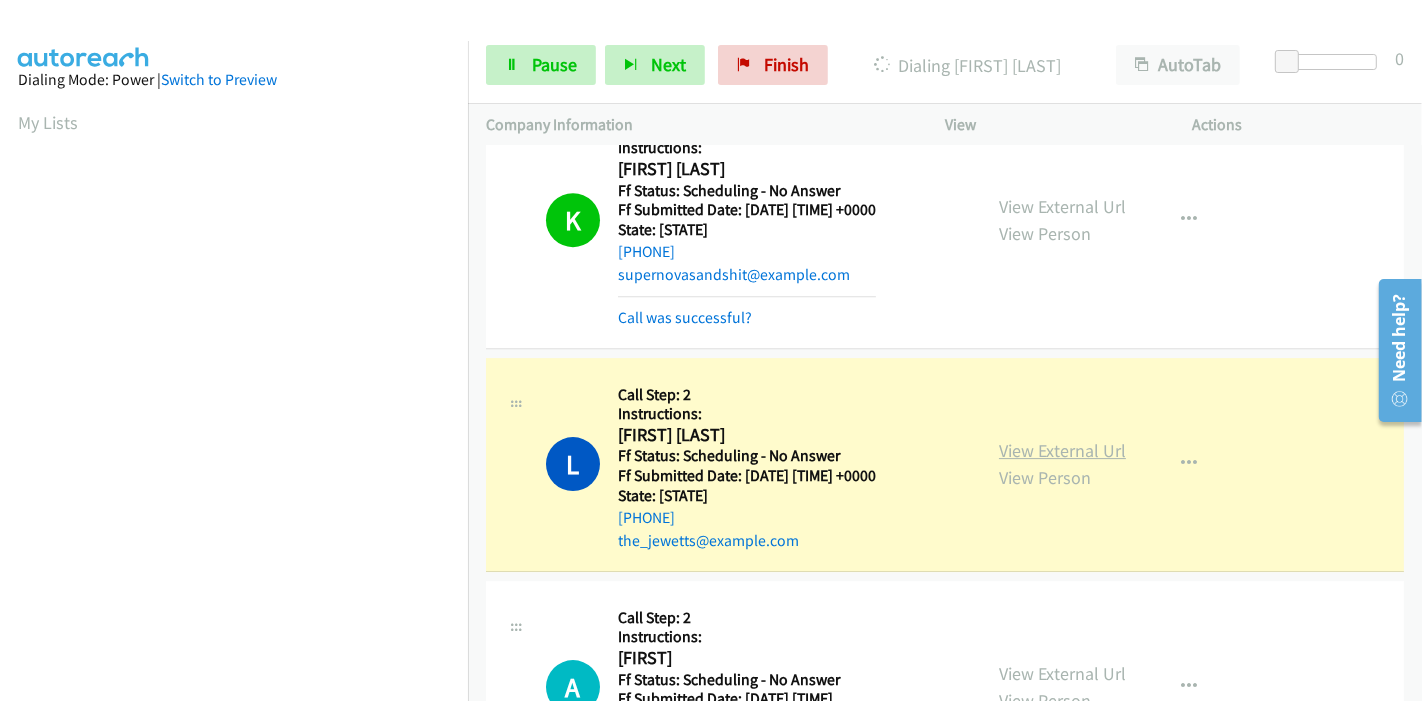 click on "View External Url" at bounding box center [1062, 450] 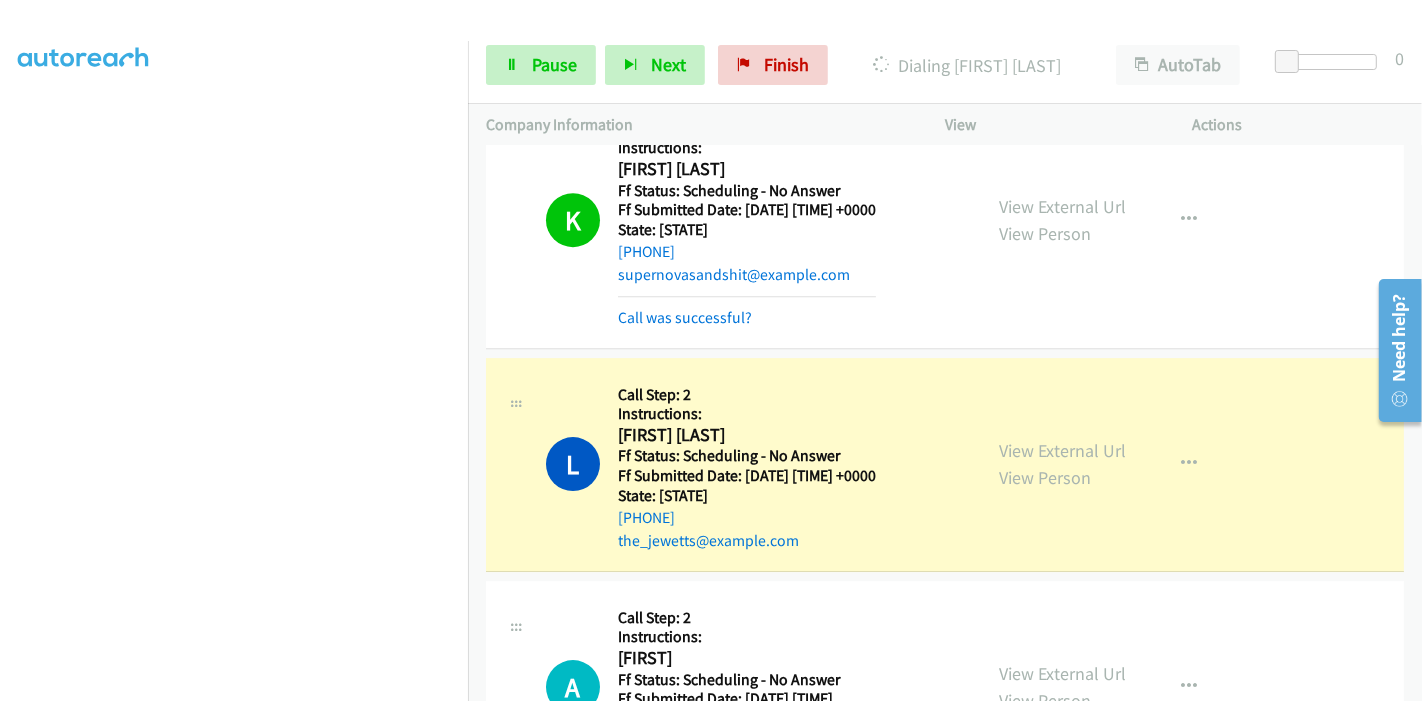 scroll, scrollTop: 0, scrollLeft: 0, axis: both 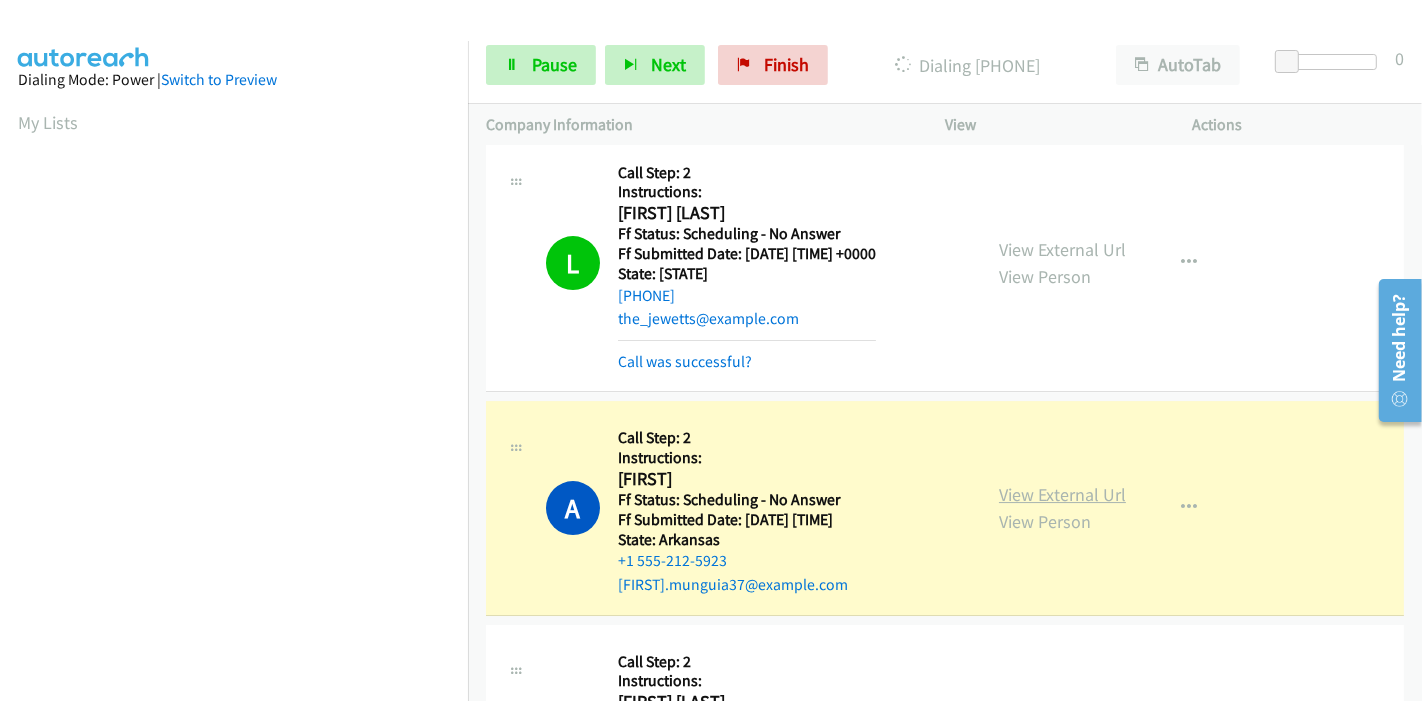 click on "View External Url" at bounding box center [1062, 494] 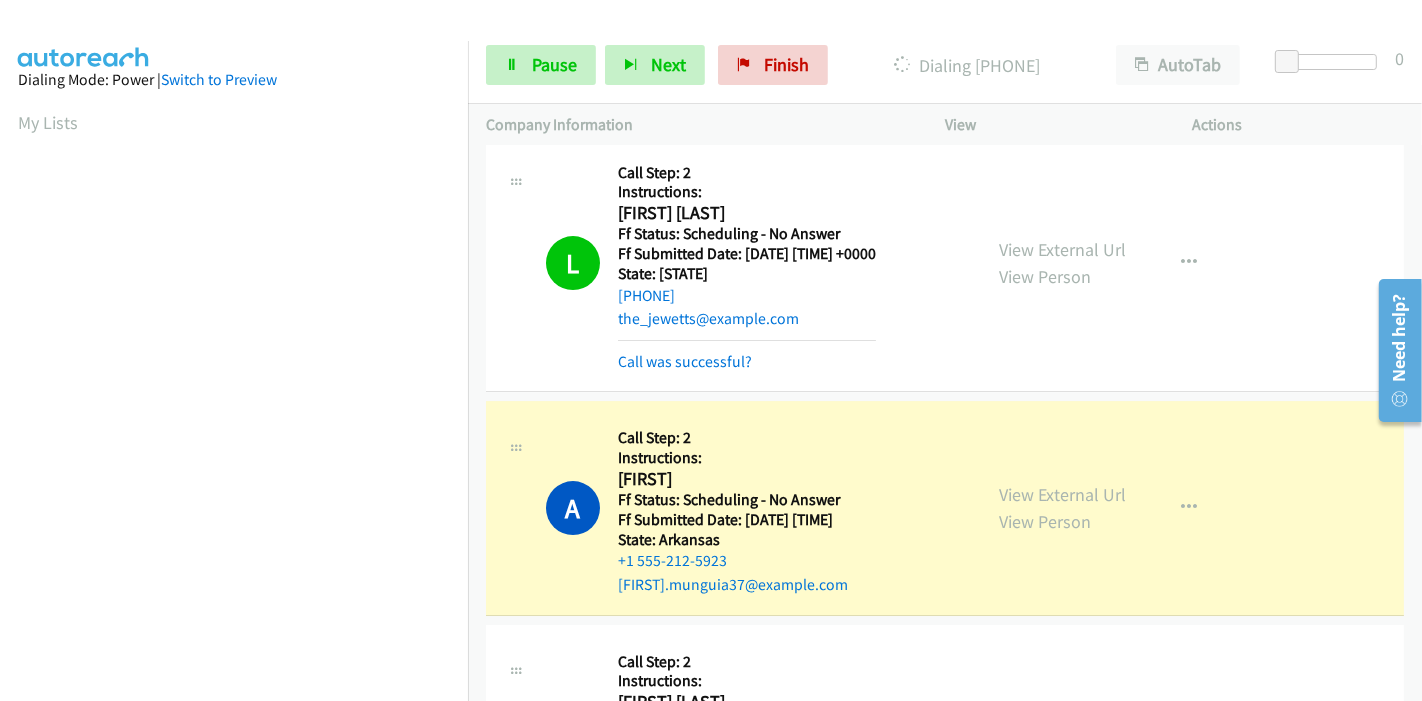 scroll, scrollTop: 422, scrollLeft: 0, axis: vertical 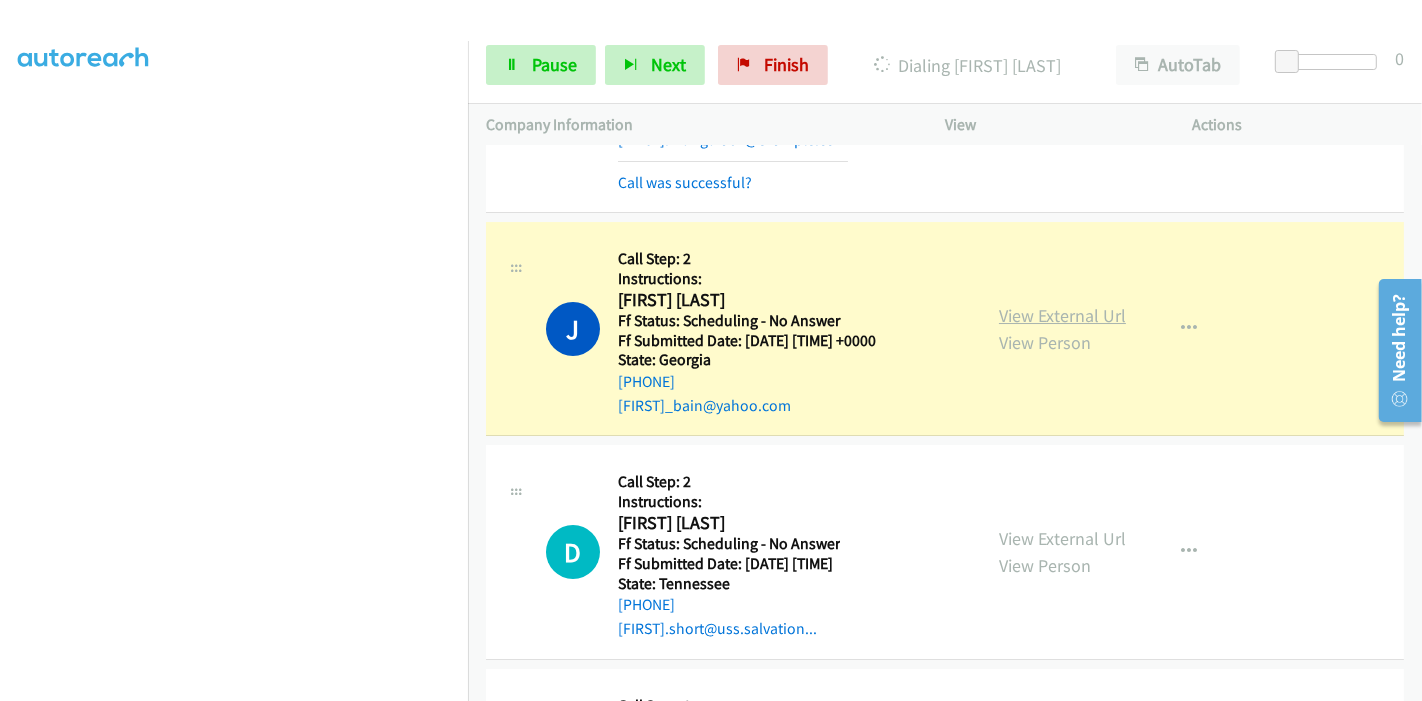 click on "View External Url" at bounding box center (1062, 315) 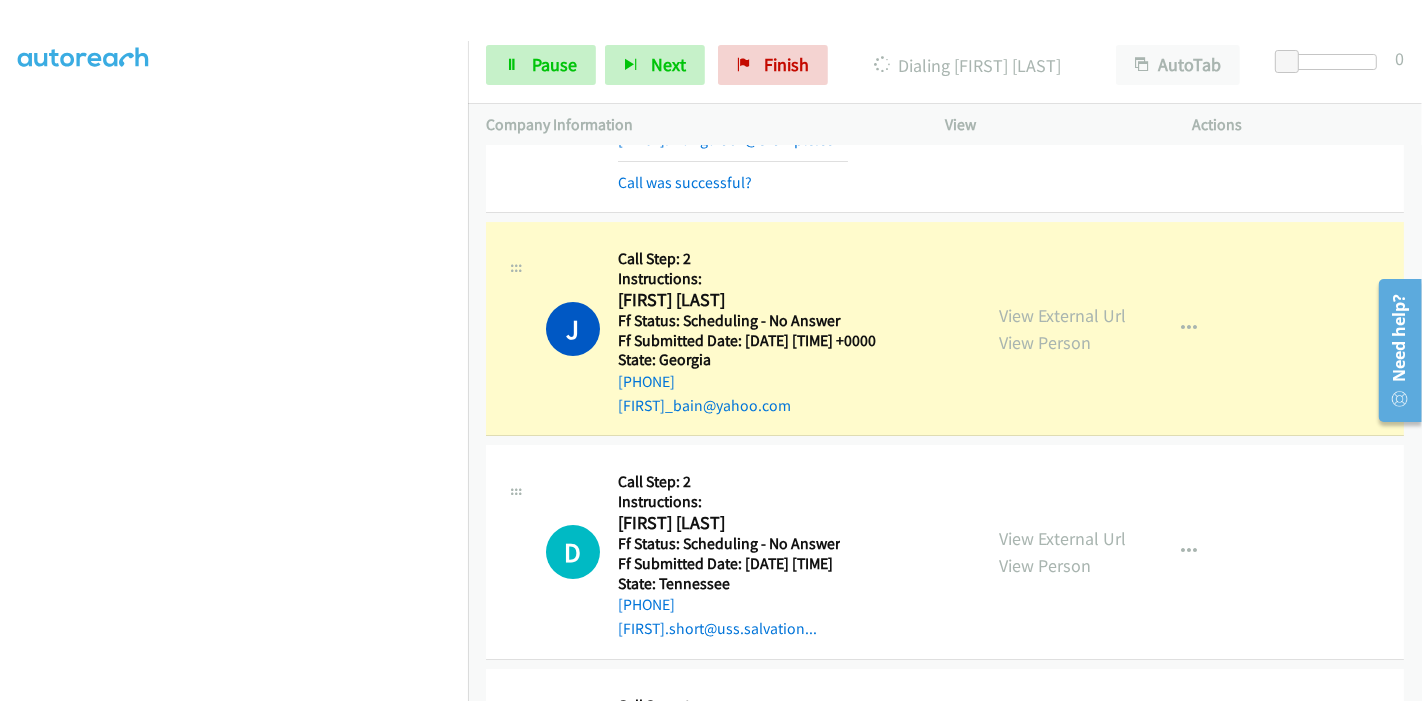 scroll, scrollTop: 222, scrollLeft: 0, axis: vertical 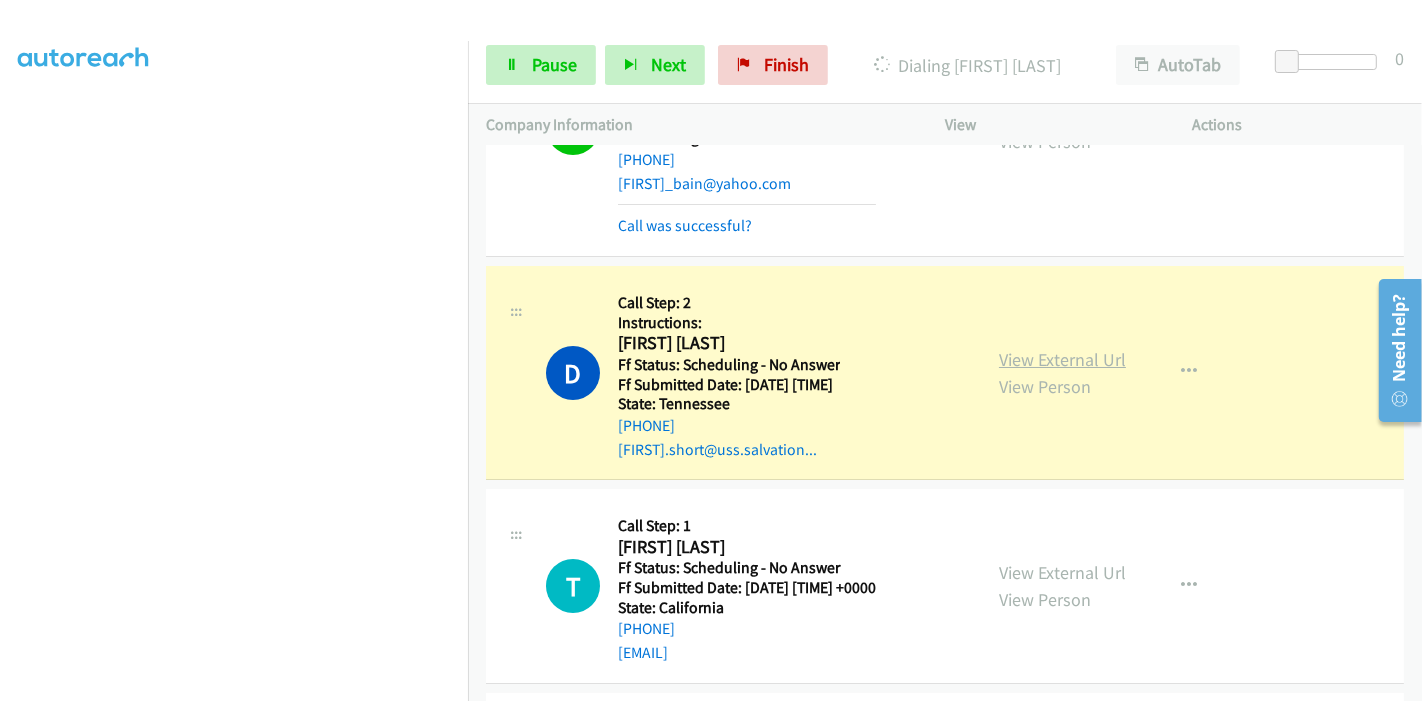 click on "View External Url" at bounding box center [1062, 359] 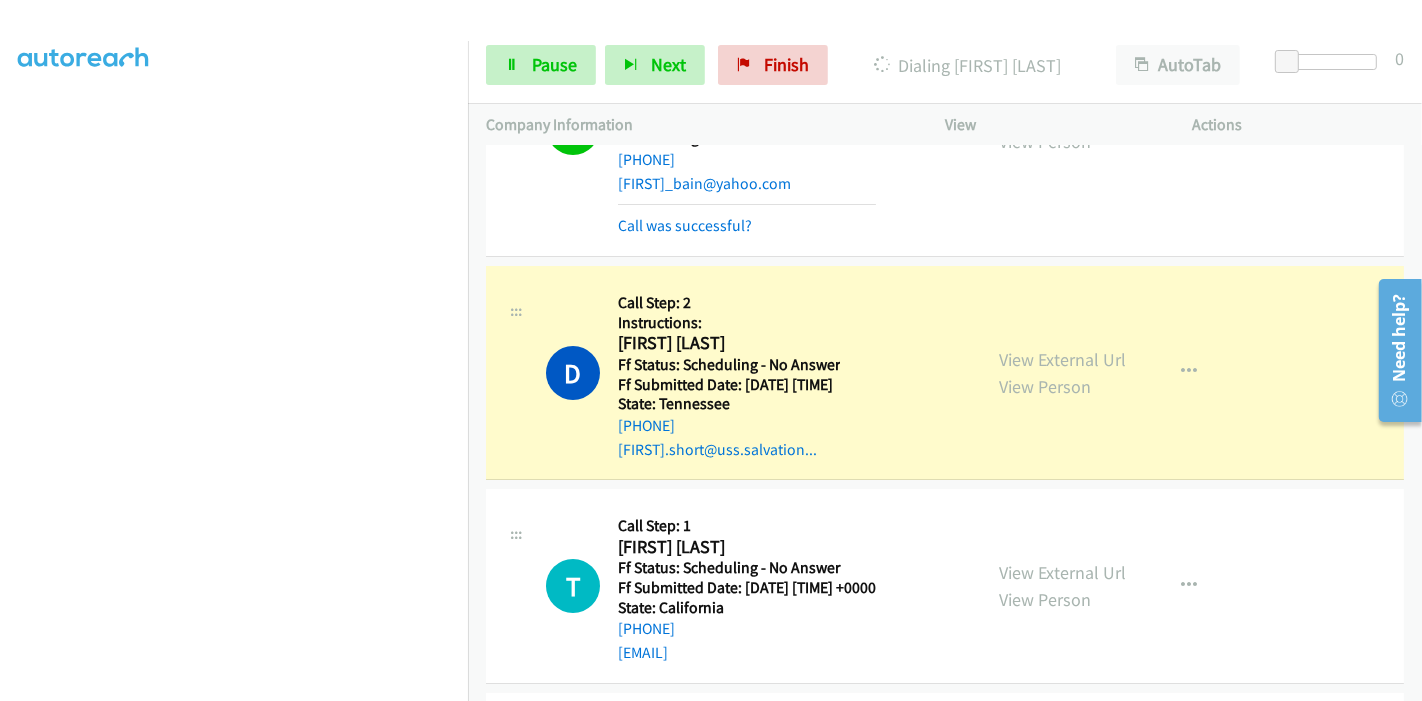 scroll, scrollTop: 0, scrollLeft: 0, axis: both 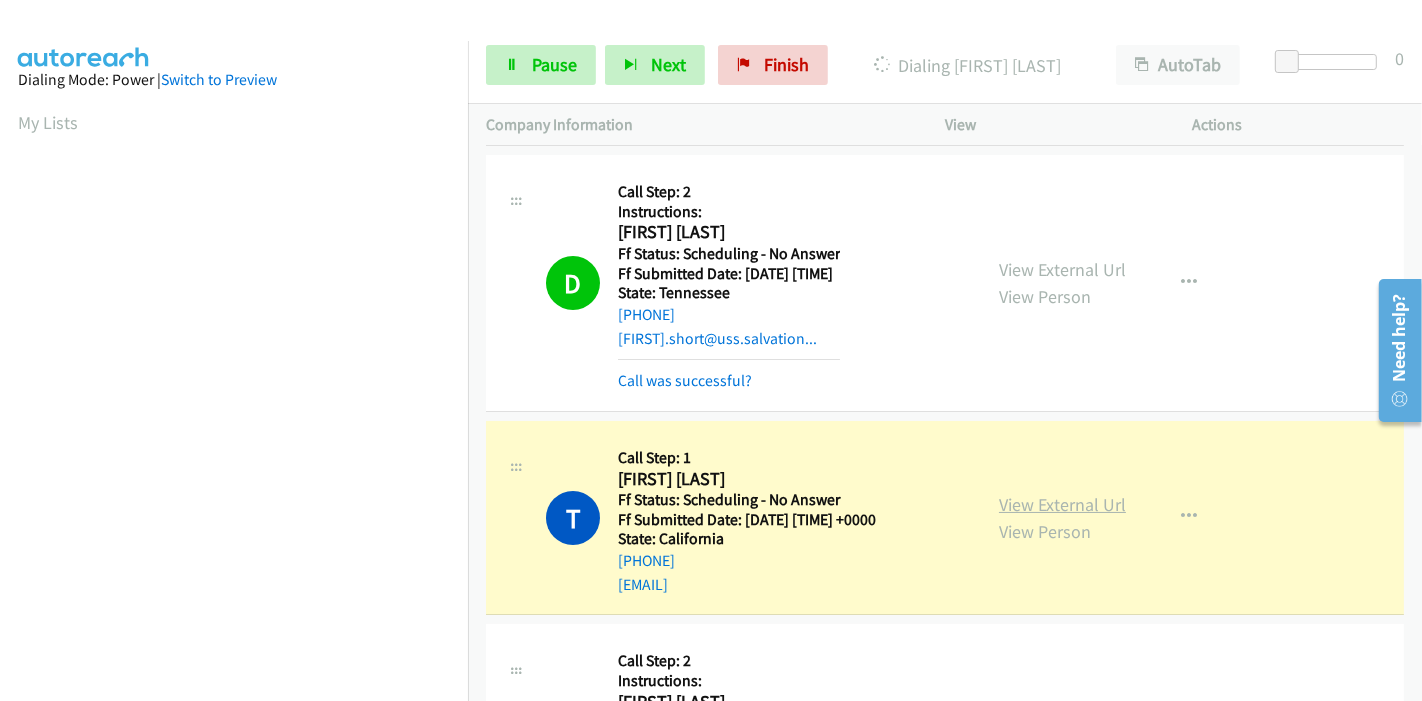 click on "View External Url" at bounding box center [1062, 504] 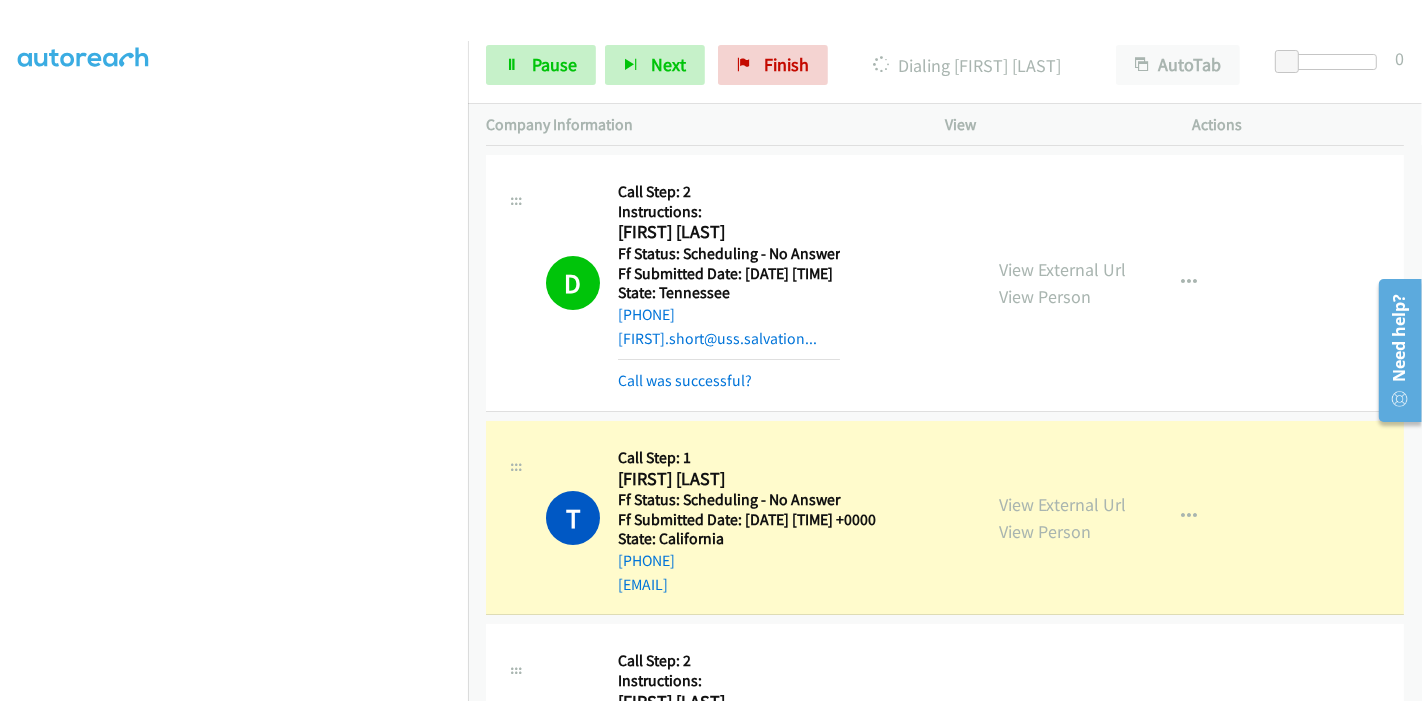 scroll, scrollTop: 0, scrollLeft: 0, axis: both 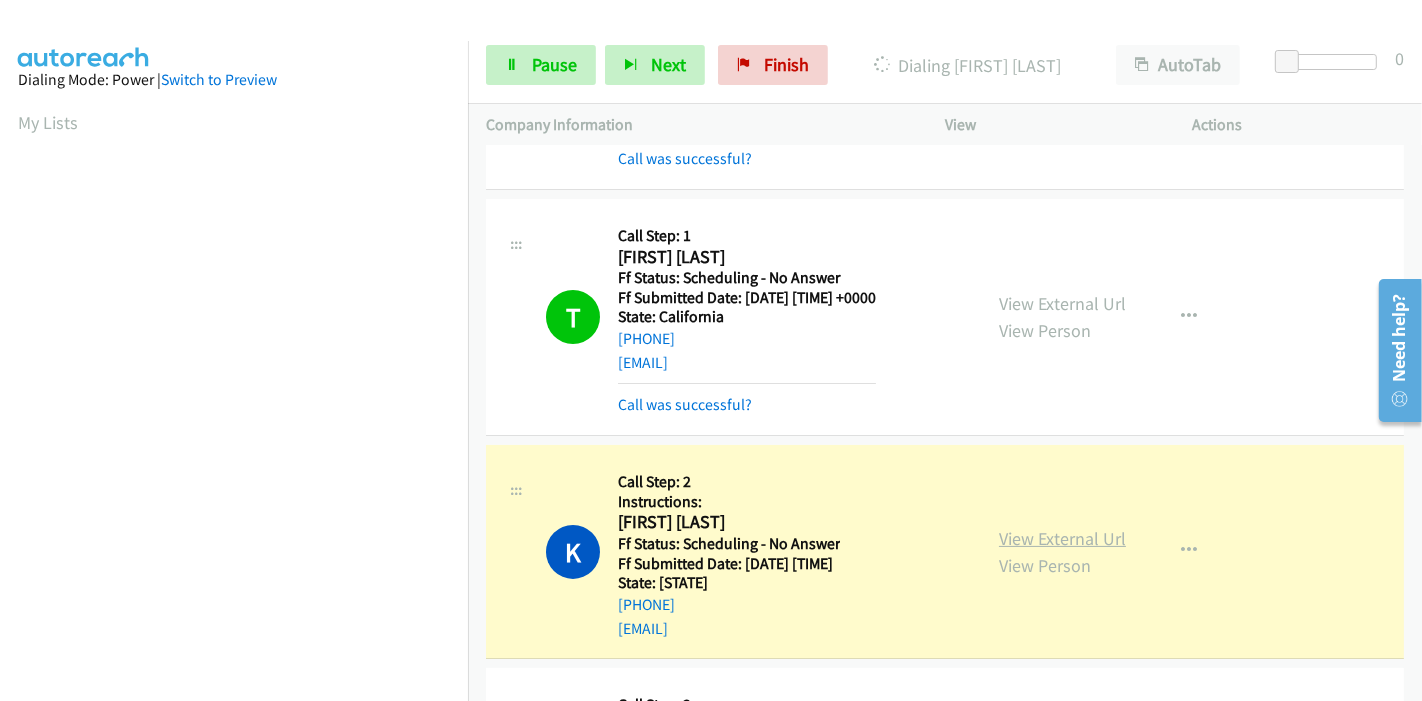 click on "View External Url" at bounding box center (1062, 538) 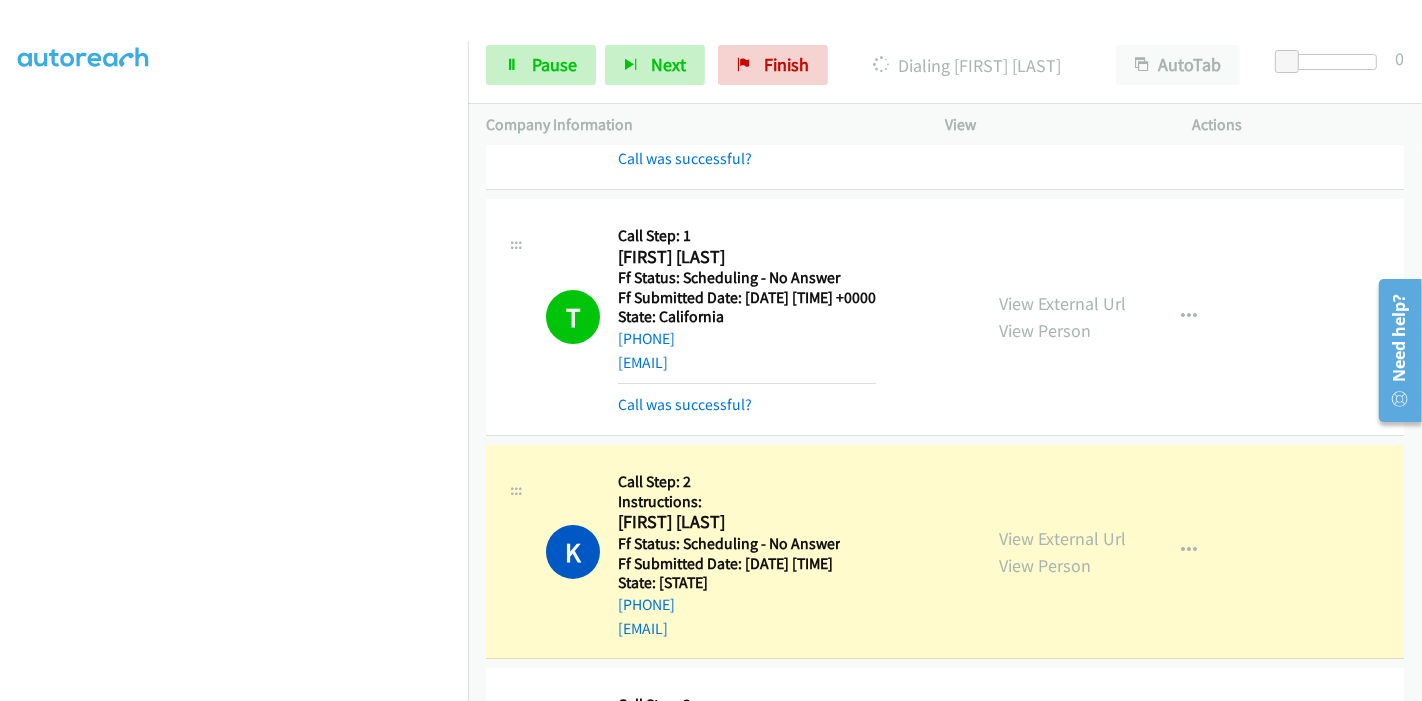 scroll, scrollTop: 0, scrollLeft: 0, axis: both 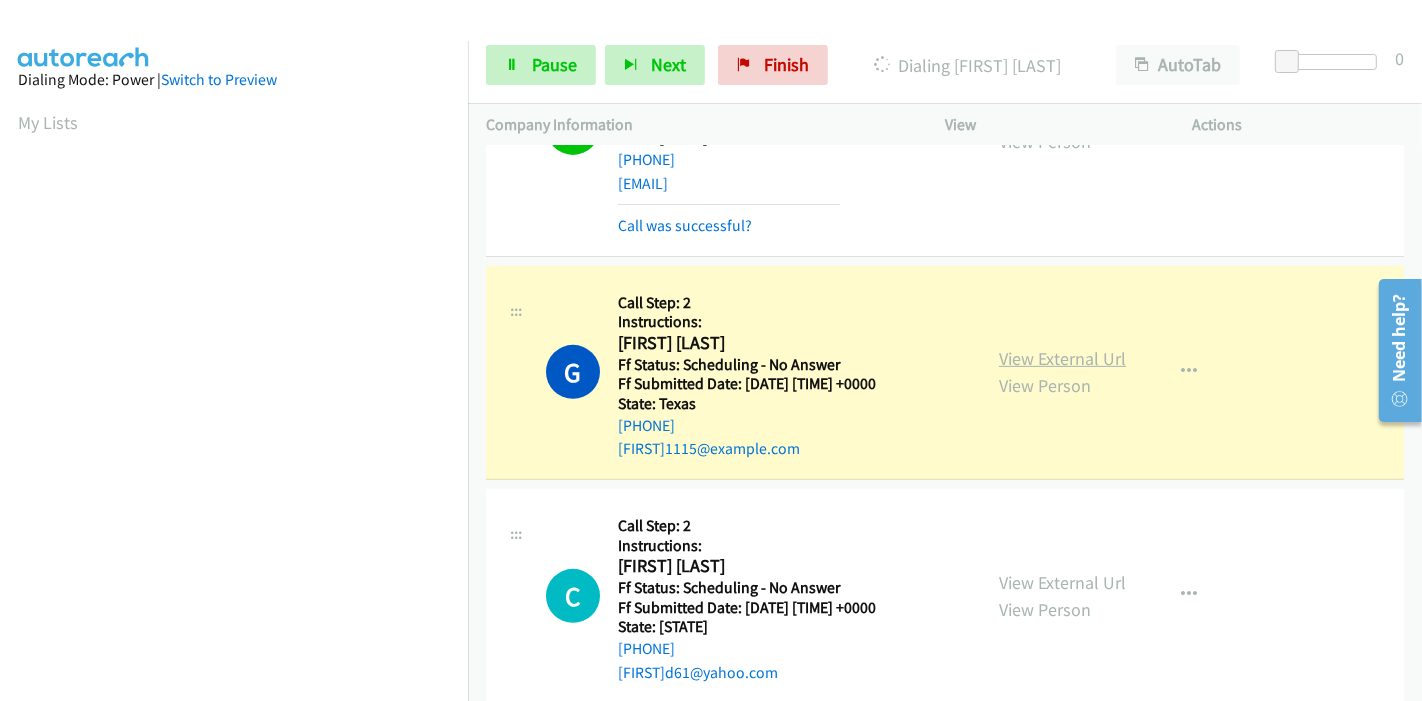 click on "View External Url" at bounding box center (1062, 358) 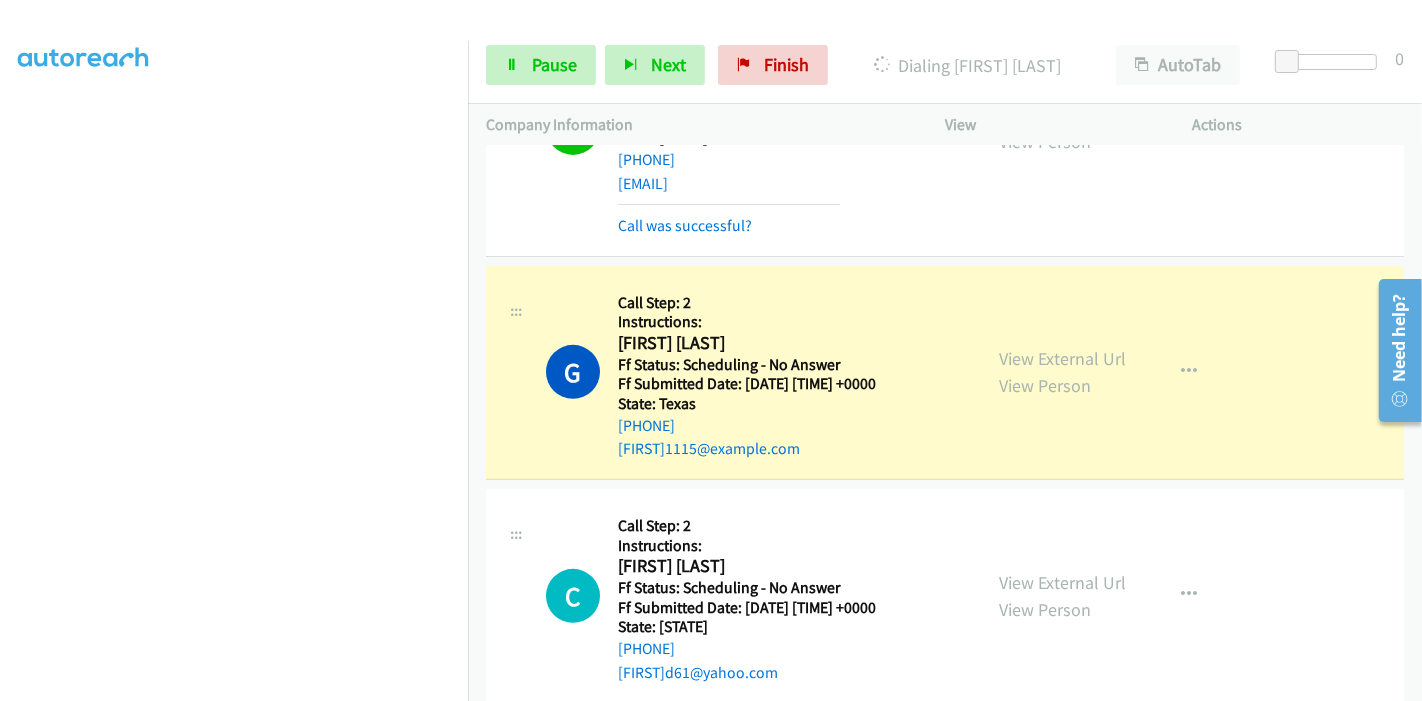 scroll, scrollTop: 111, scrollLeft: 0, axis: vertical 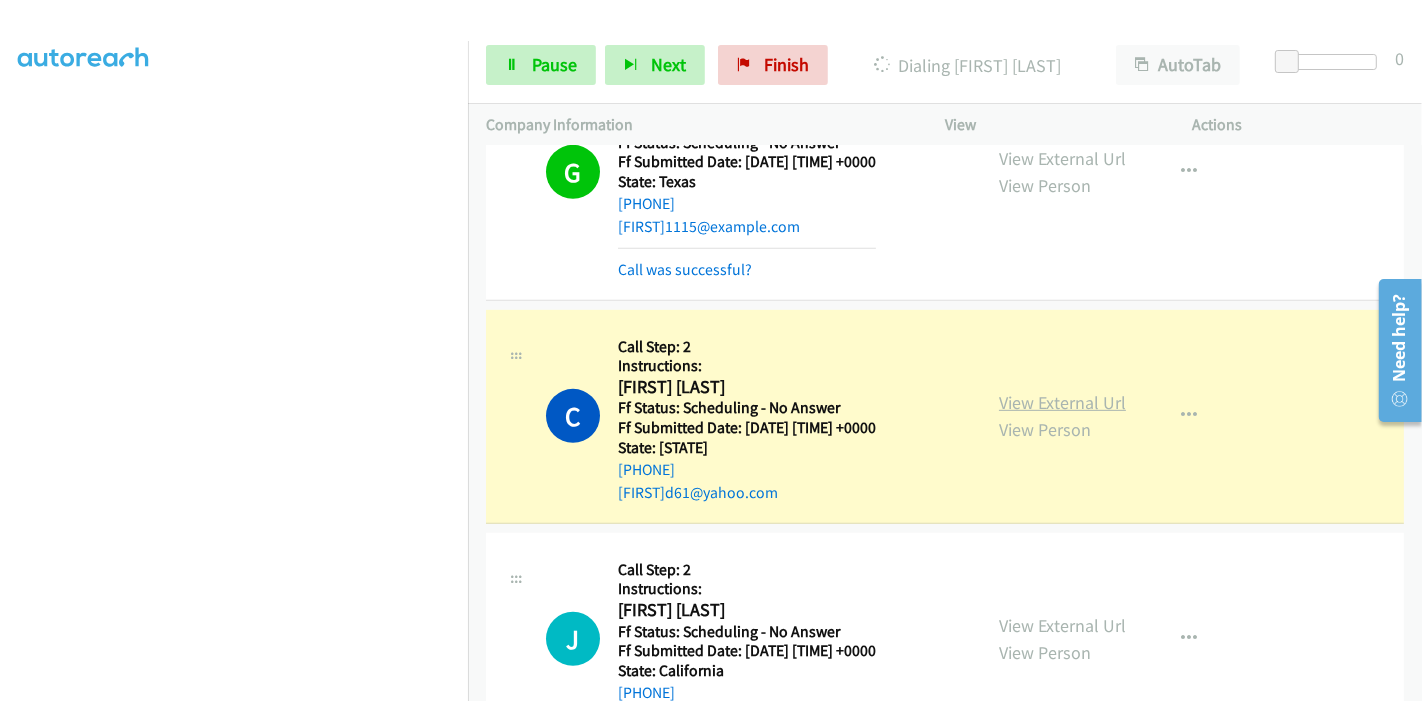 click on "View External Url" at bounding box center [1062, 402] 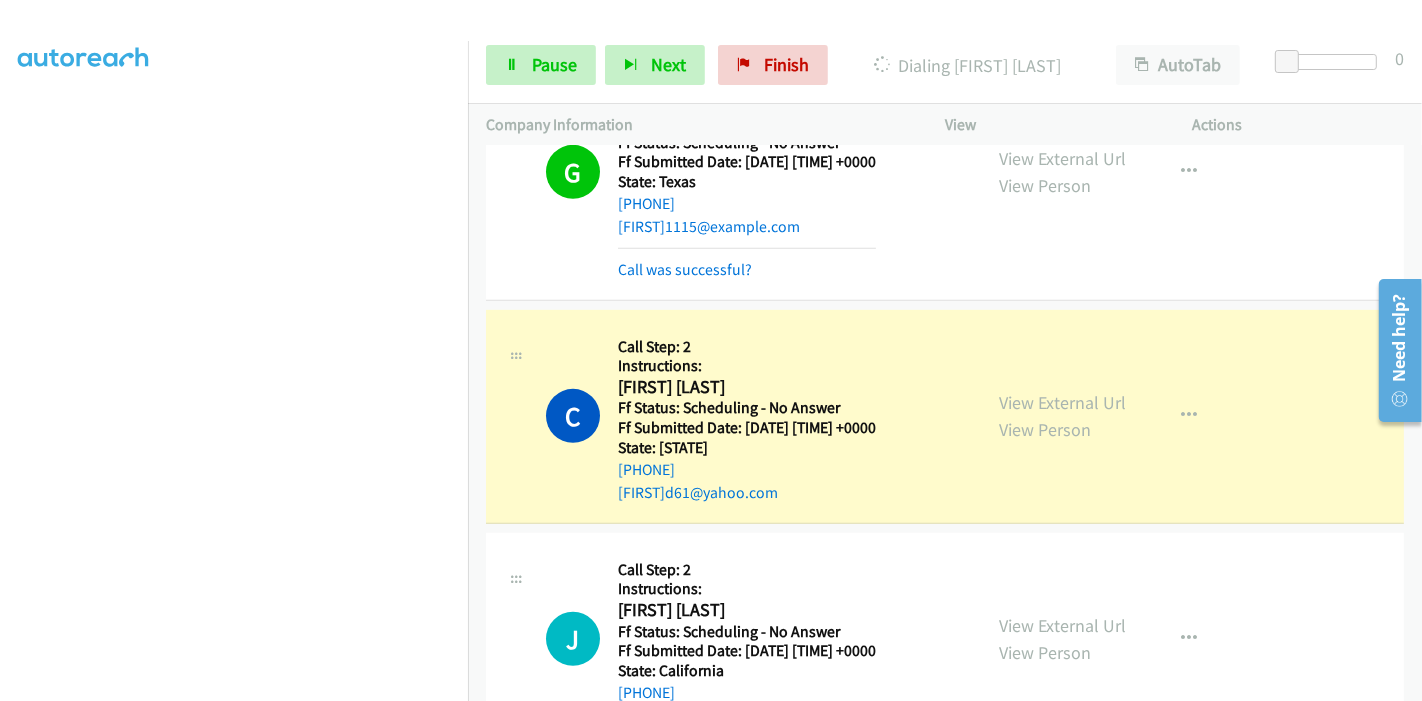 scroll, scrollTop: 0, scrollLeft: 0, axis: both 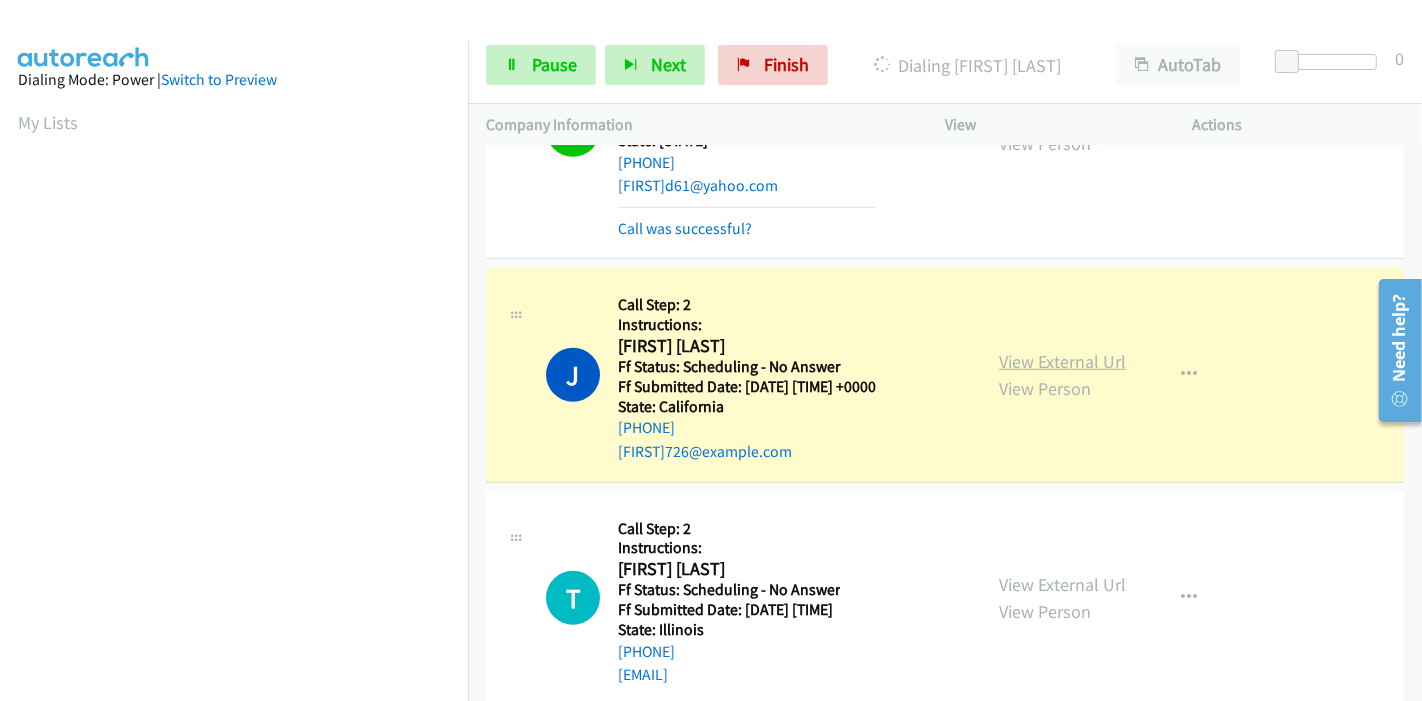 click on "View External Url" at bounding box center [1062, 361] 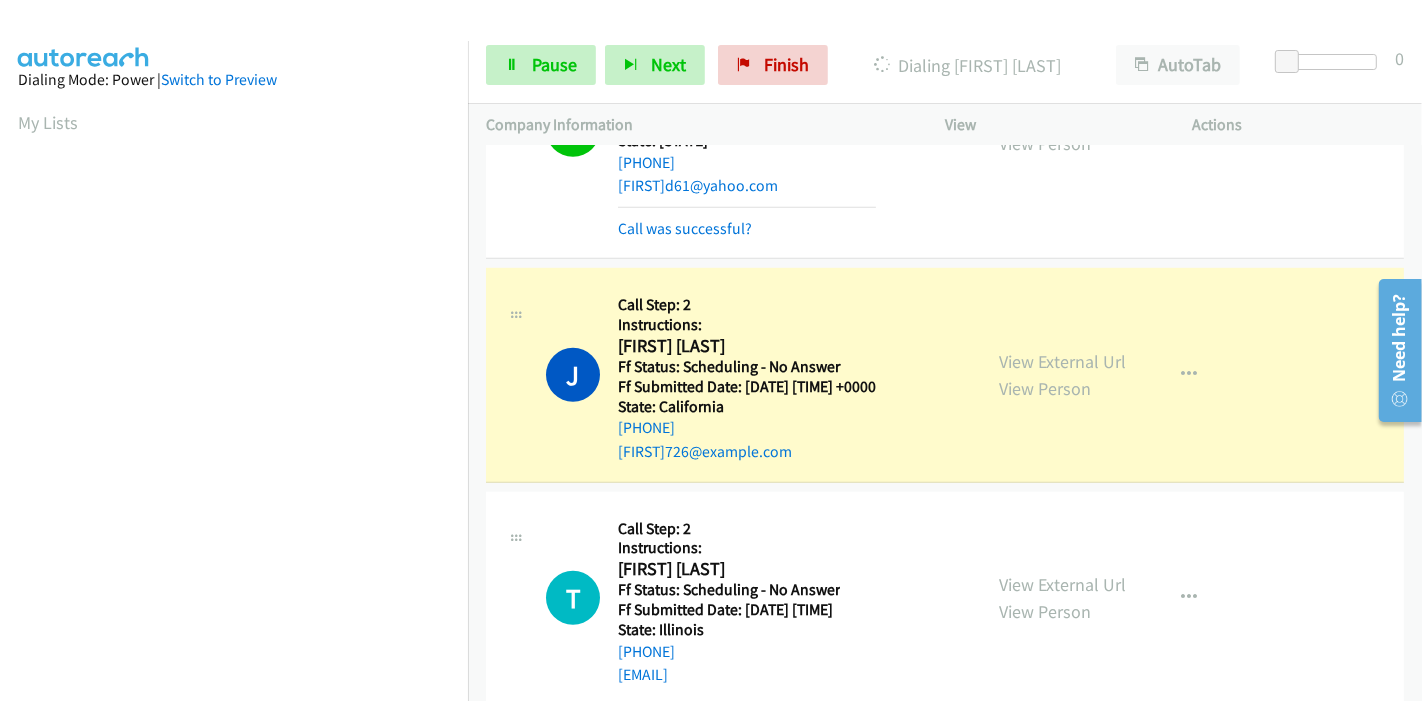 scroll, scrollTop: 0, scrollLeft: 0, axis: both 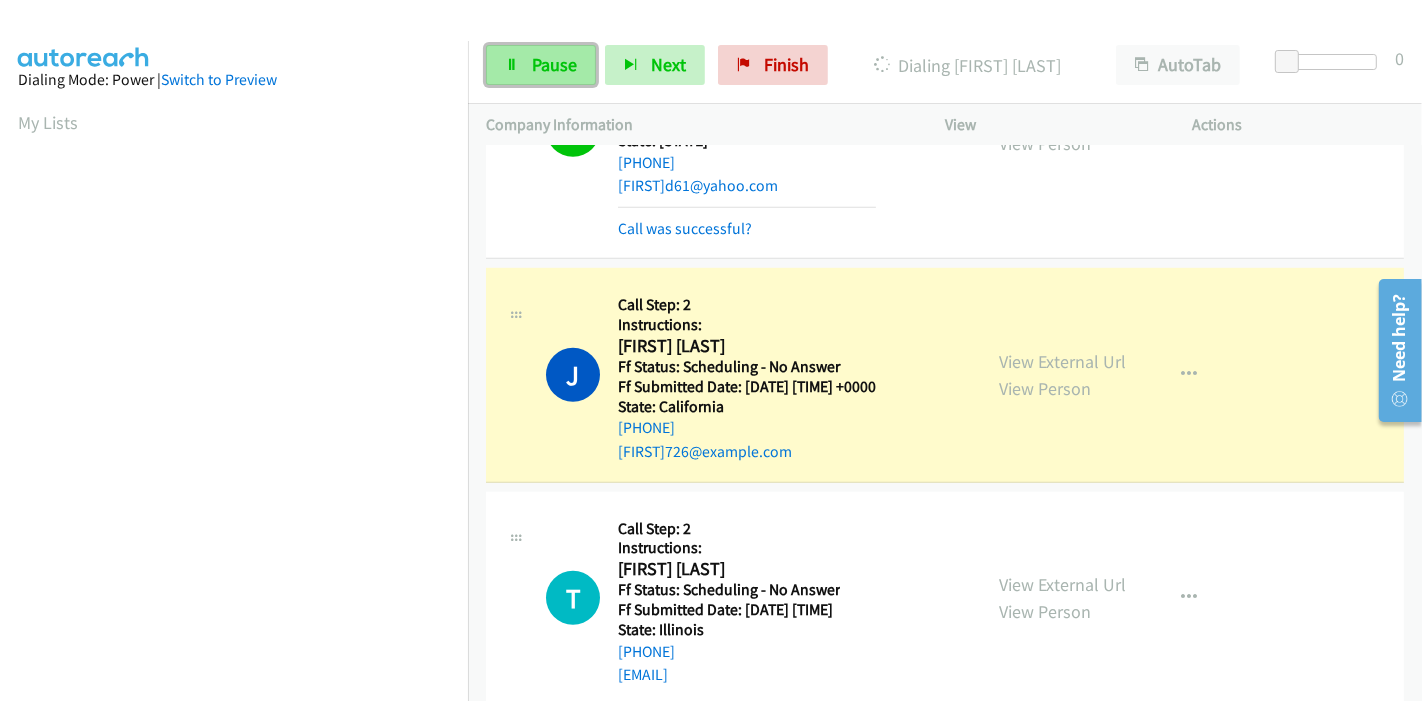 click on "Pause" at bounding box center (554, 64) 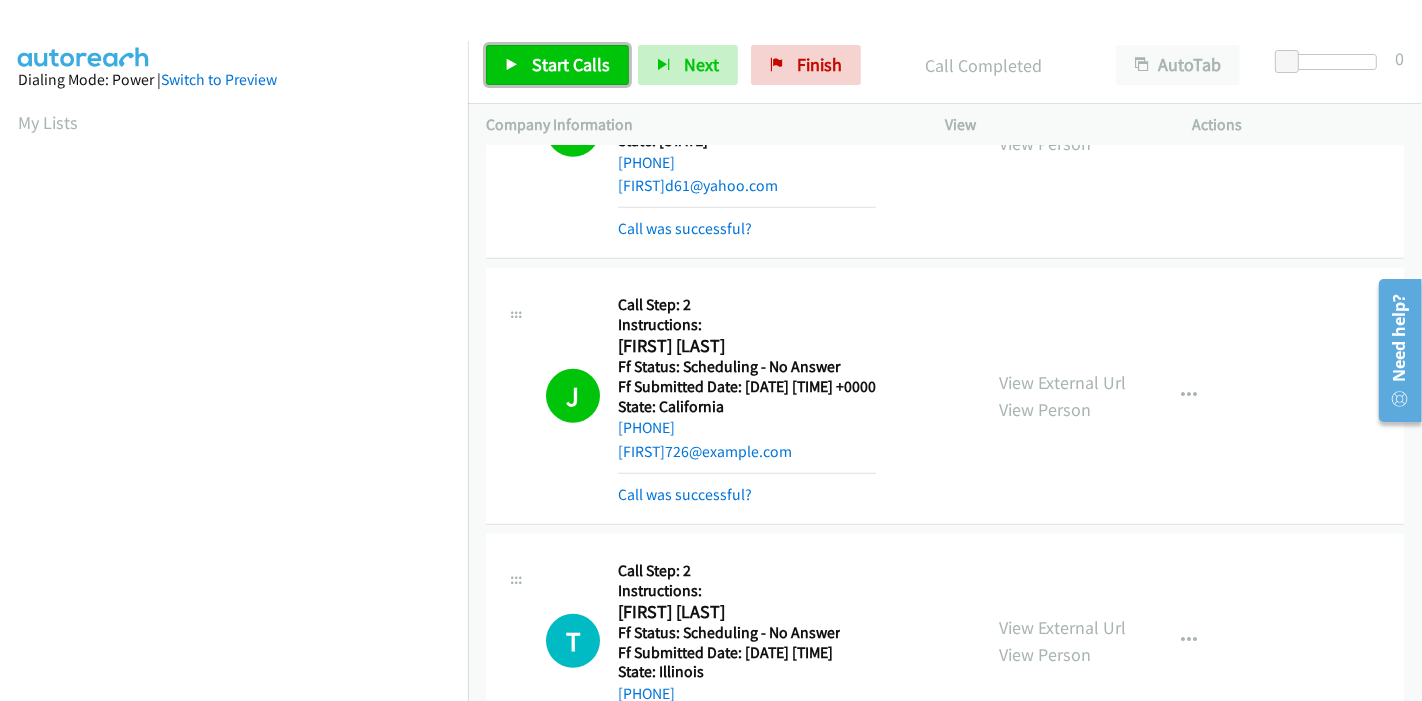 click on "Start Calls" at bounding box center (571, 64) 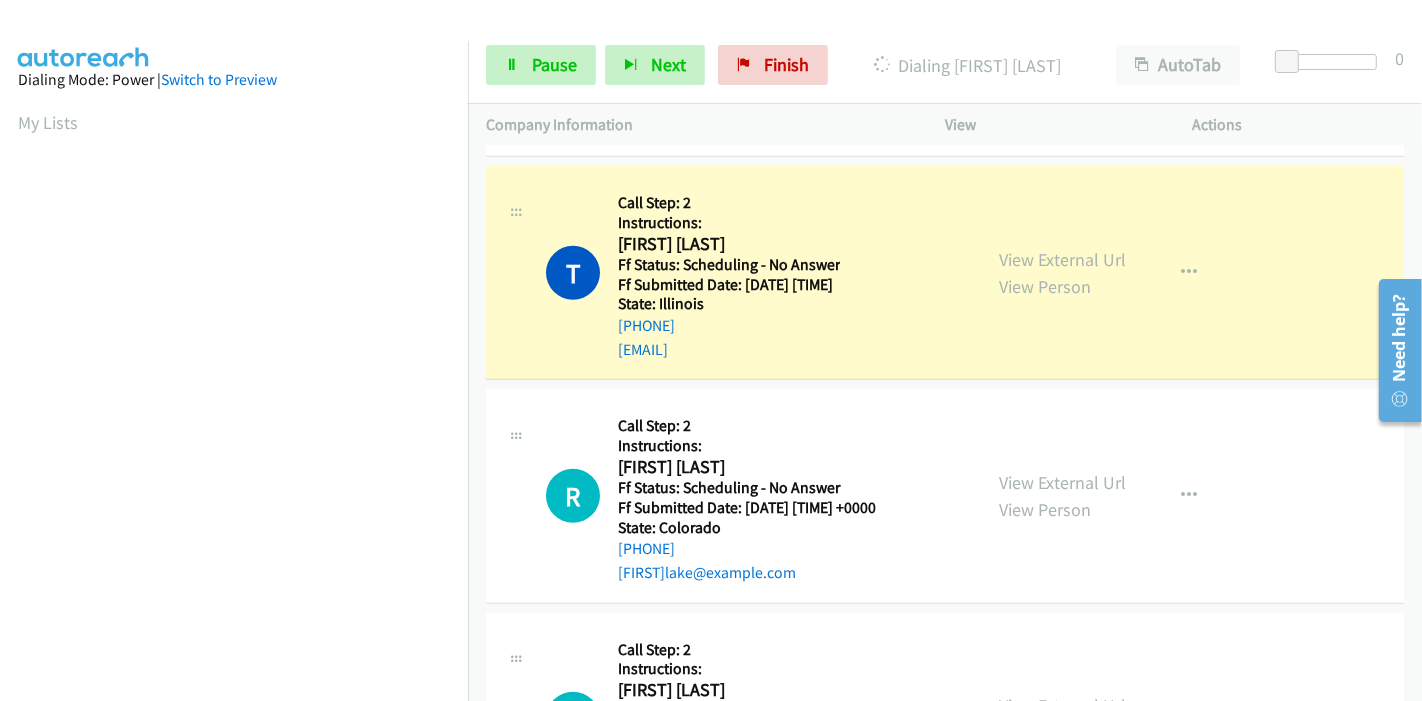 scroll, scrollTop: 7904, scrollLeft: 0, axis: vertical 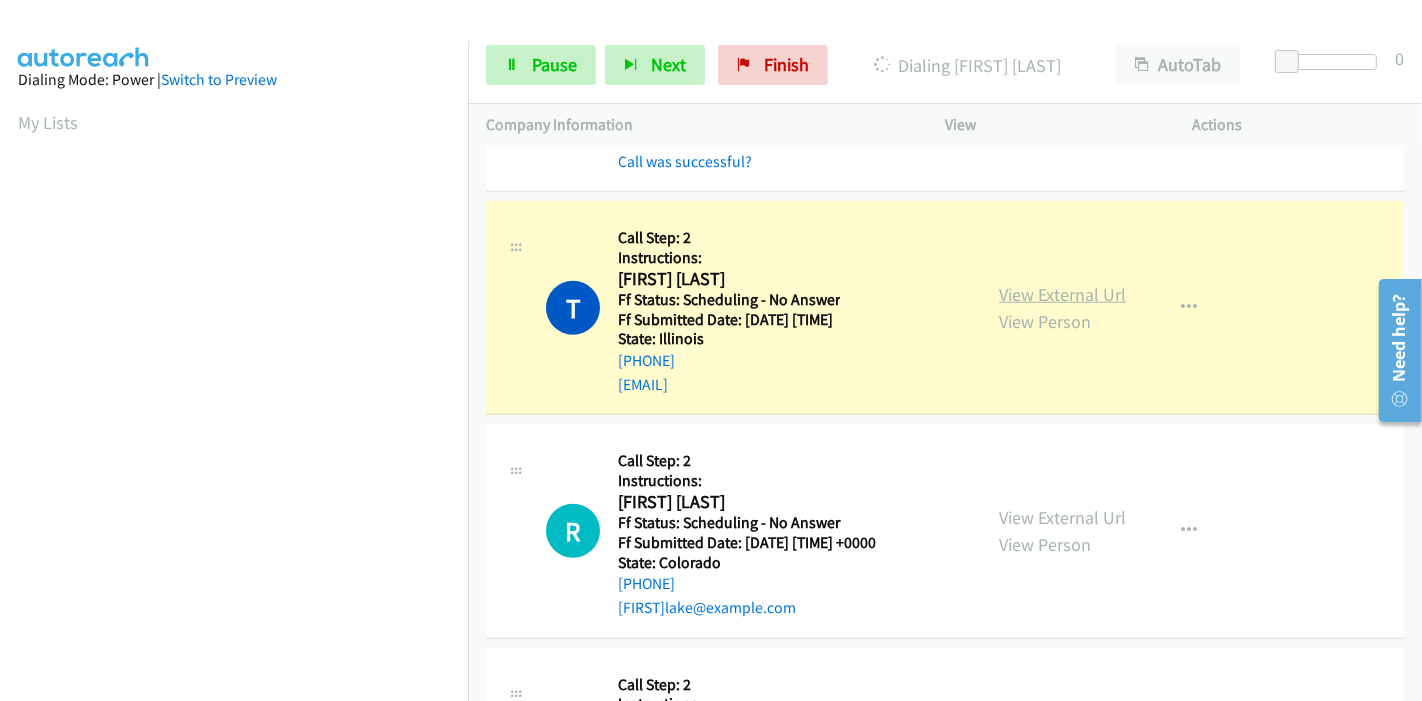 click on "View External Url" at bounding box center (1062, 294) 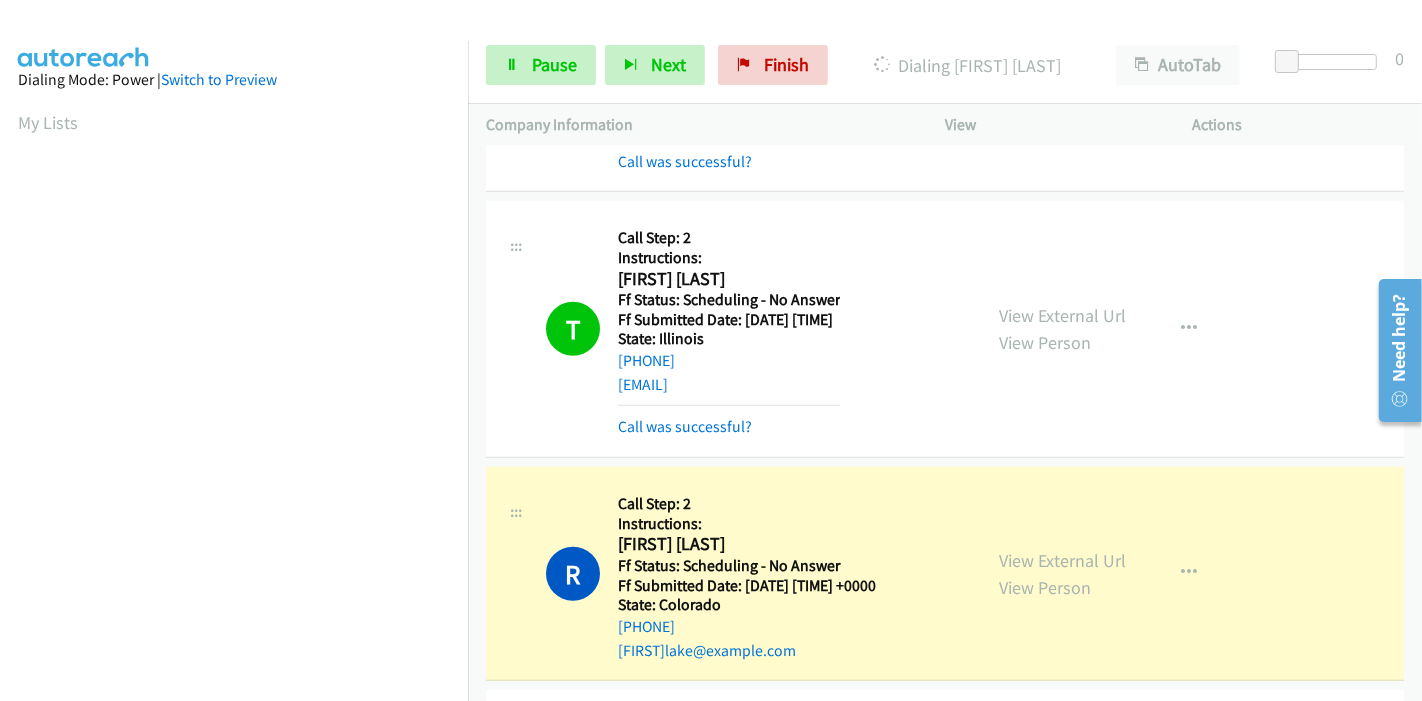 scroll, scrollTop: 422, scrollLeft: 0, axis: vertical 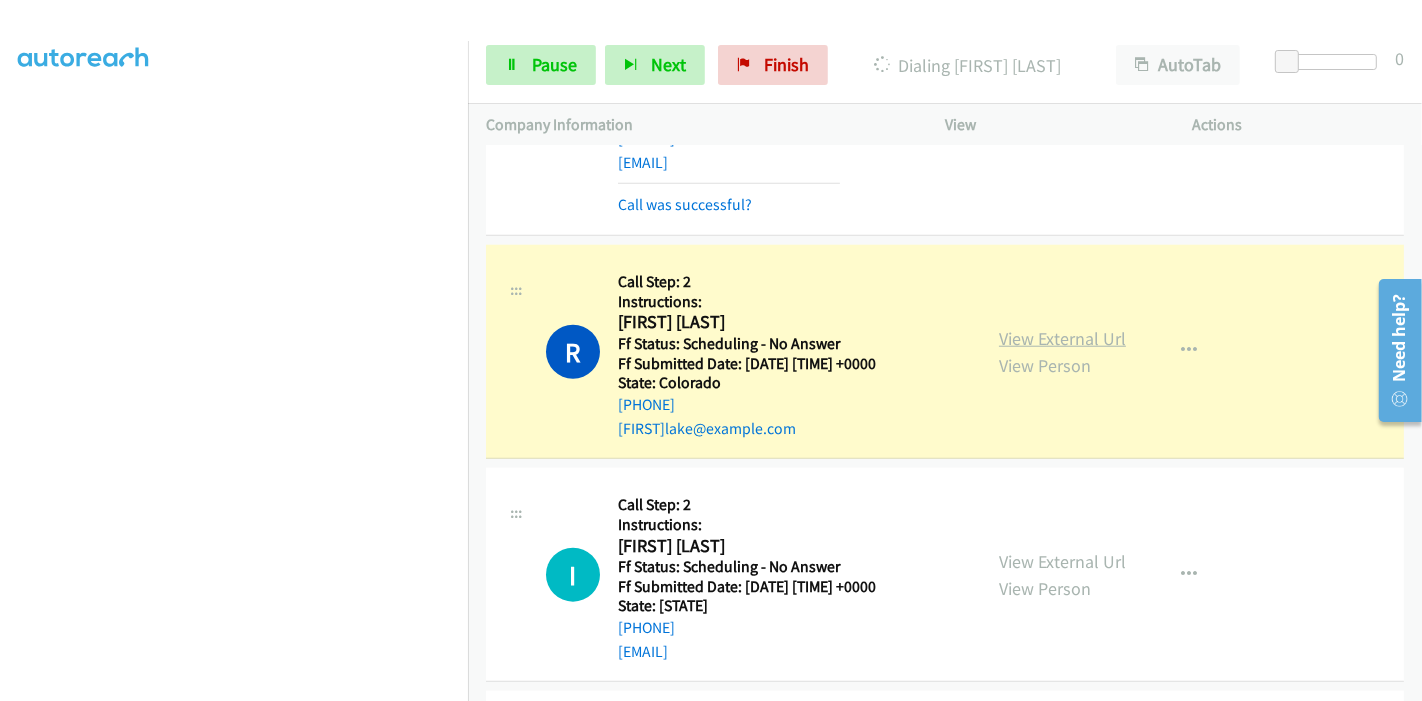 click on "View External Url" at bounding box center (1062, 338) 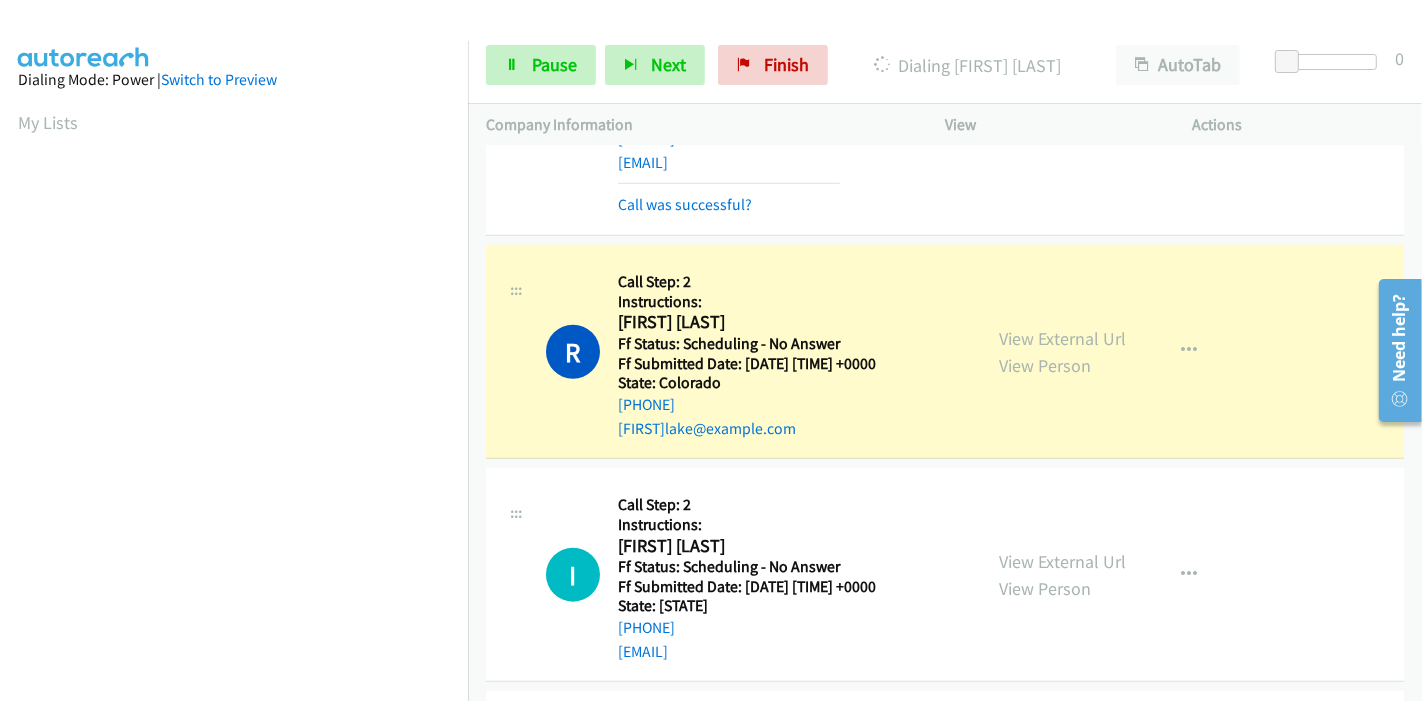 scroll, scrollTop: 422, scrollLeft: 0, axis: vertical 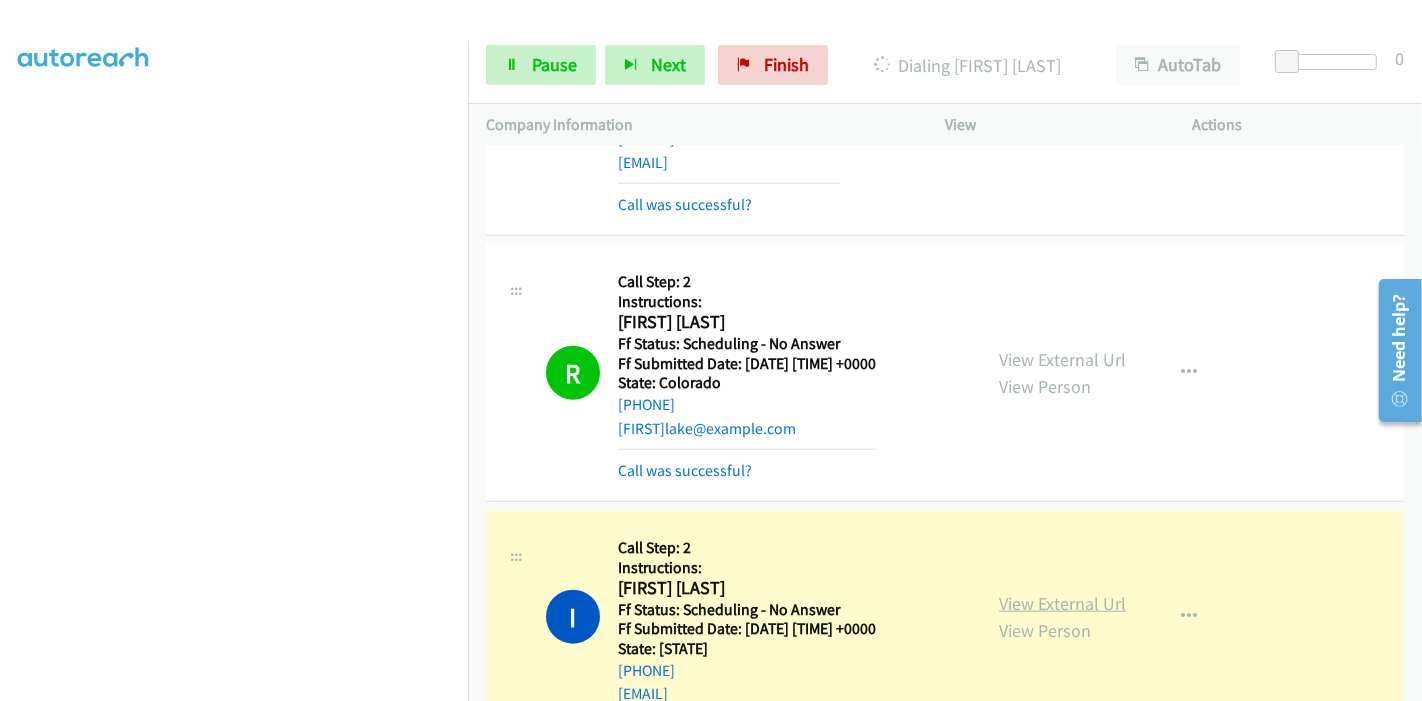 click on "View External Url" at bounding box center (1062, 603) 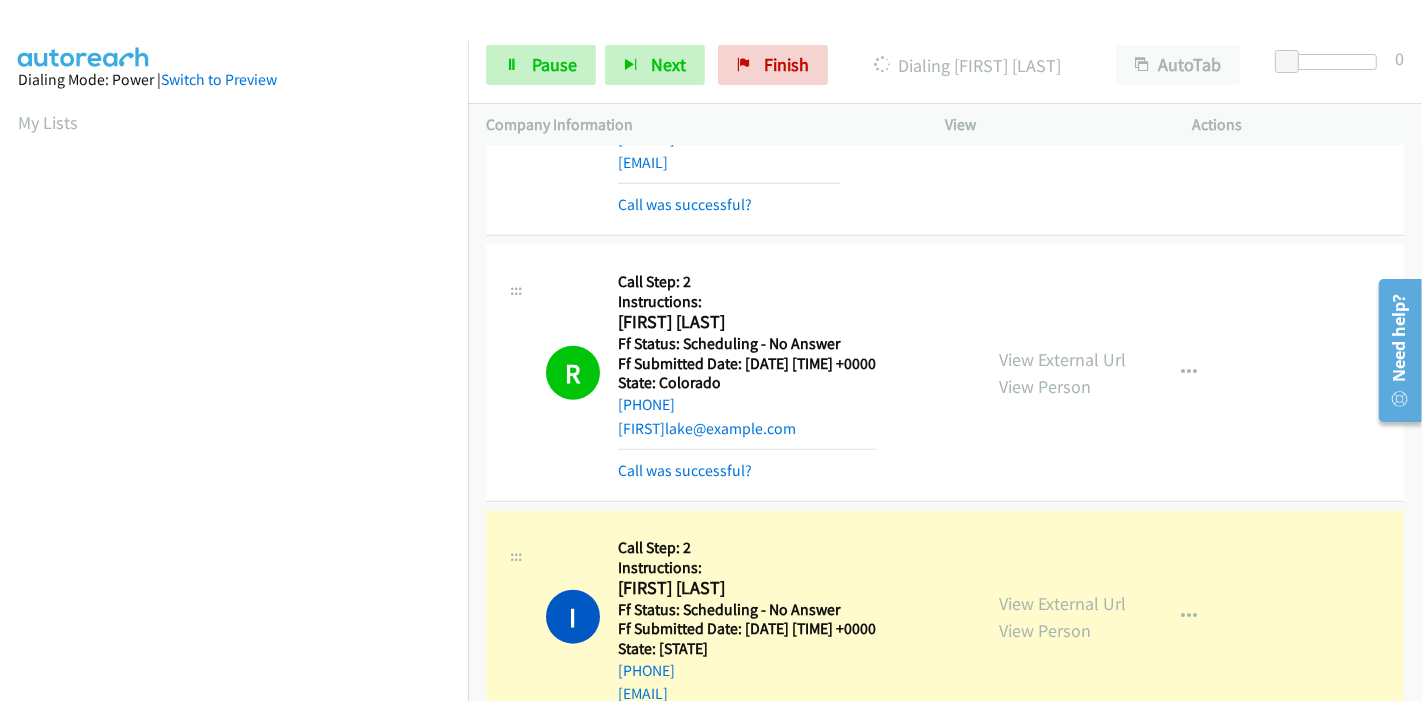 scroll, scrollTop: 422, scrollLeft: 0, axis: vertical 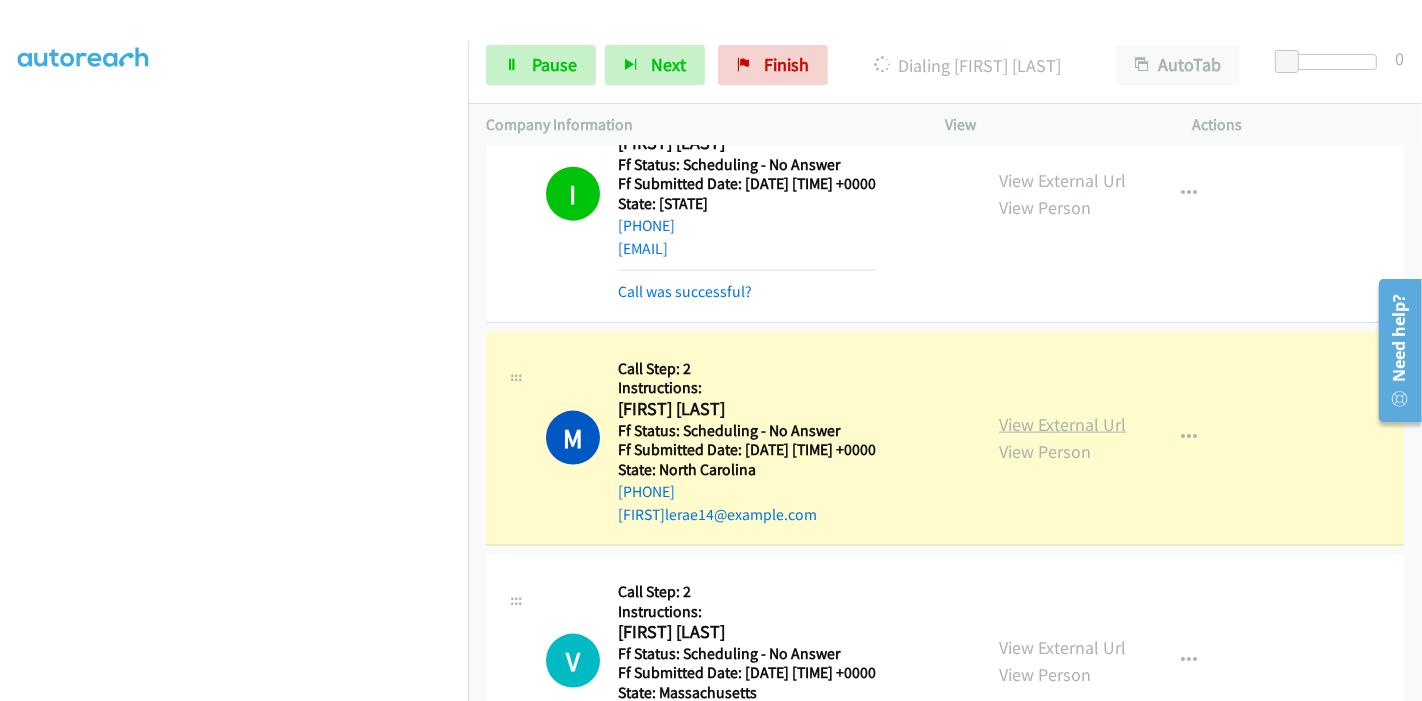 click on "View External Url" at bounding box center [1062, 424] 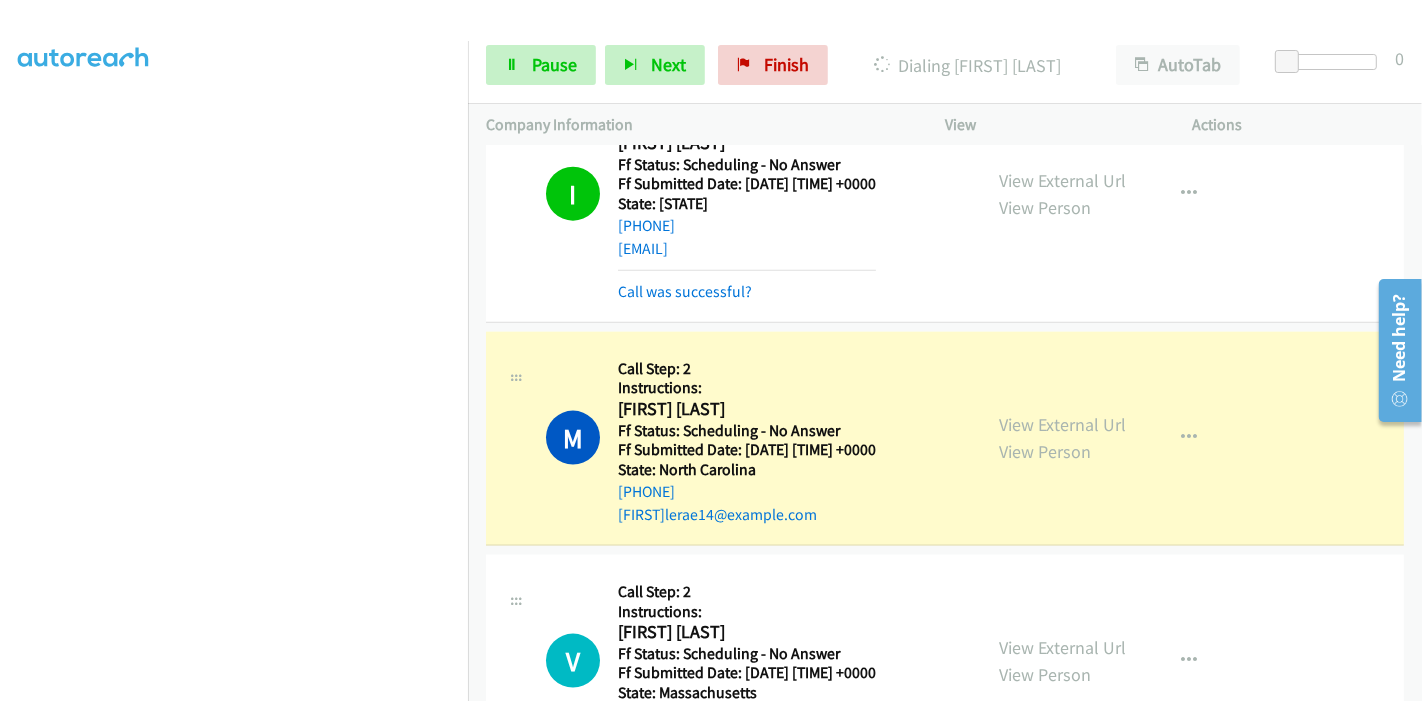scroll, scrollTop: 0, scrollLeft: 0, axis: both 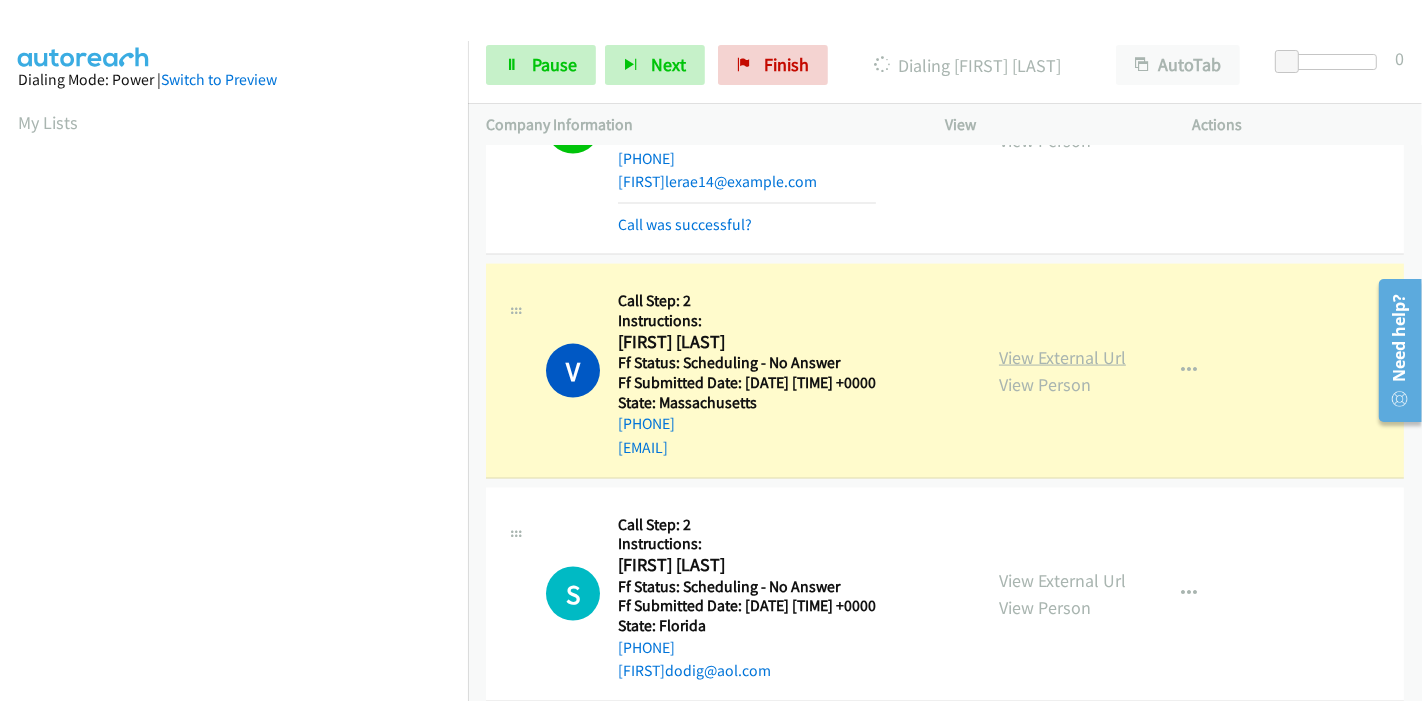 click on "View External Url" at bounding box center (1062, 357) 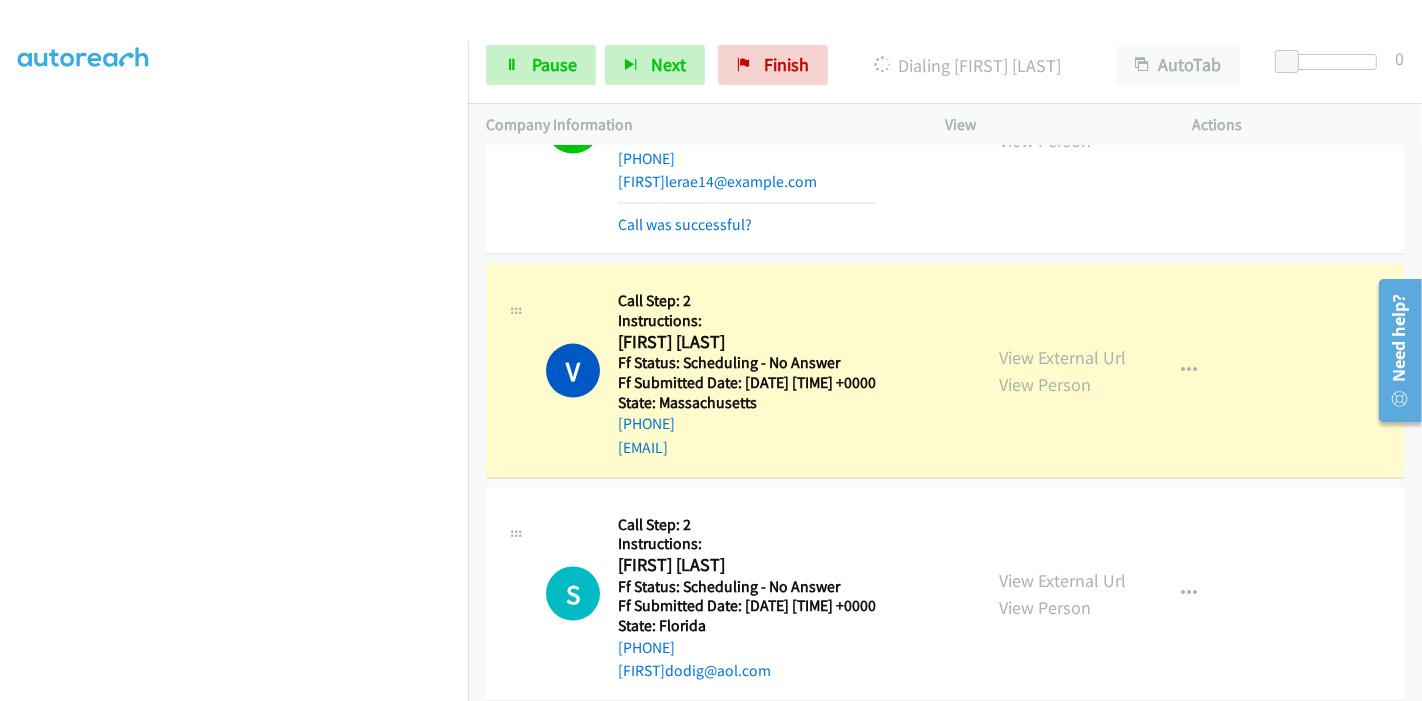 scroll, scrollTop: 0, scrollLeft: 0, axis: both 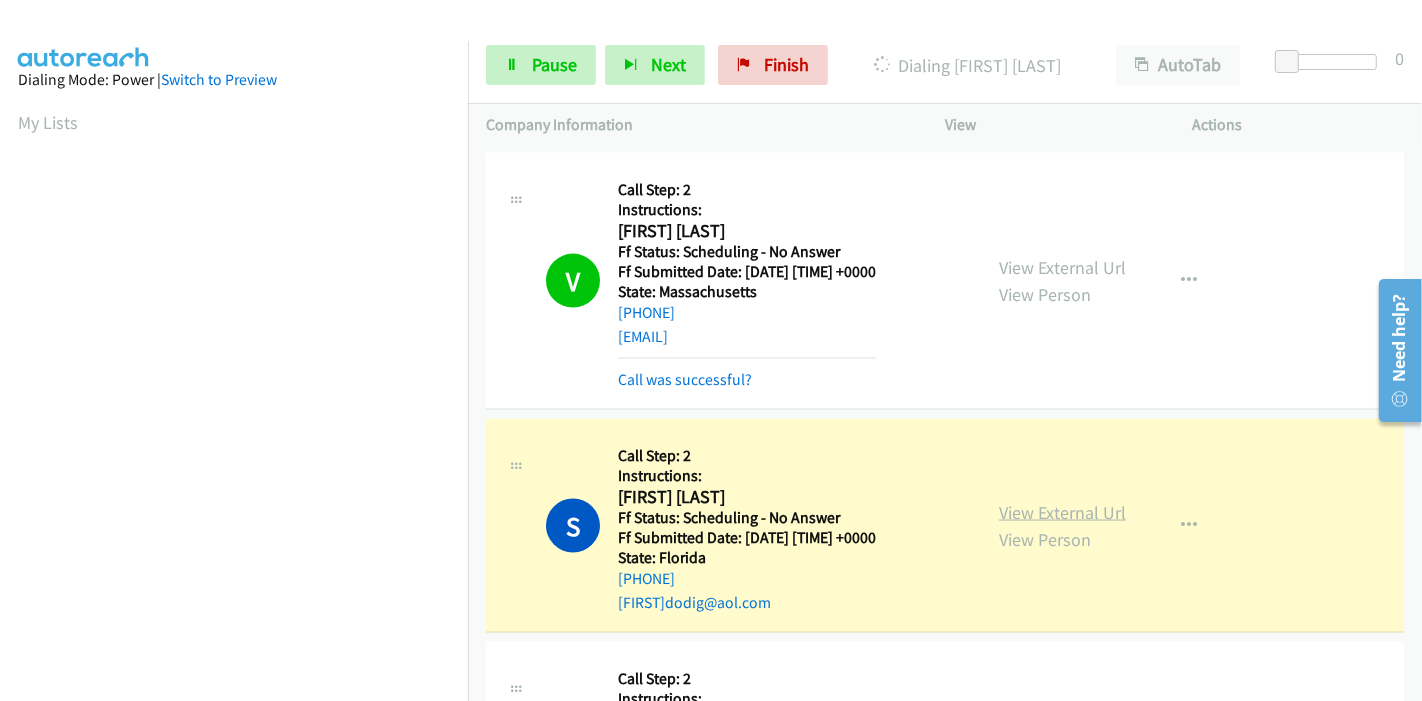 click on "View External Url" at bounding box center (1062, 512) 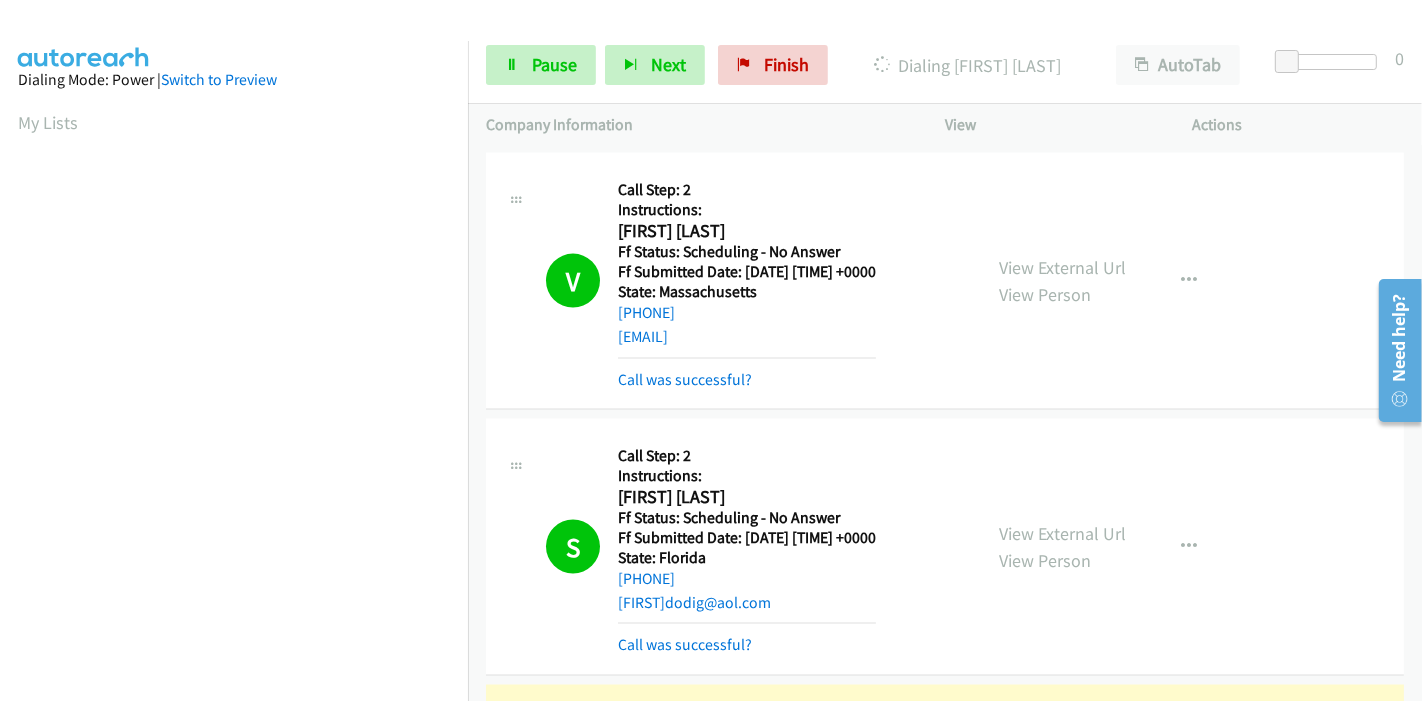scroll, scrollTop: 422, scrollLeft: 0, axis: vertical 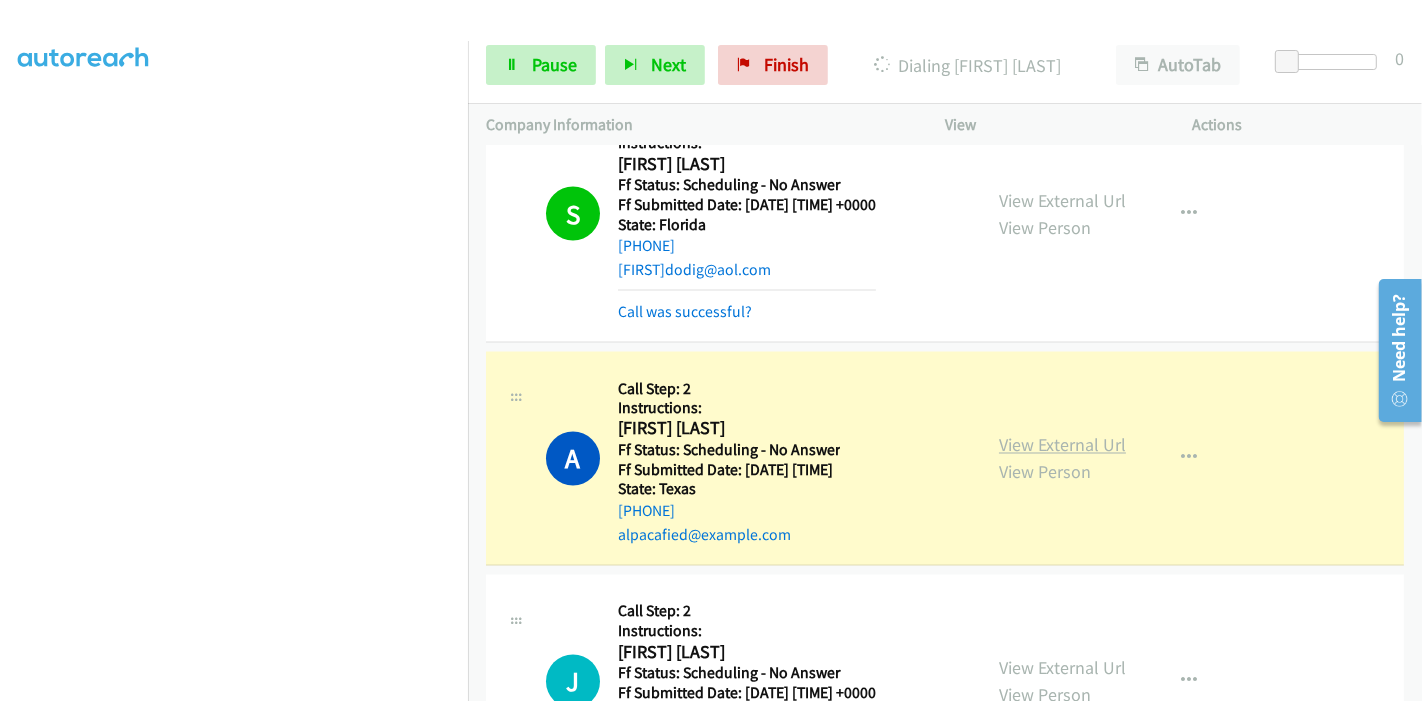 click on "View External Url" at bounding box center (1062, 445) 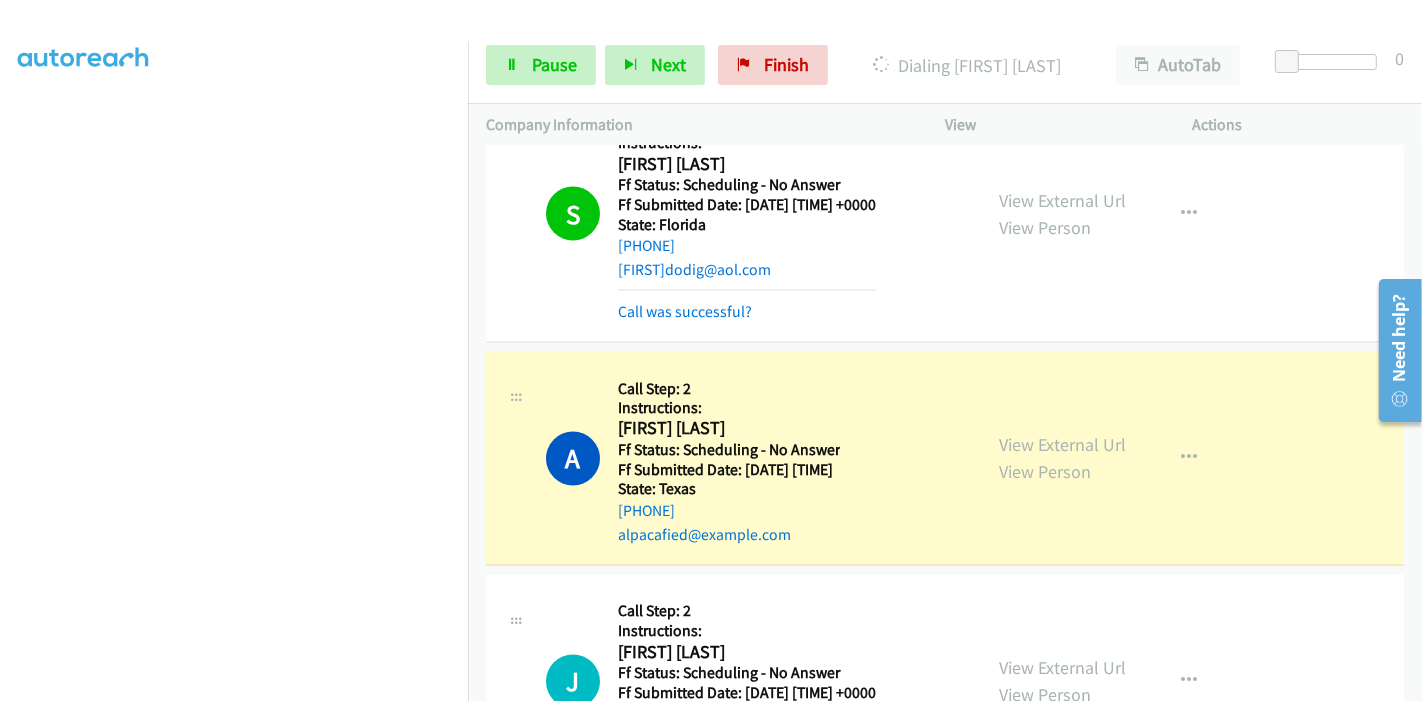 scroll, scrollTop: 422, scrollLeft: 0, axis: vertical 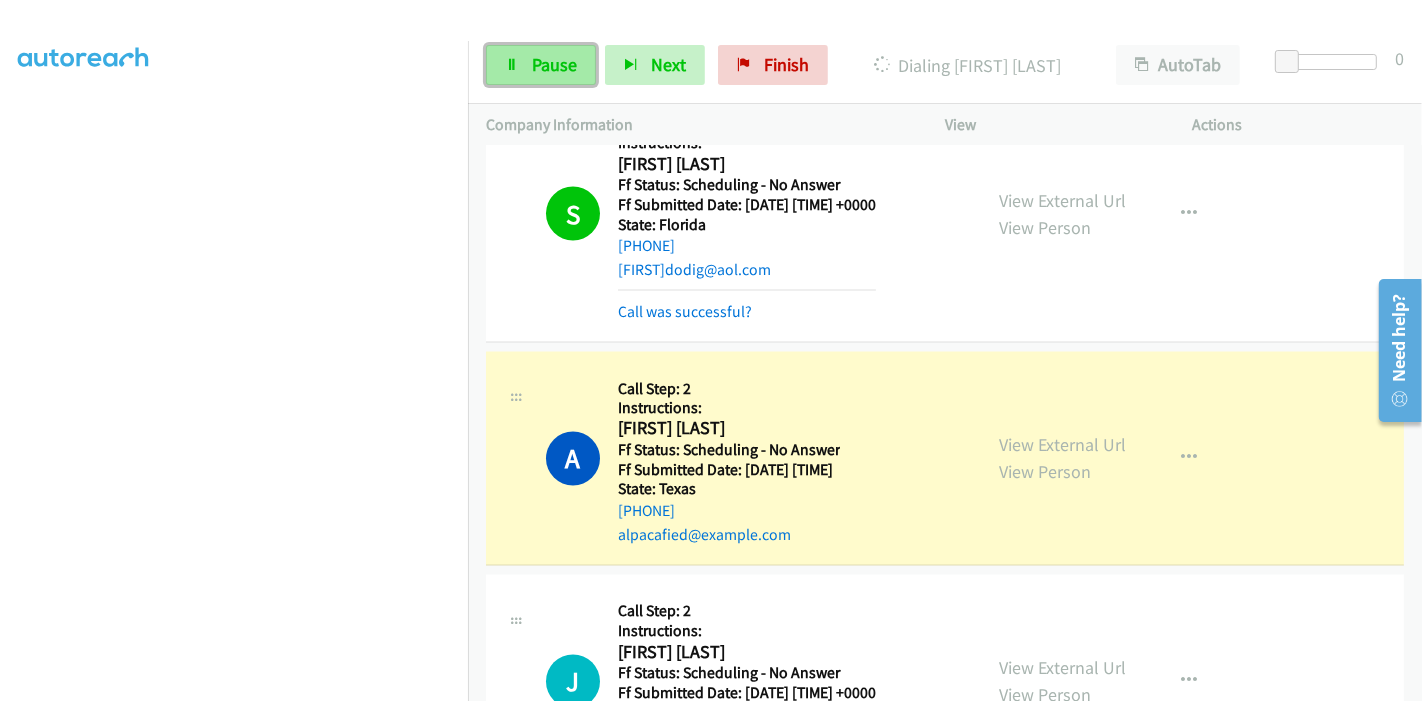click on "Pause" at bounding box center [541, 65] 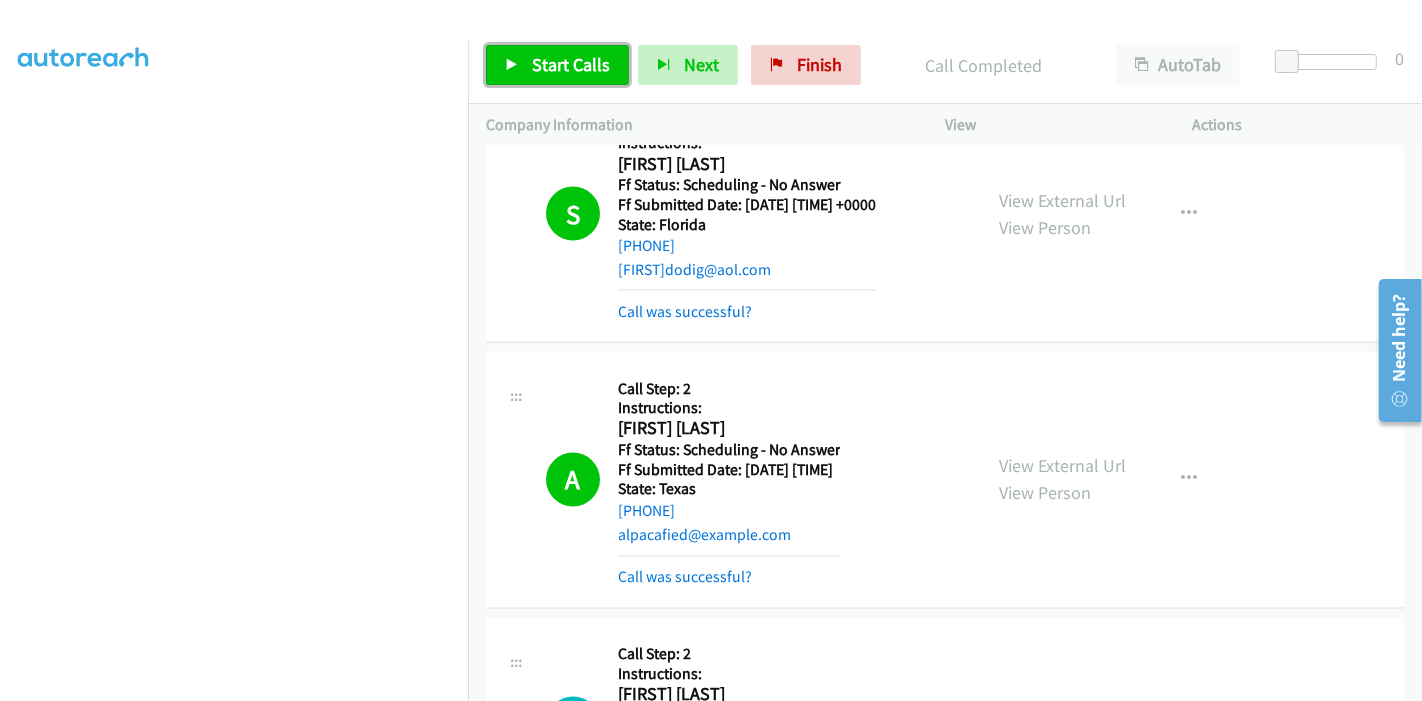 click on "Start Calls" at bounding box center (557, 65) 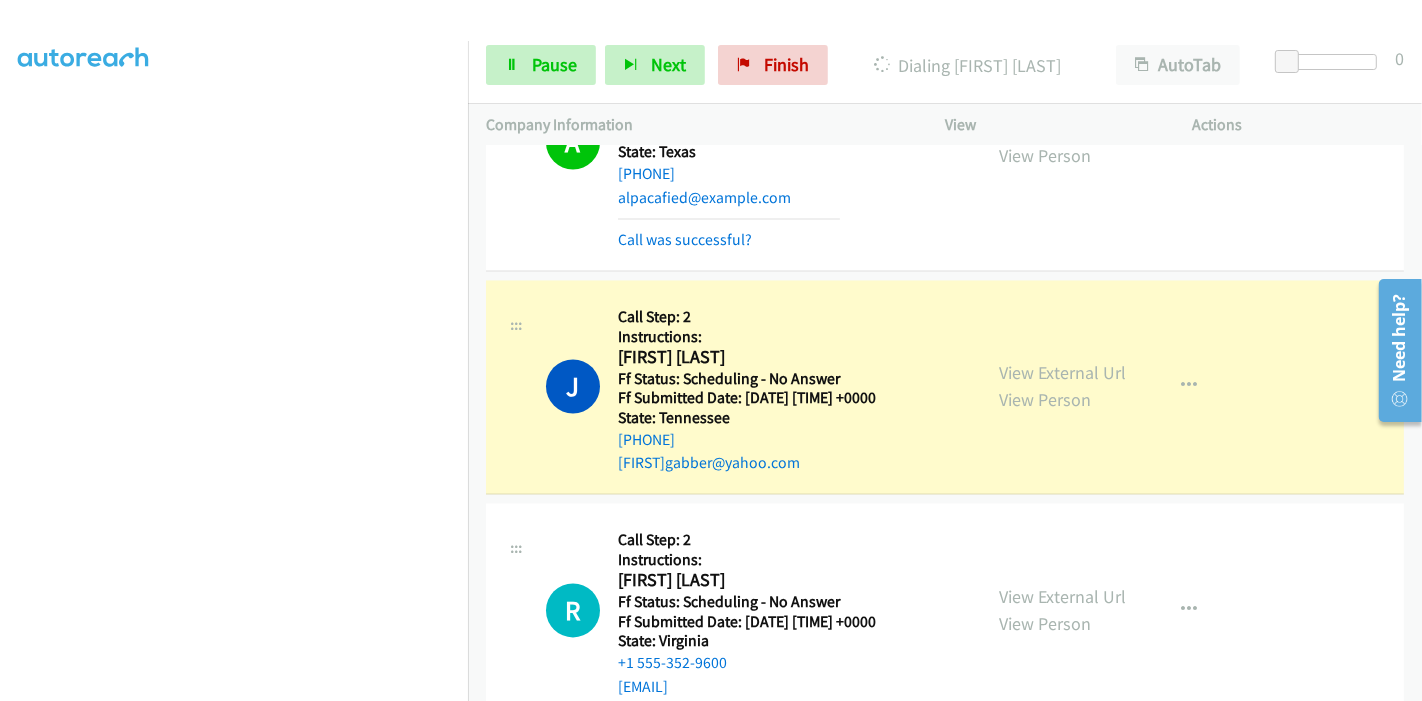 scroll, scrollTop: 9793, scrollLeft: 0, axis: vertical 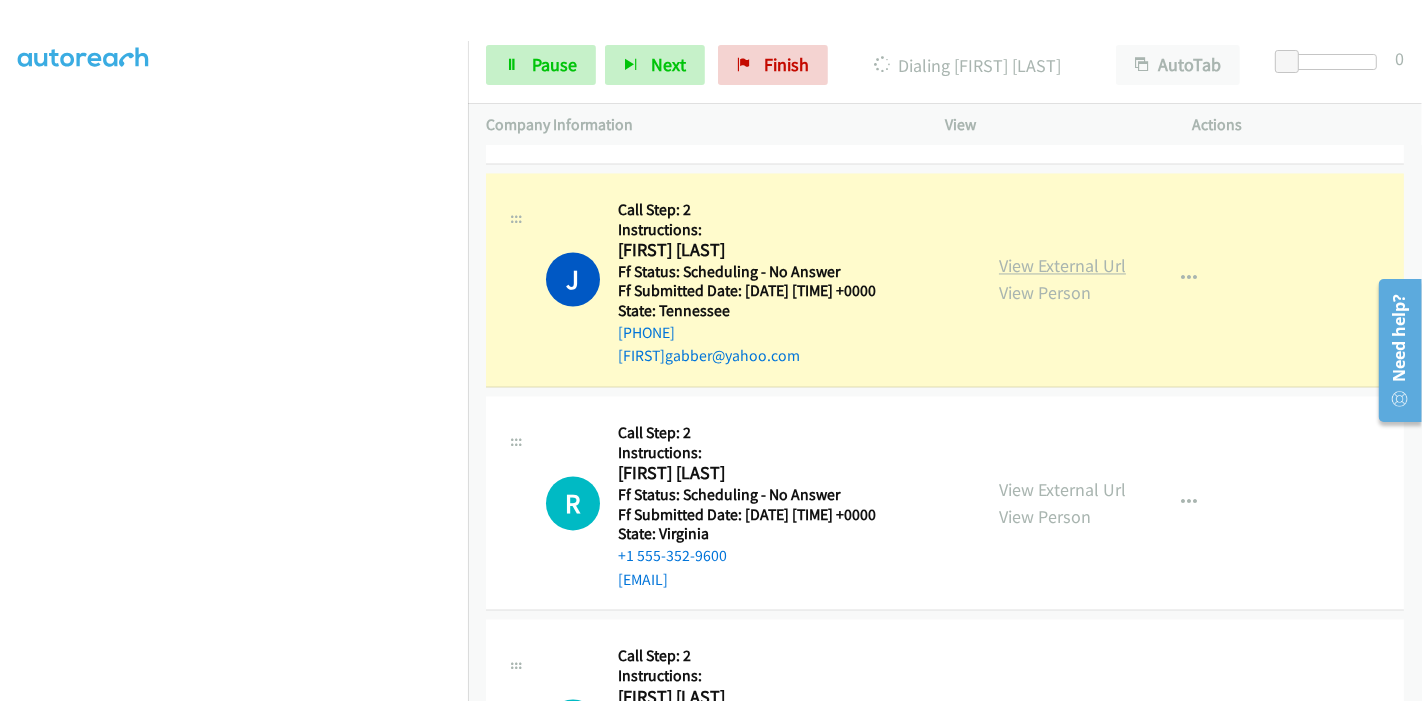 click on "View External Url" at bounding box center [1062, 265] 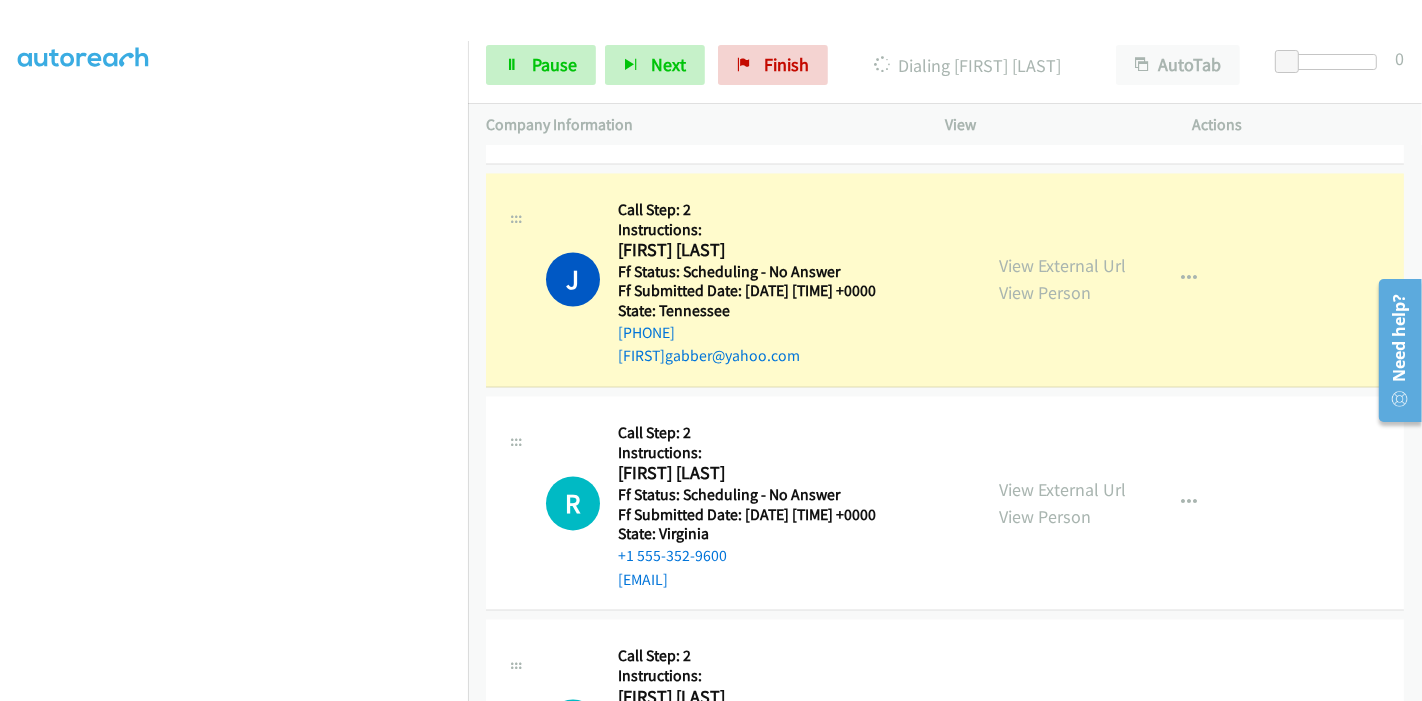 scroll, scrollTop: 0, scrollLeft: 0, axis: both 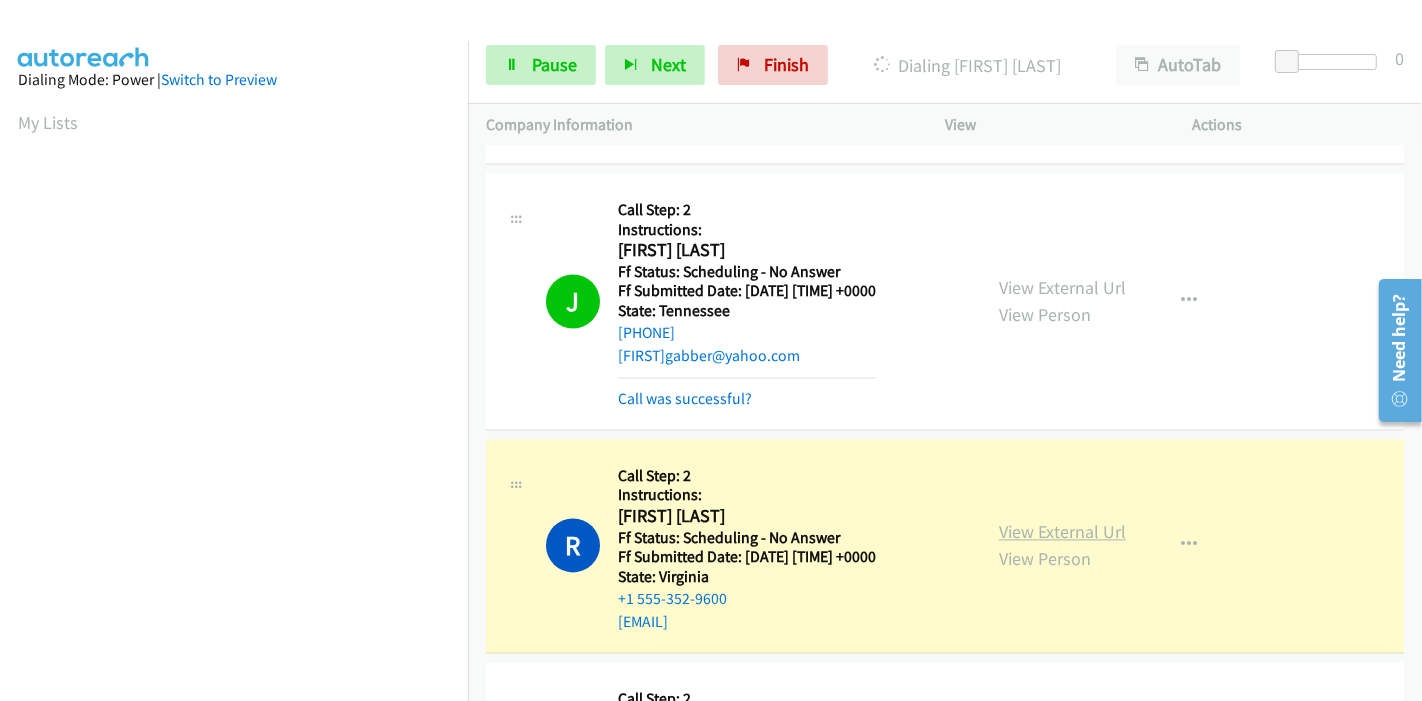 click on "View External Url" at bounding box center [1062, 531] 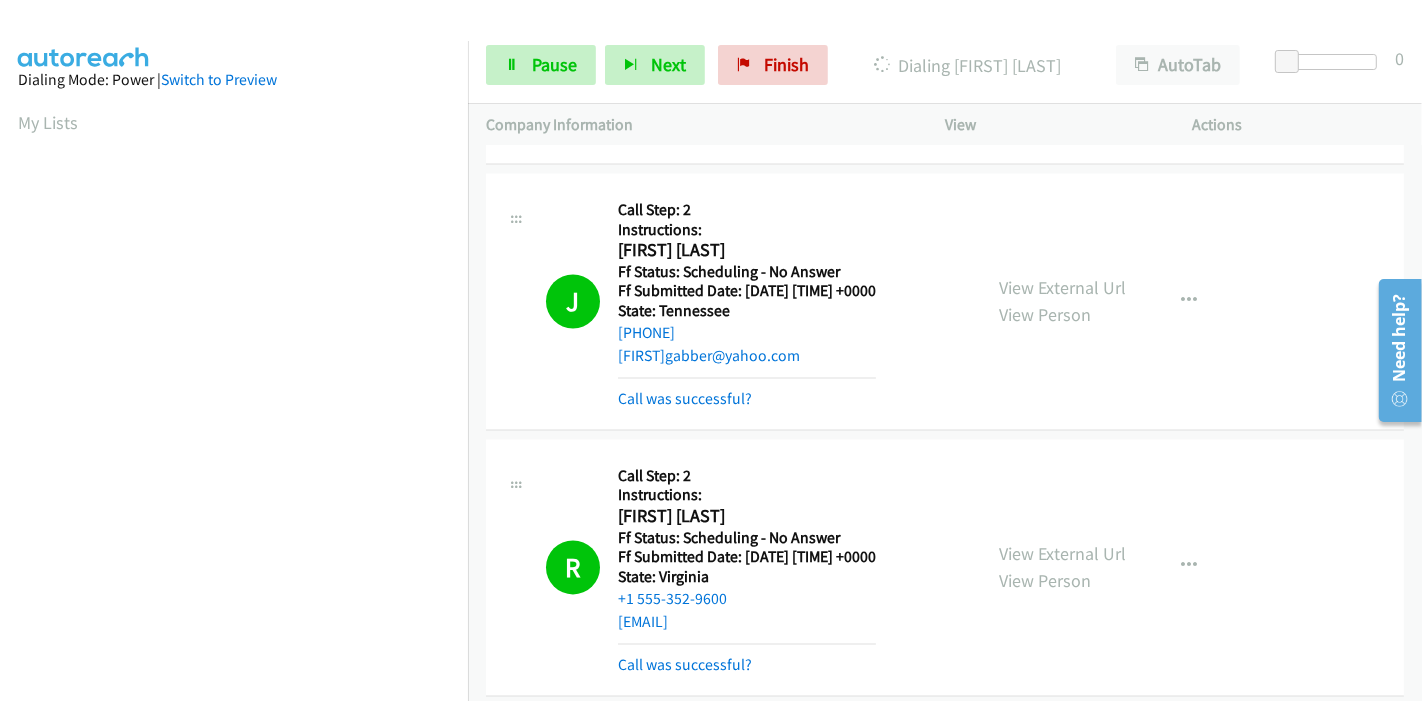 scroll, scrollTop: 422, scrollLeft: 0, axis: vertical 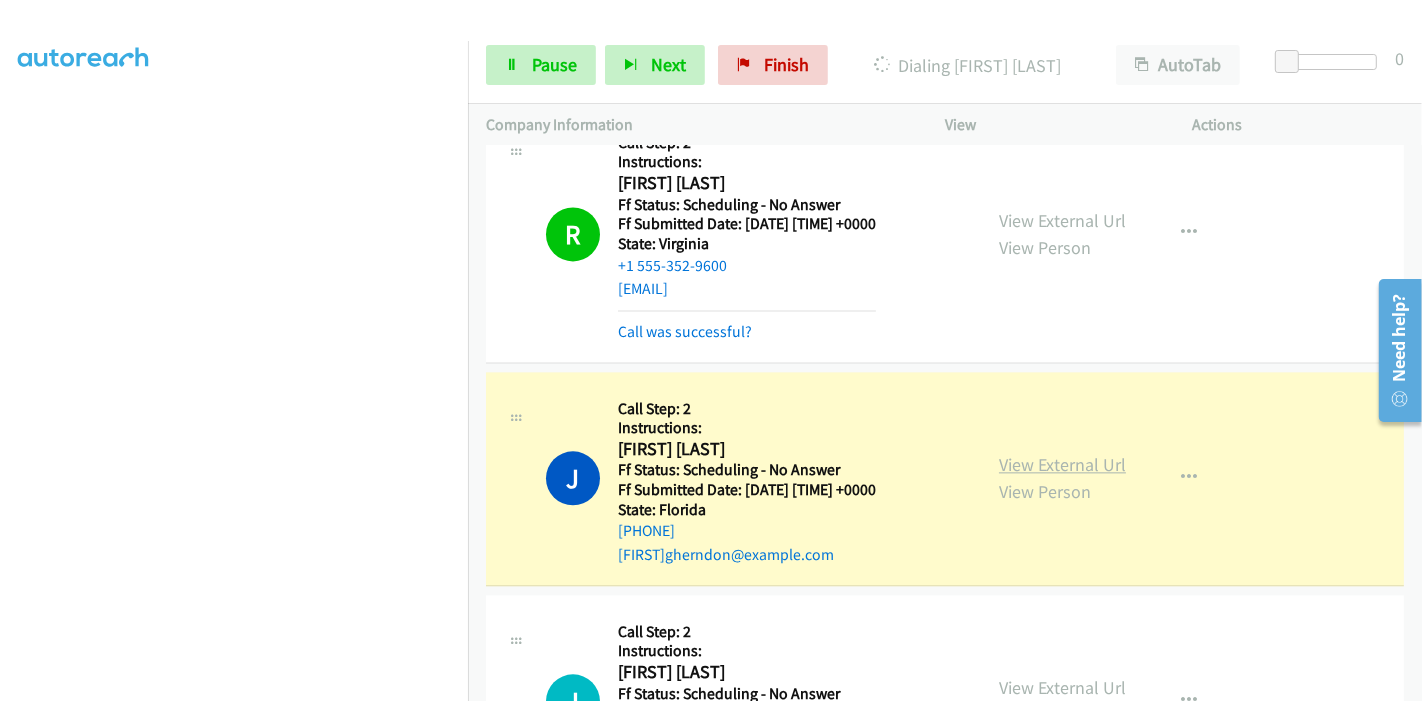 click on "View External Url" at bounding box center [1062, 464] 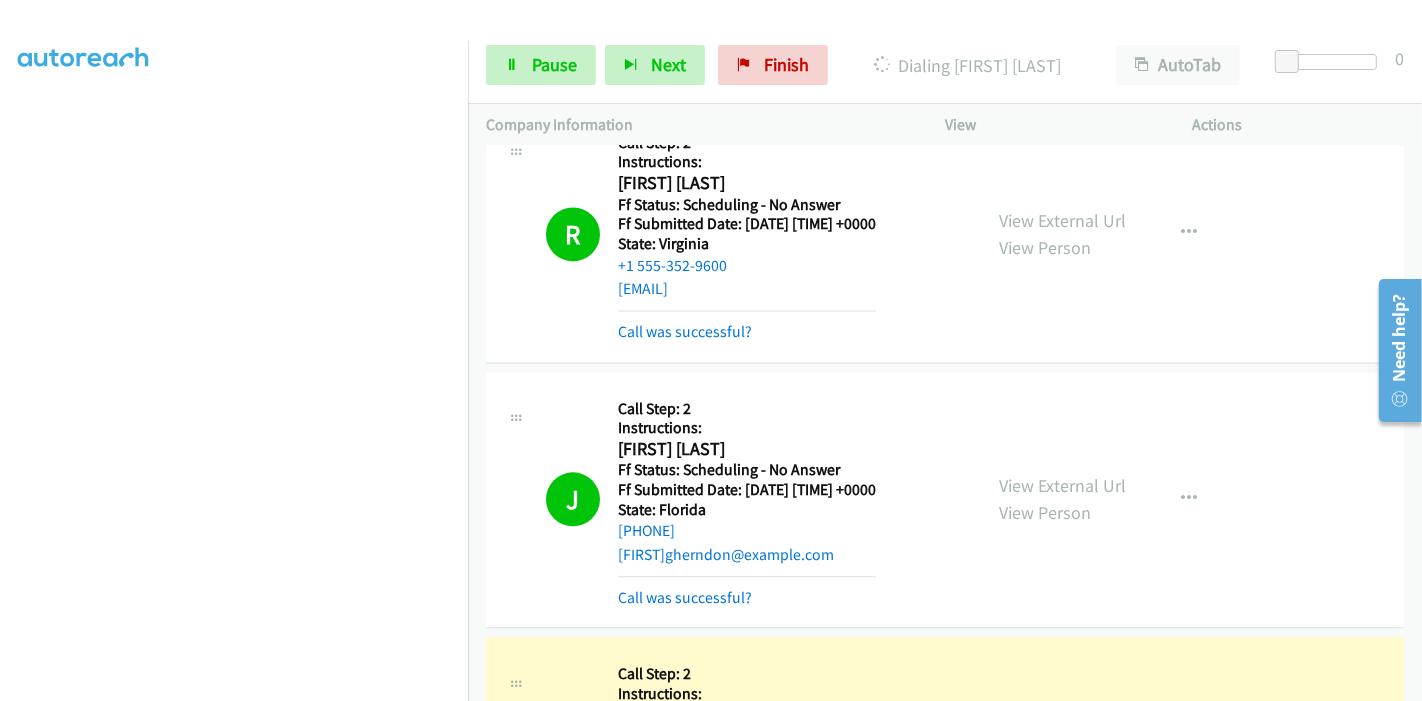scroll, scrollTop: 422, scrollLeft: 0, axis: vertical 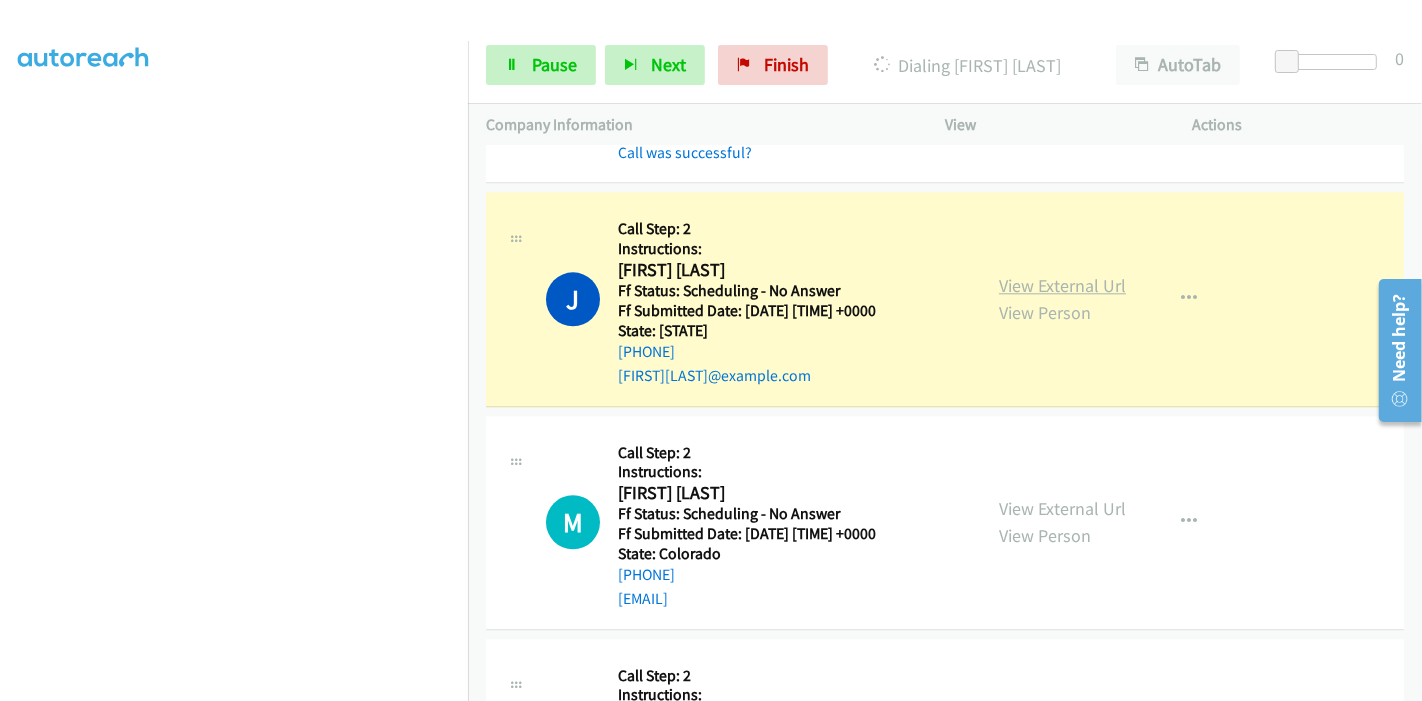 click on "View External Url" at bounding box center [1062, 285] 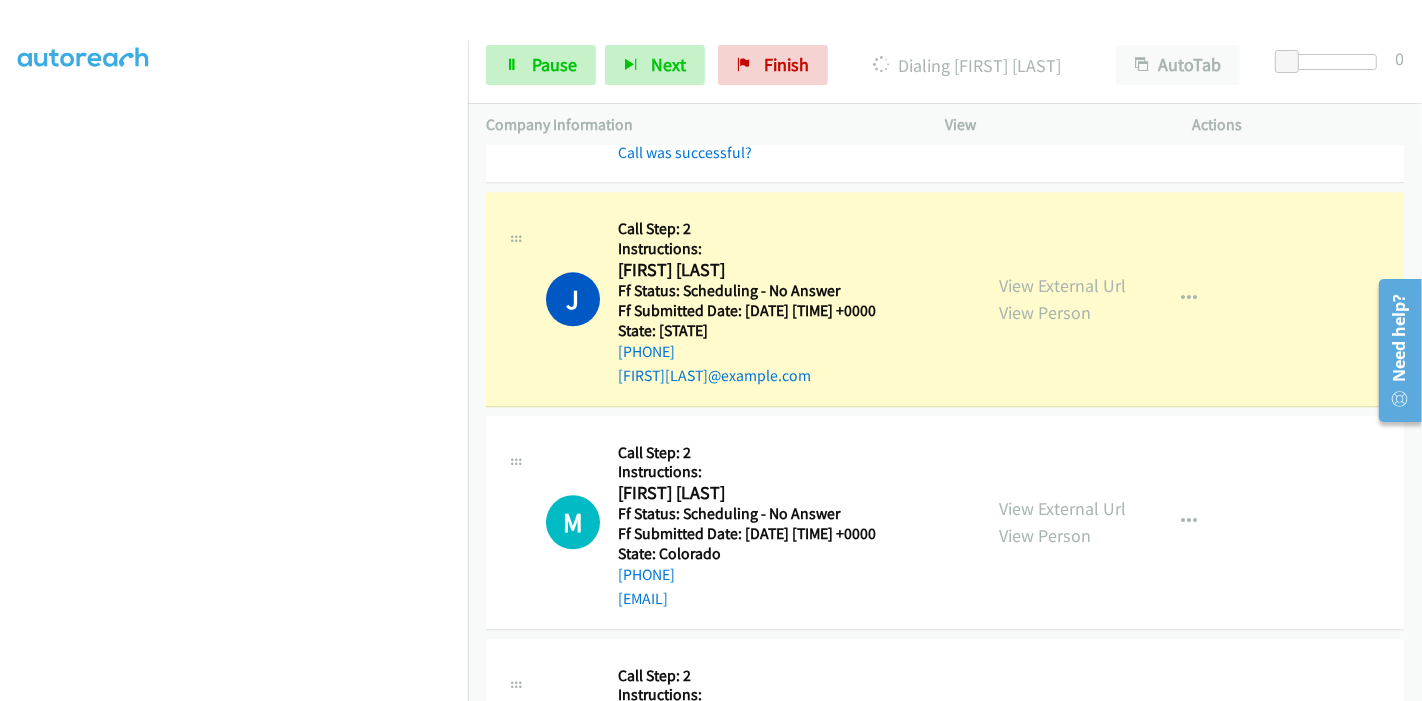 scroll, scrollTop: 0, scrollLeft: 0, axis: both 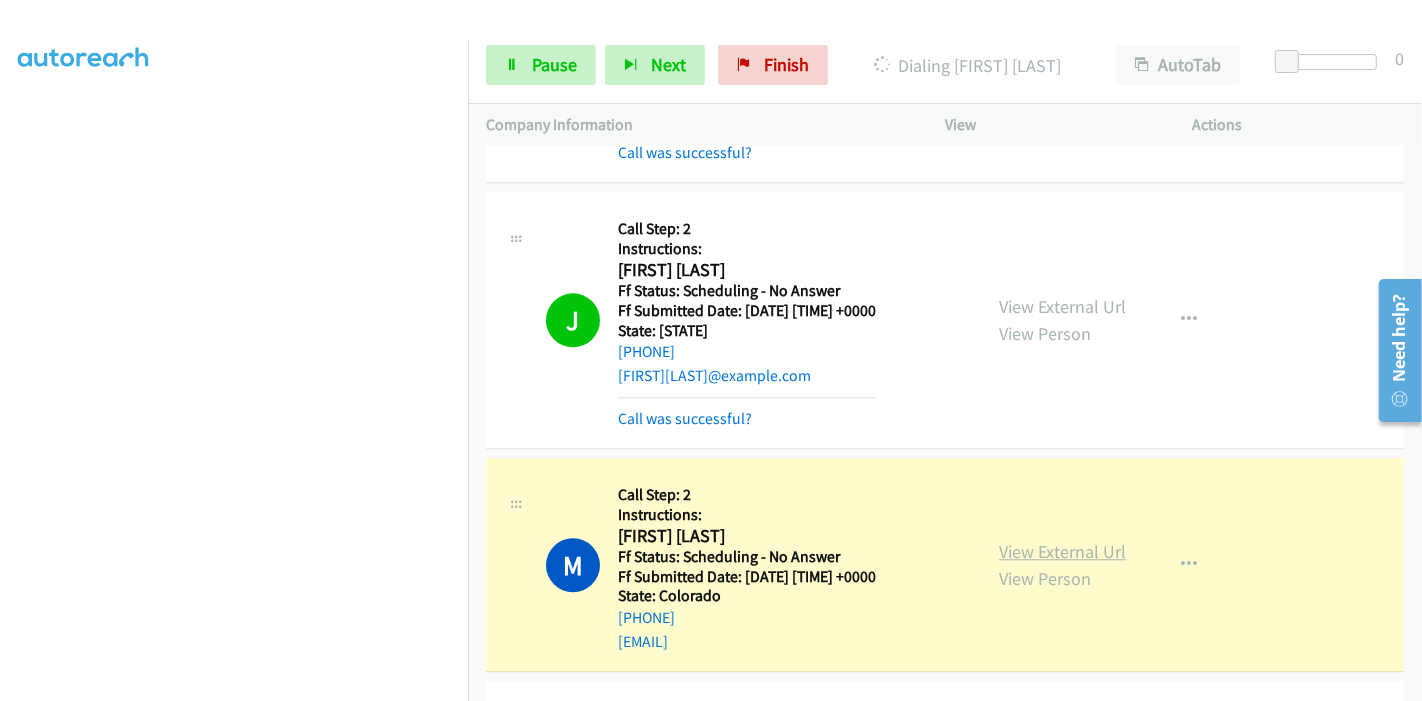 click on "View External Url" at bounding box center (1062, 551) 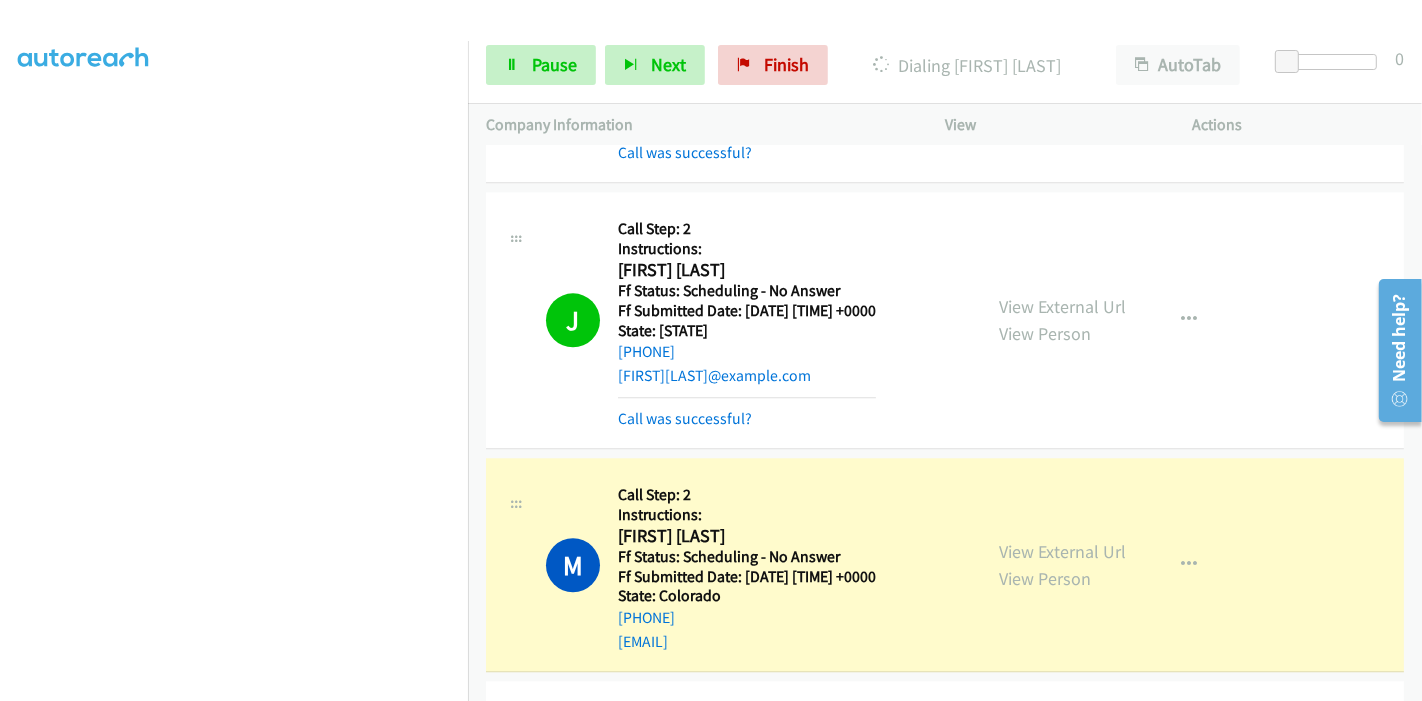 scroll, scrollTop: 0, scrollLeft: 0, axis: both 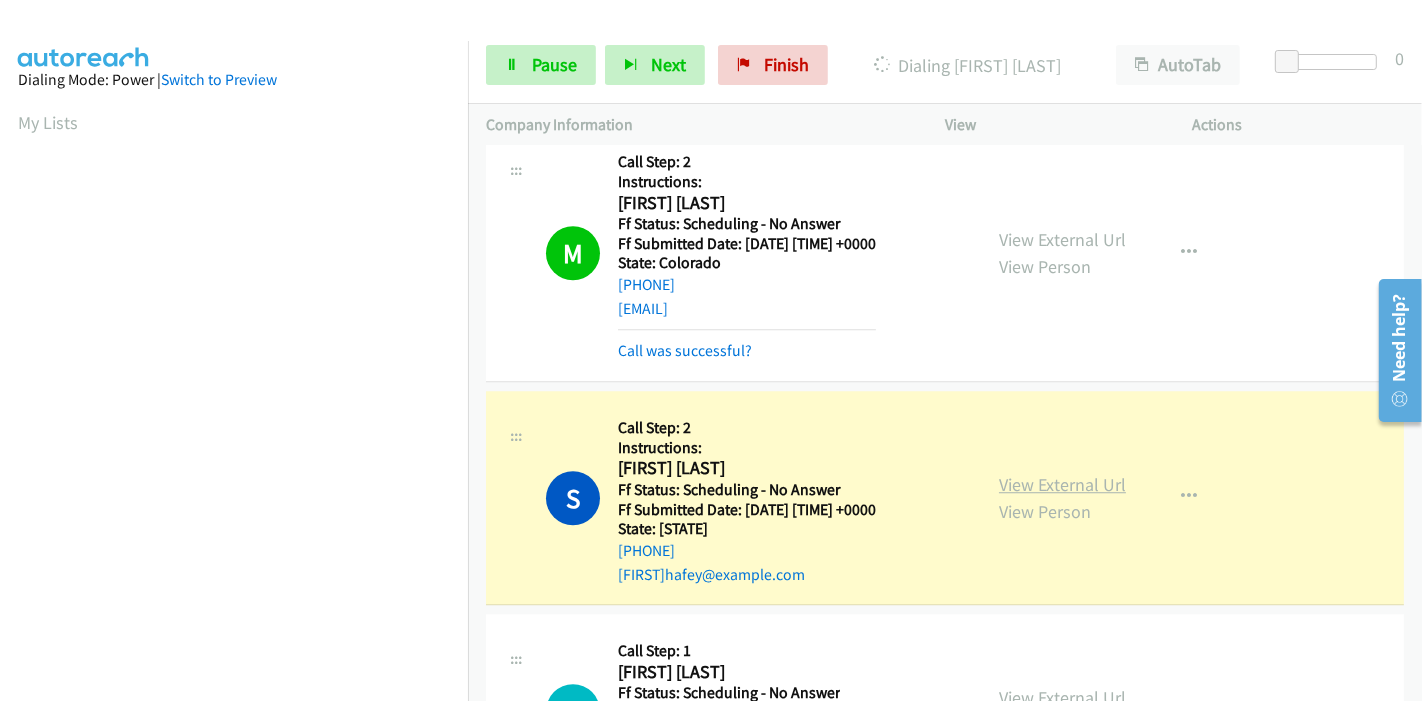 click on "View External Url" at bounding box center [1062, 484] 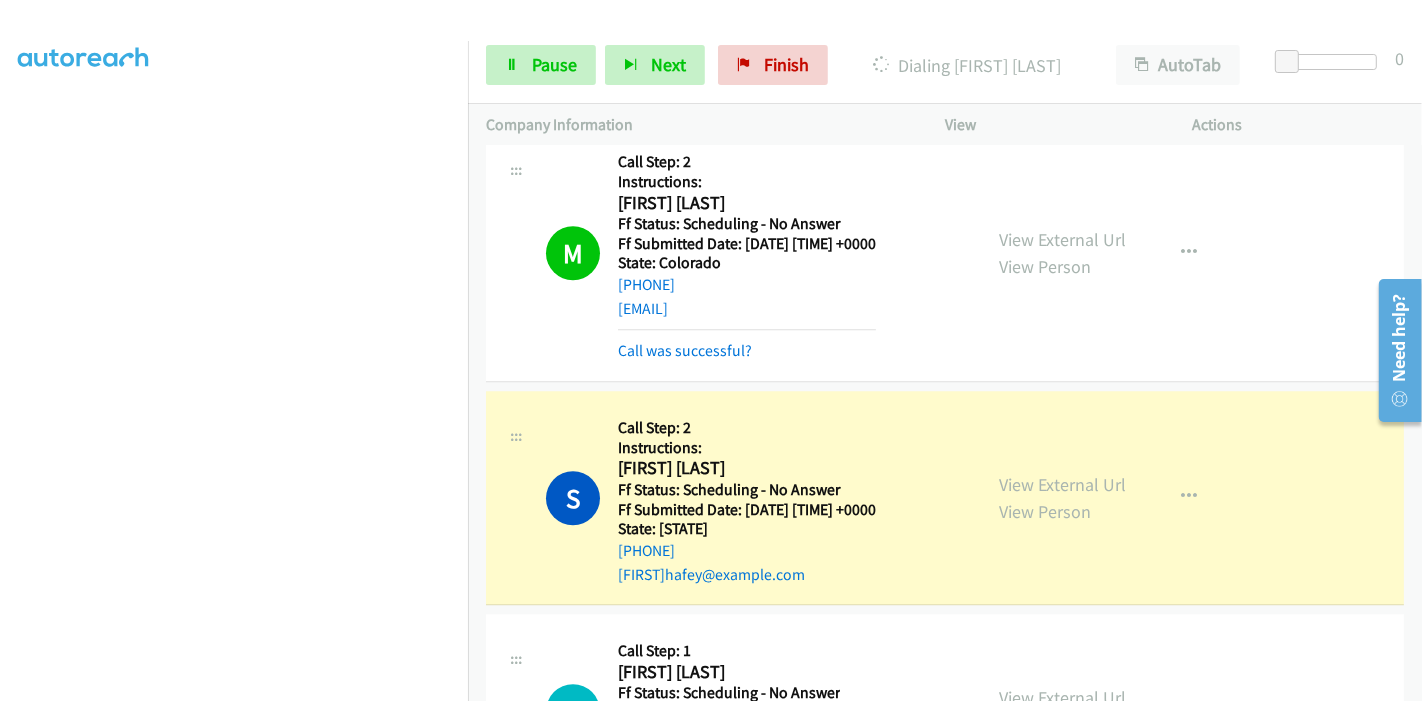 scroll, scrollTop: 0, scrollLeft: 0, axis: both 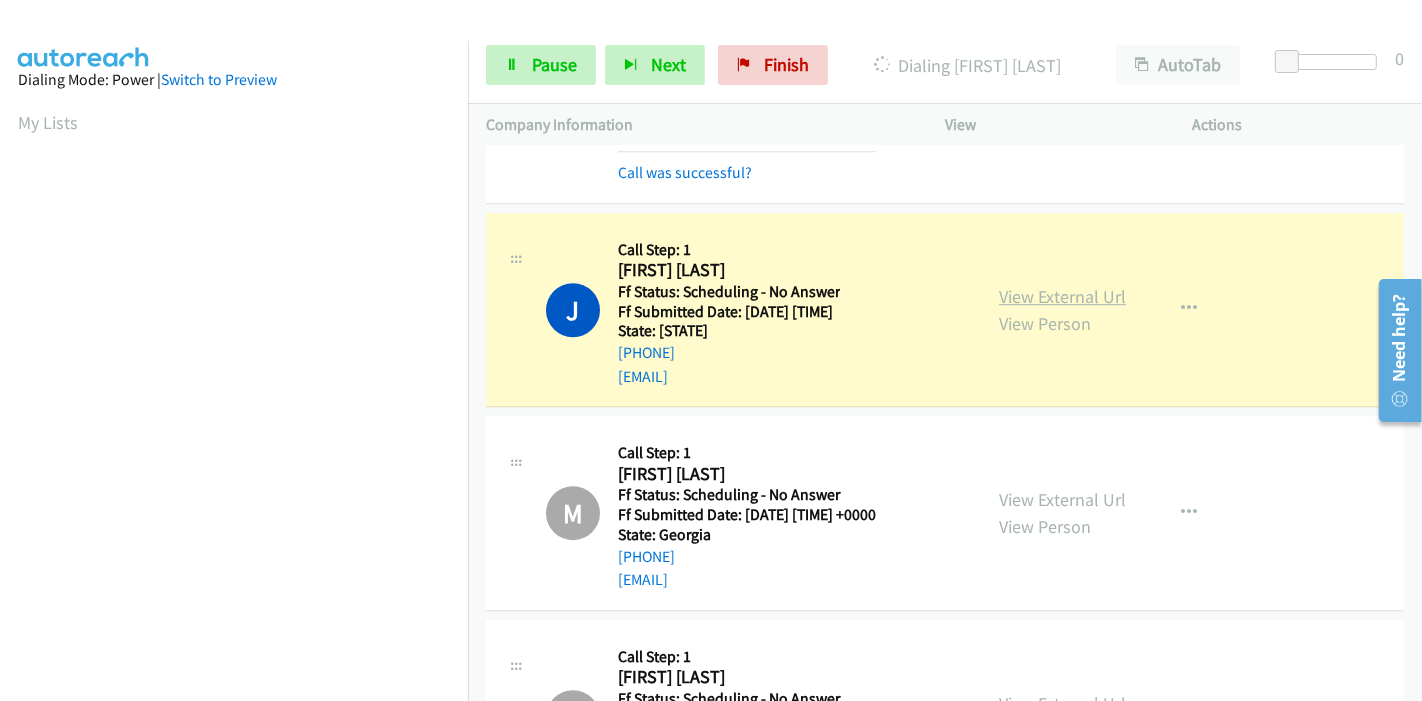click on "View External Url" at bounding box center [1062, 296] 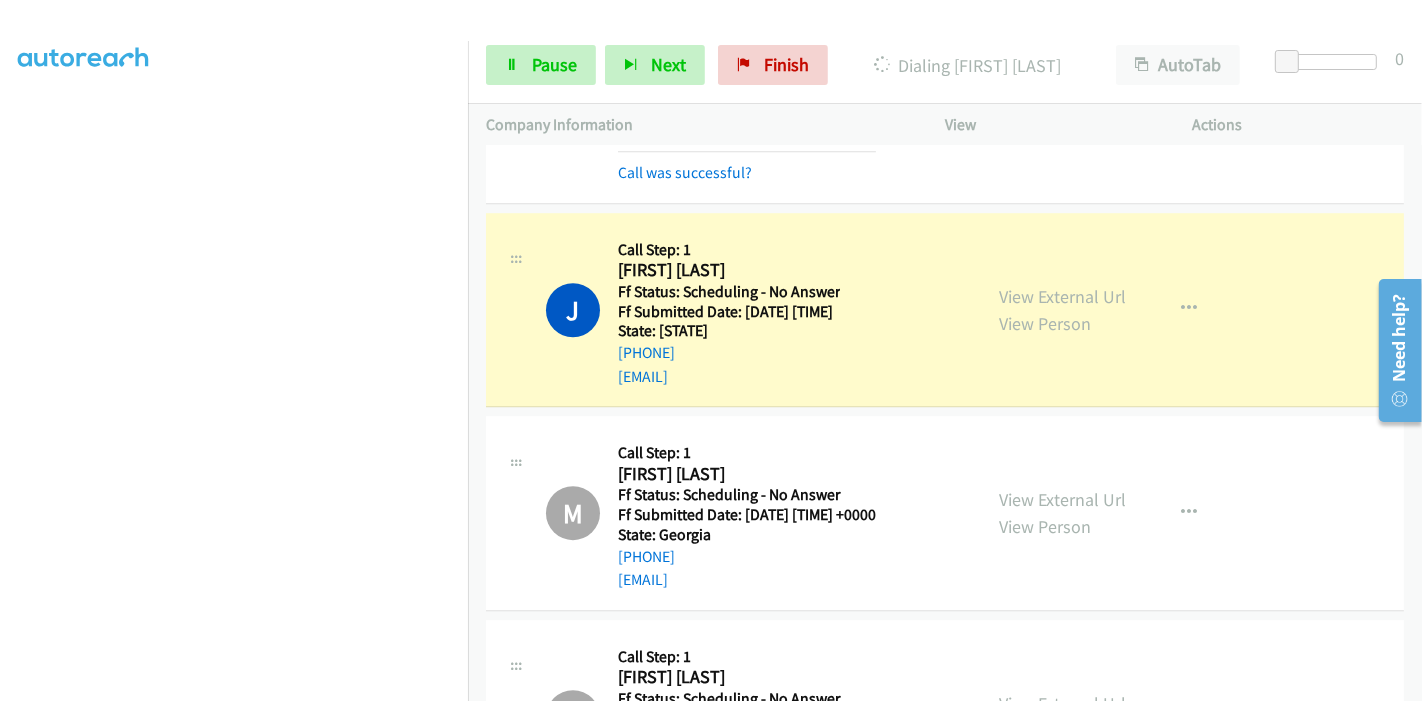 scroll, scrollTop: 0, scrollLeft: 0, axis: both 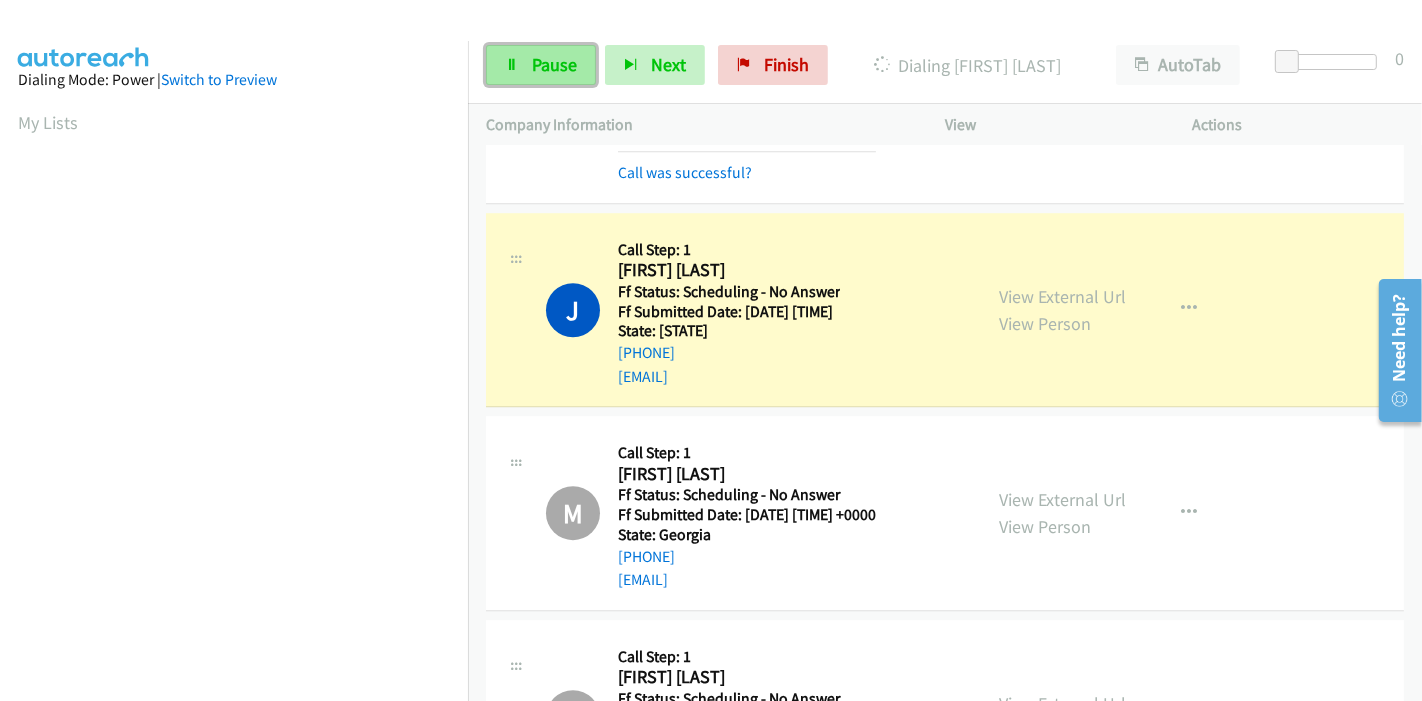 click on "Pause" at bounding box center (541, 65) 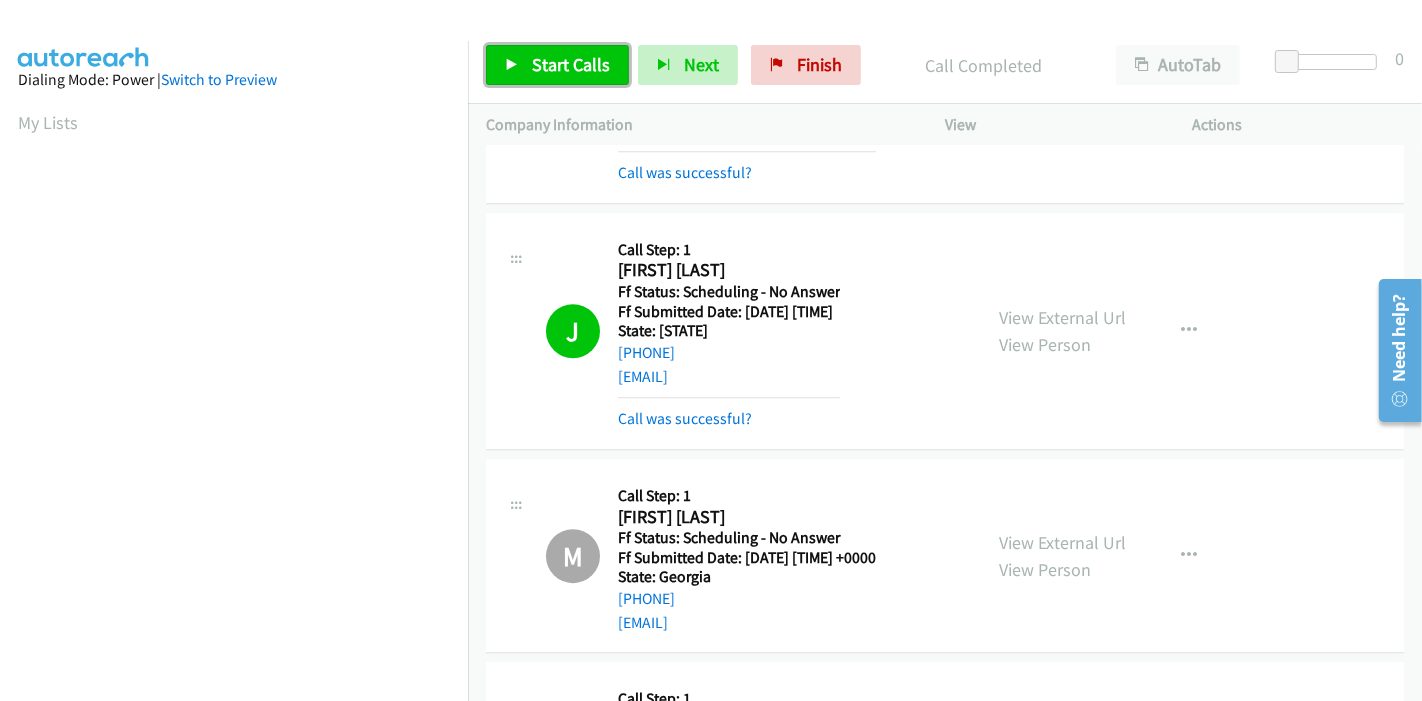 click on "Start Calls" at bounding box center (557, 65) 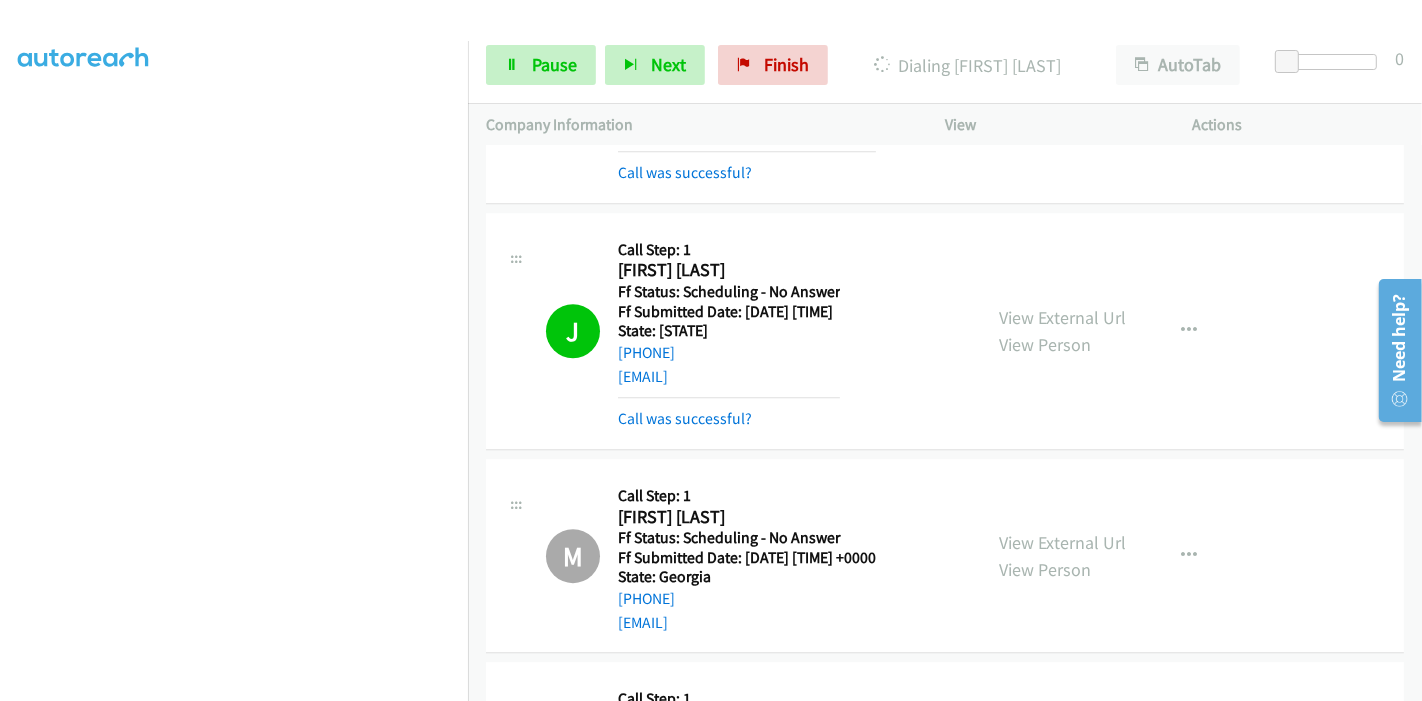 scroll, scrollTop: 422, scrollLeft: 0, axis: vertical 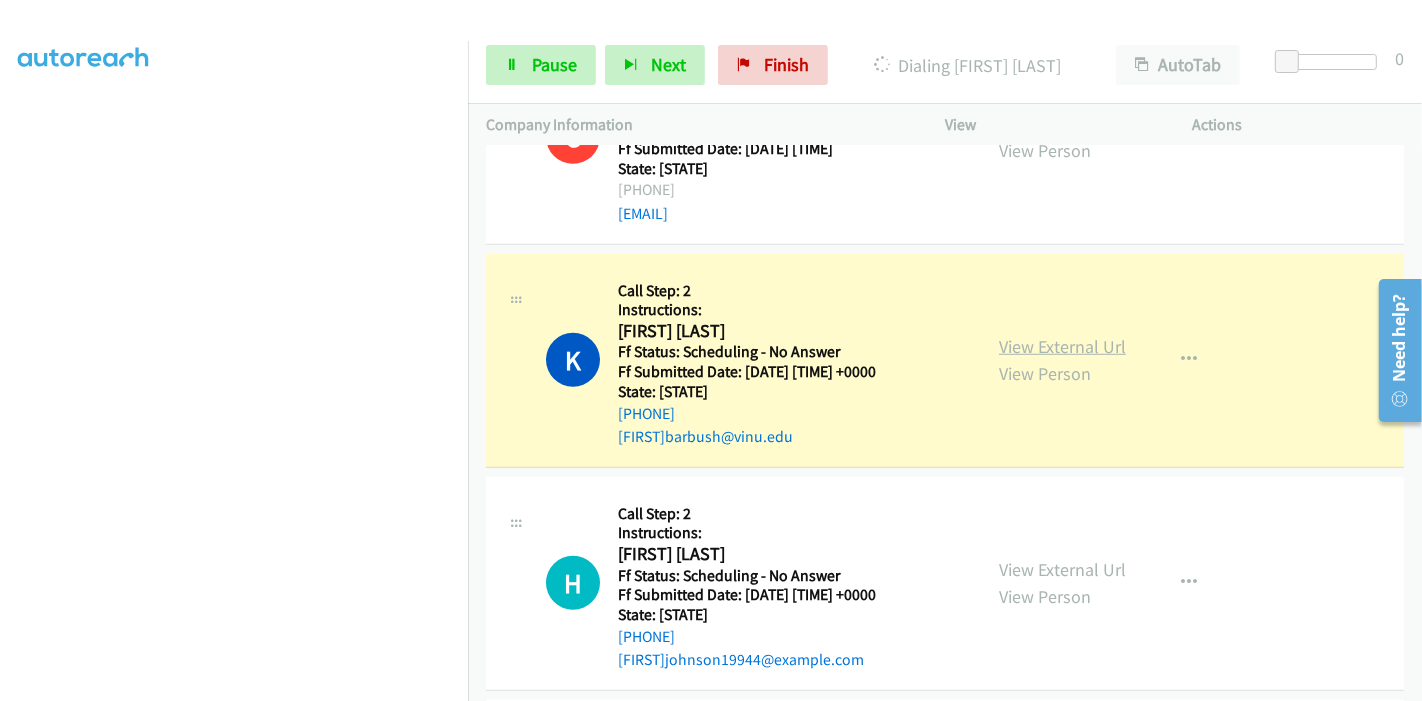 click on "View External Url" at bounding box center (1062, 346) 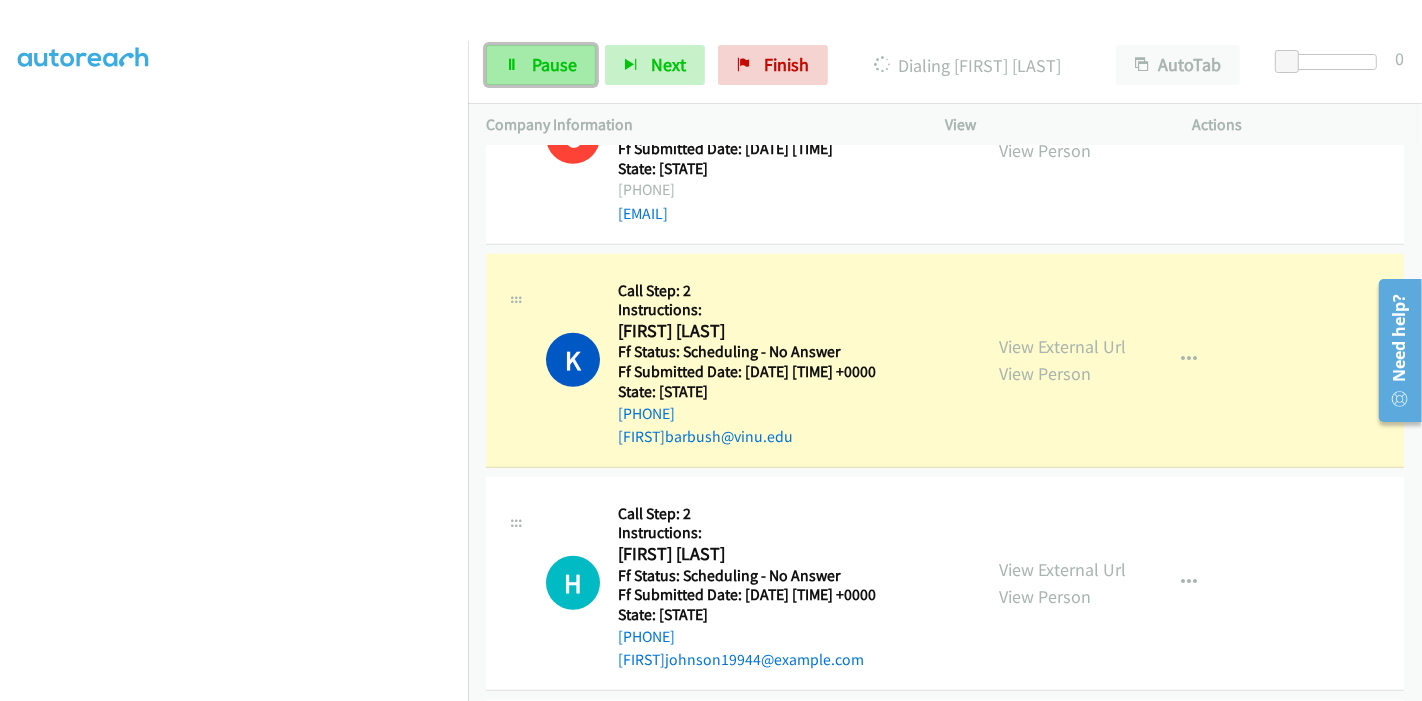 click on "Pause" at bounding box center (541, 65) 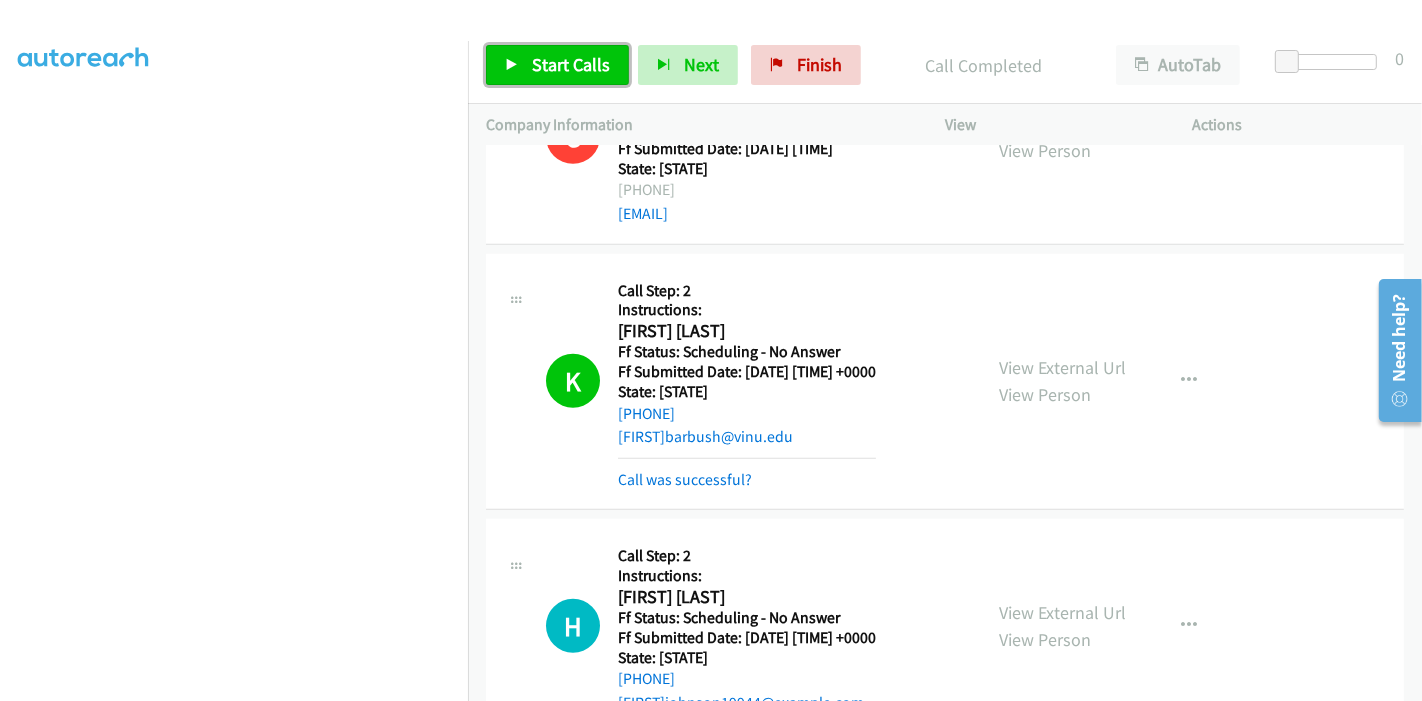 click on "Start Calls" at bounding box center (557, 65) 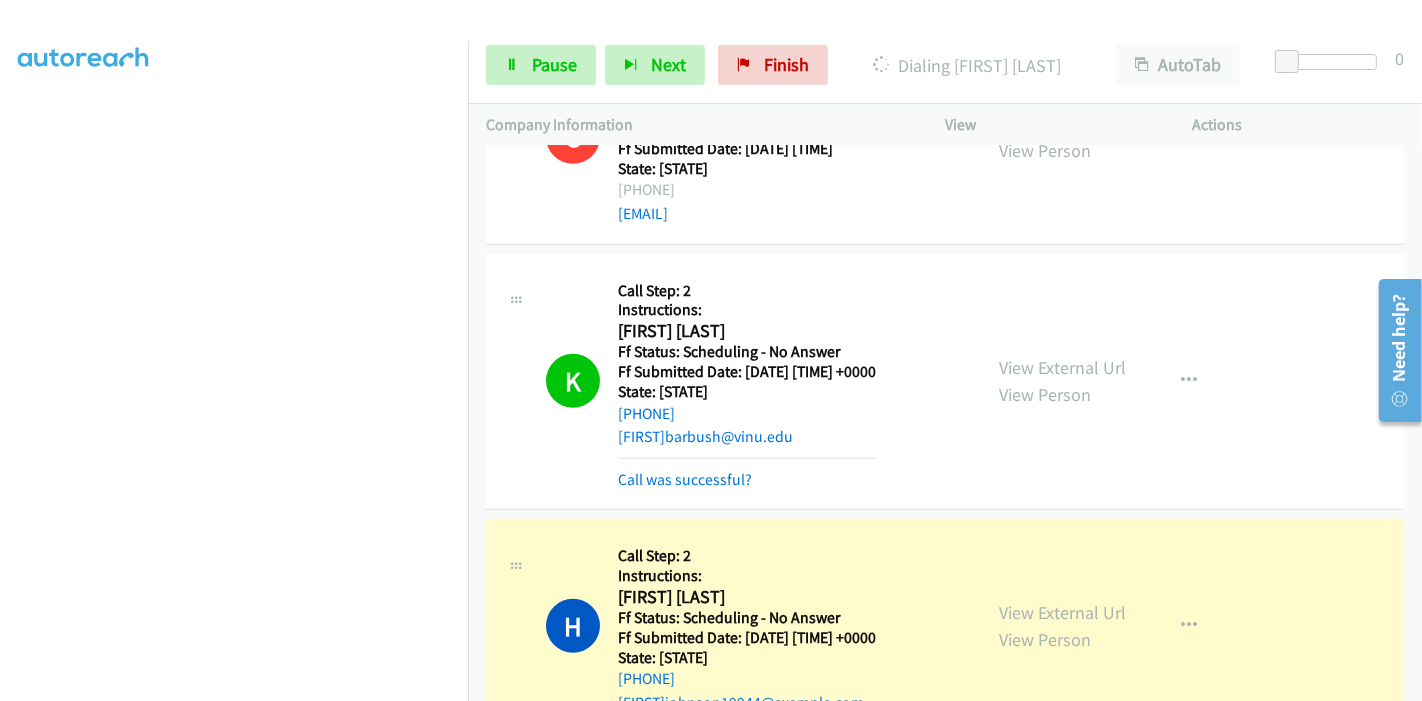 scroll, scrollTop: 422, scrollLeft: 0, axis: vertical 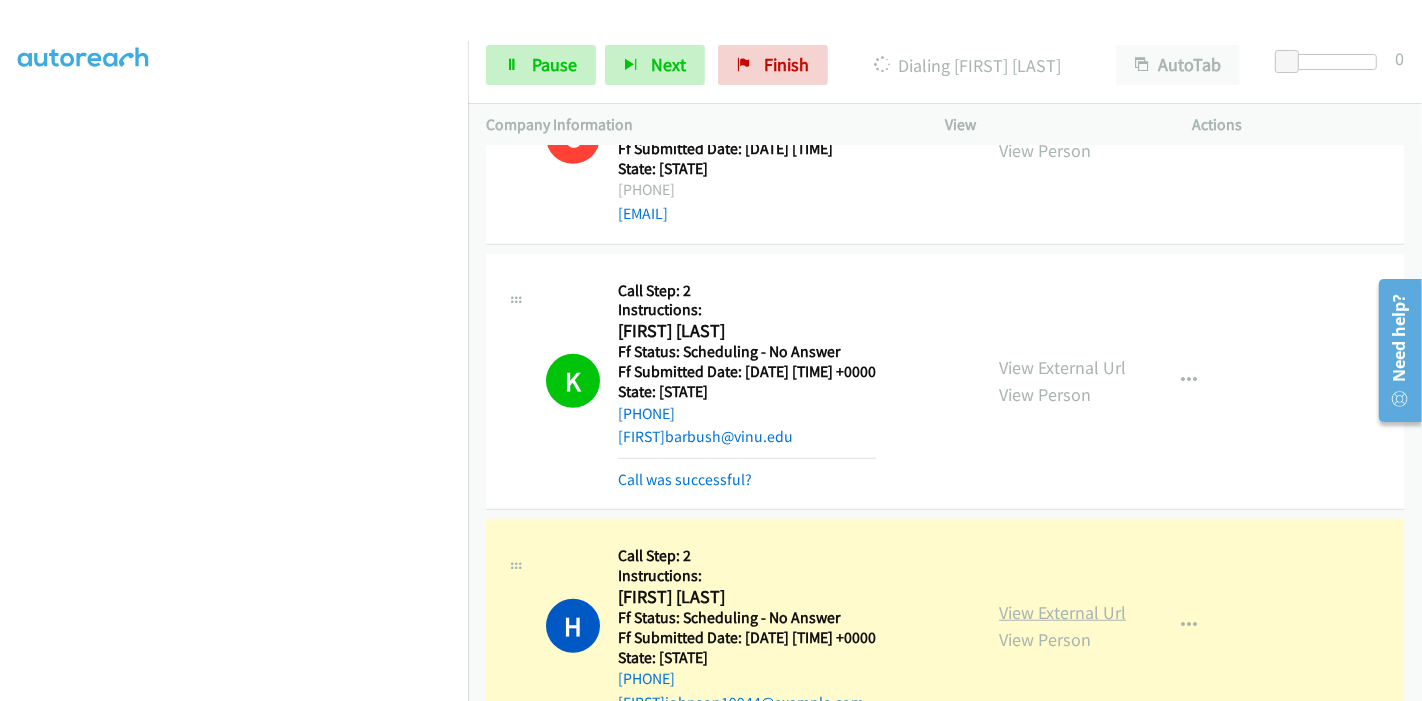 click on "View External Url" at bounding box center (1062, 612) 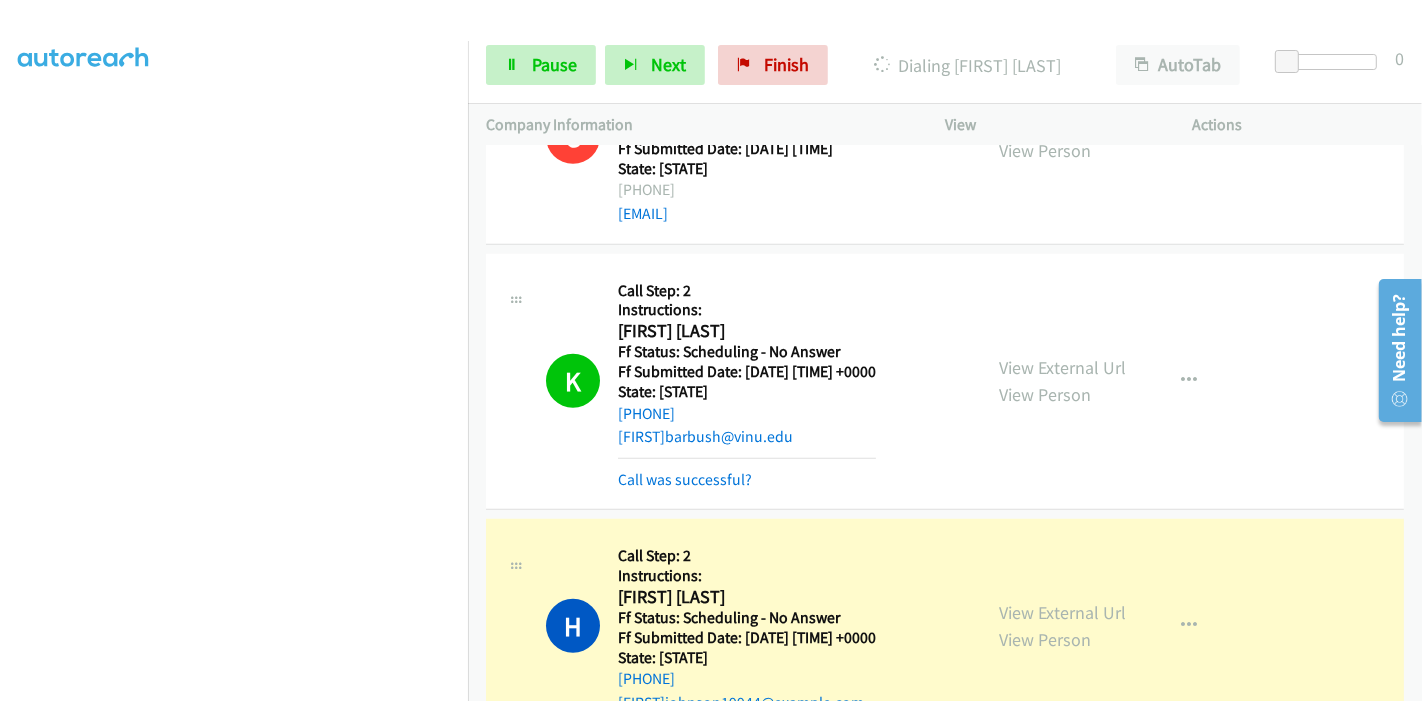 scroll, scrollTop: 0, scrollLeft: 0, axis: both 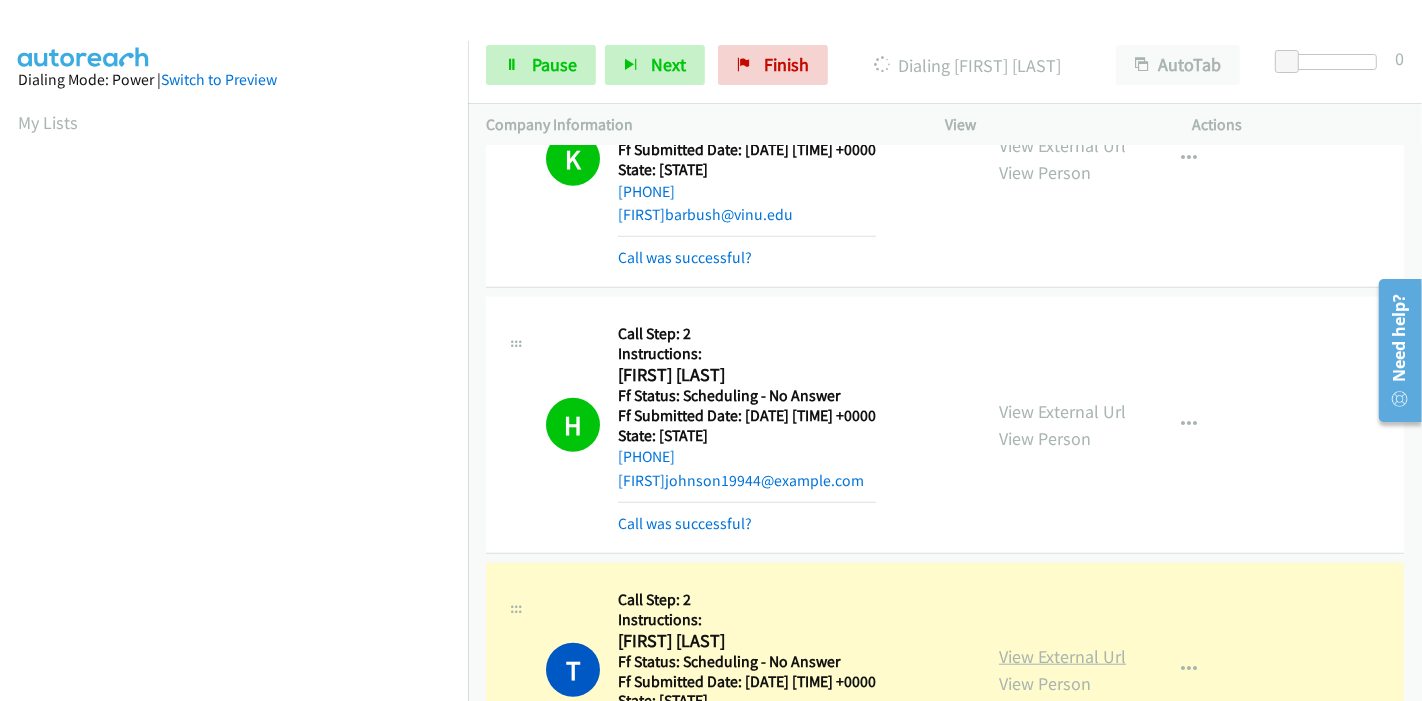 click on "View External Url" at bounding box center (1062, 656) 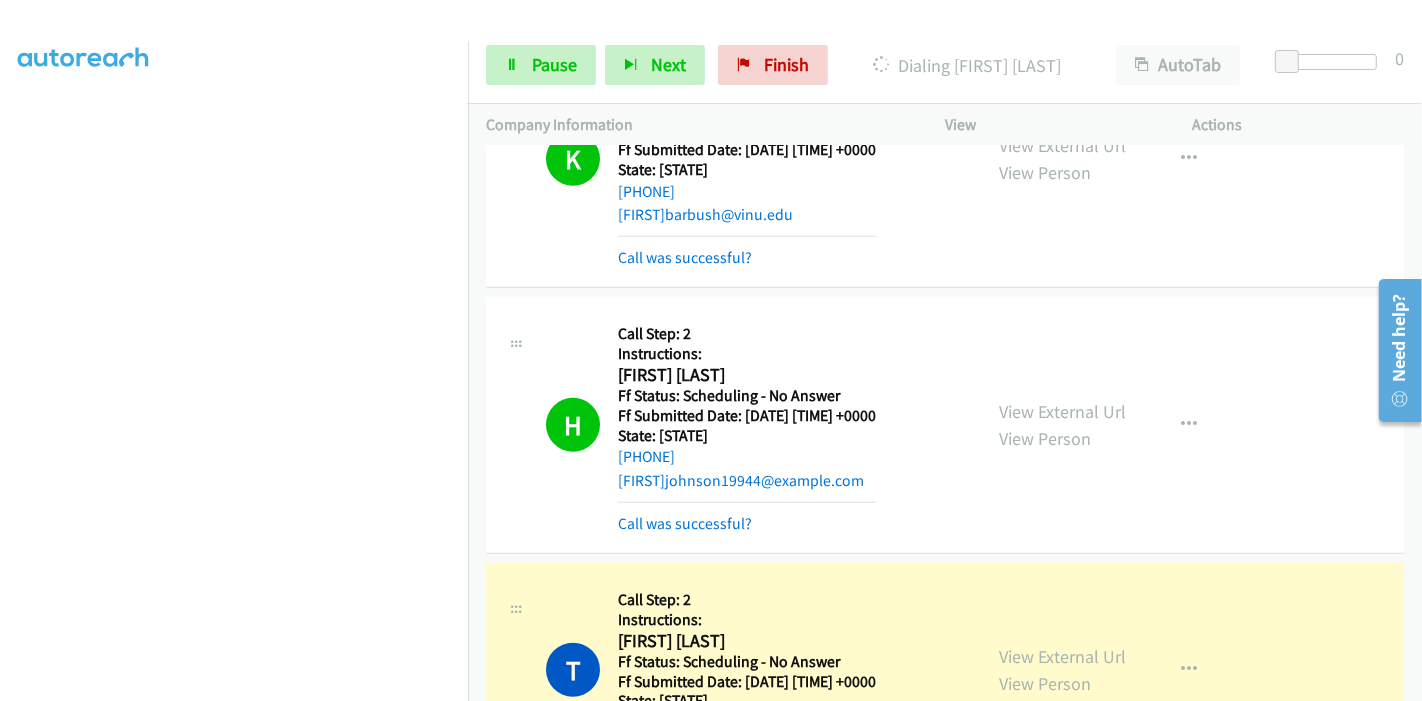 scroll, scrollTop: 0, scrollLeft: 0, axis: both 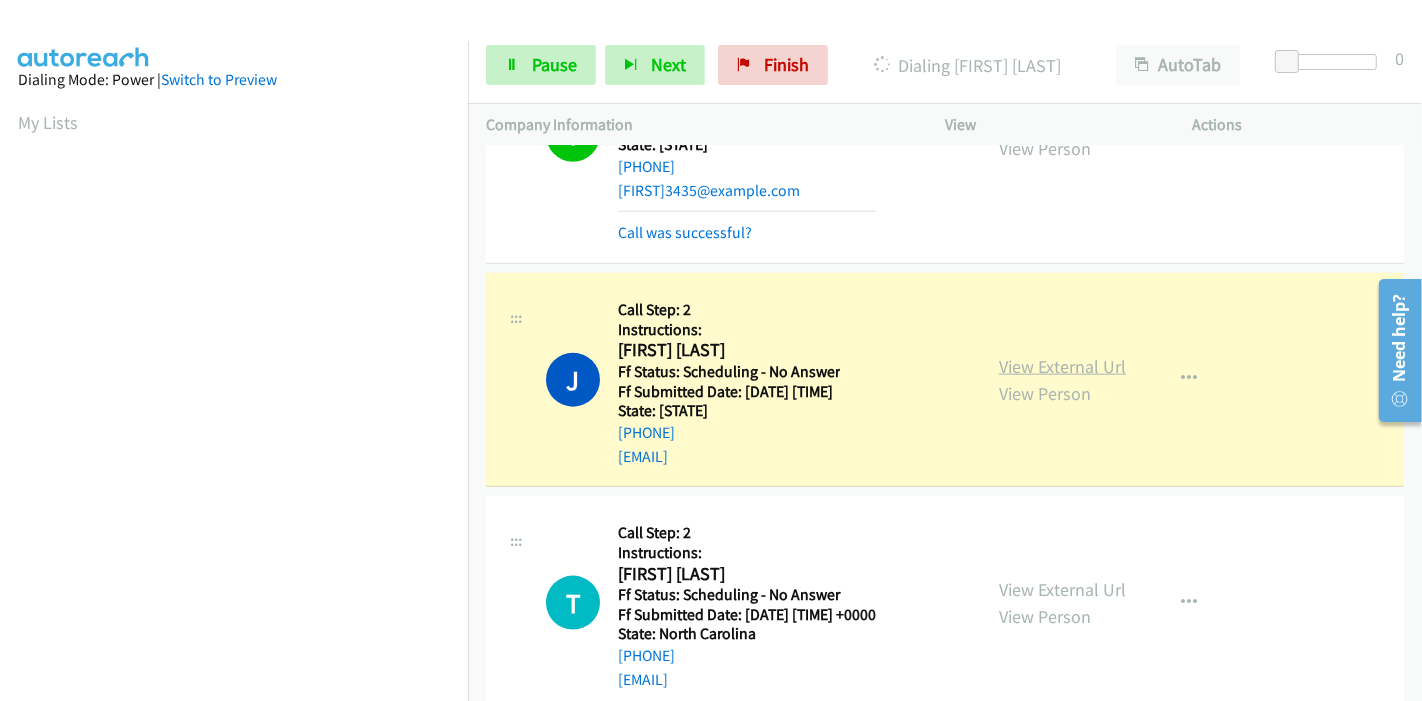 click on "View External Url" at bounding box center [1062, 366] 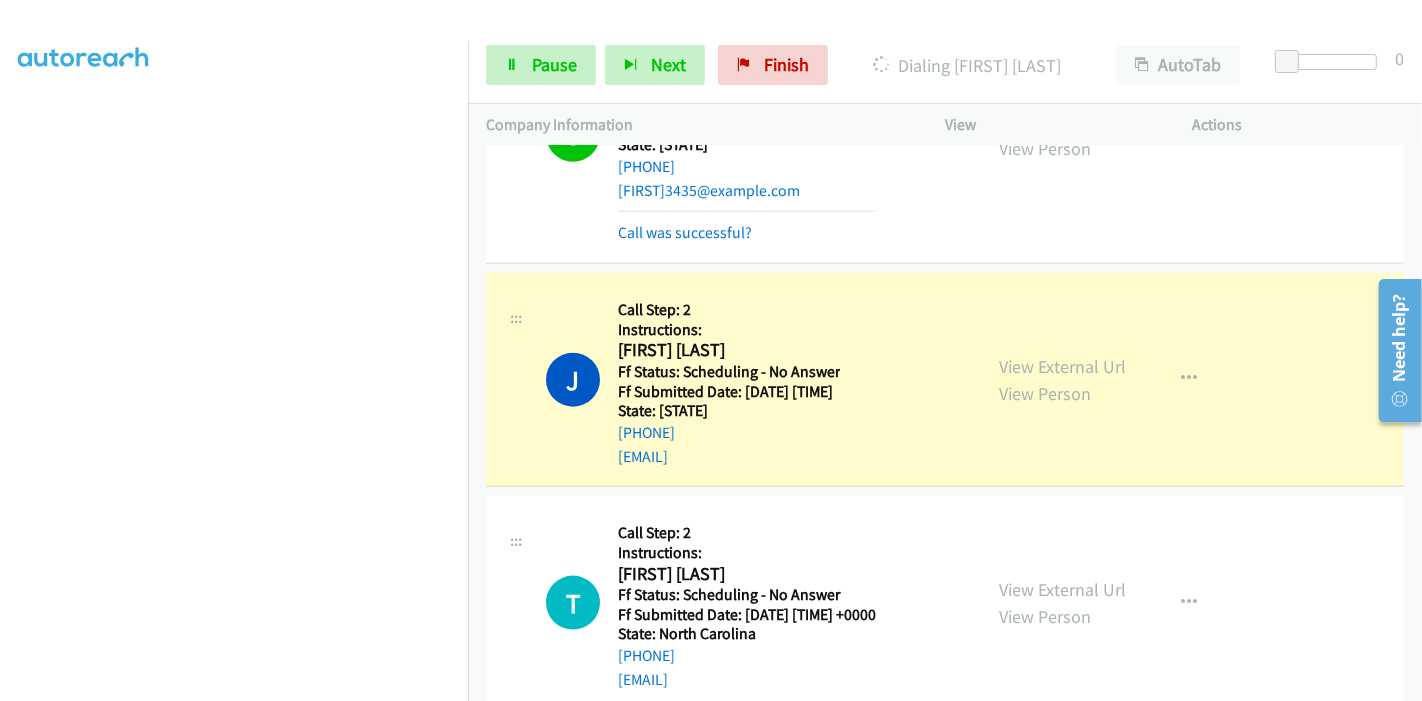 scroll, scrollTop: 0, scrollLeft: 0, axis: both 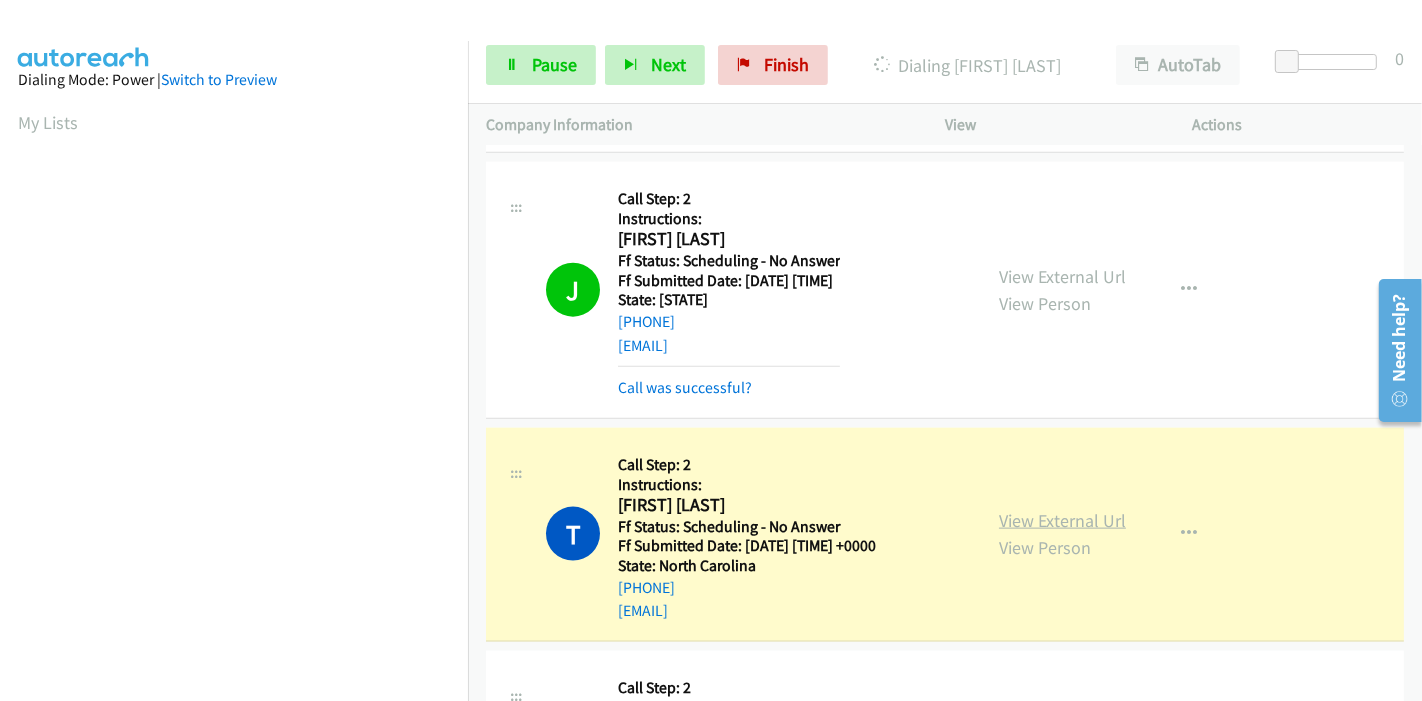 click on "View External Url" at bounding box center [1062, 520] 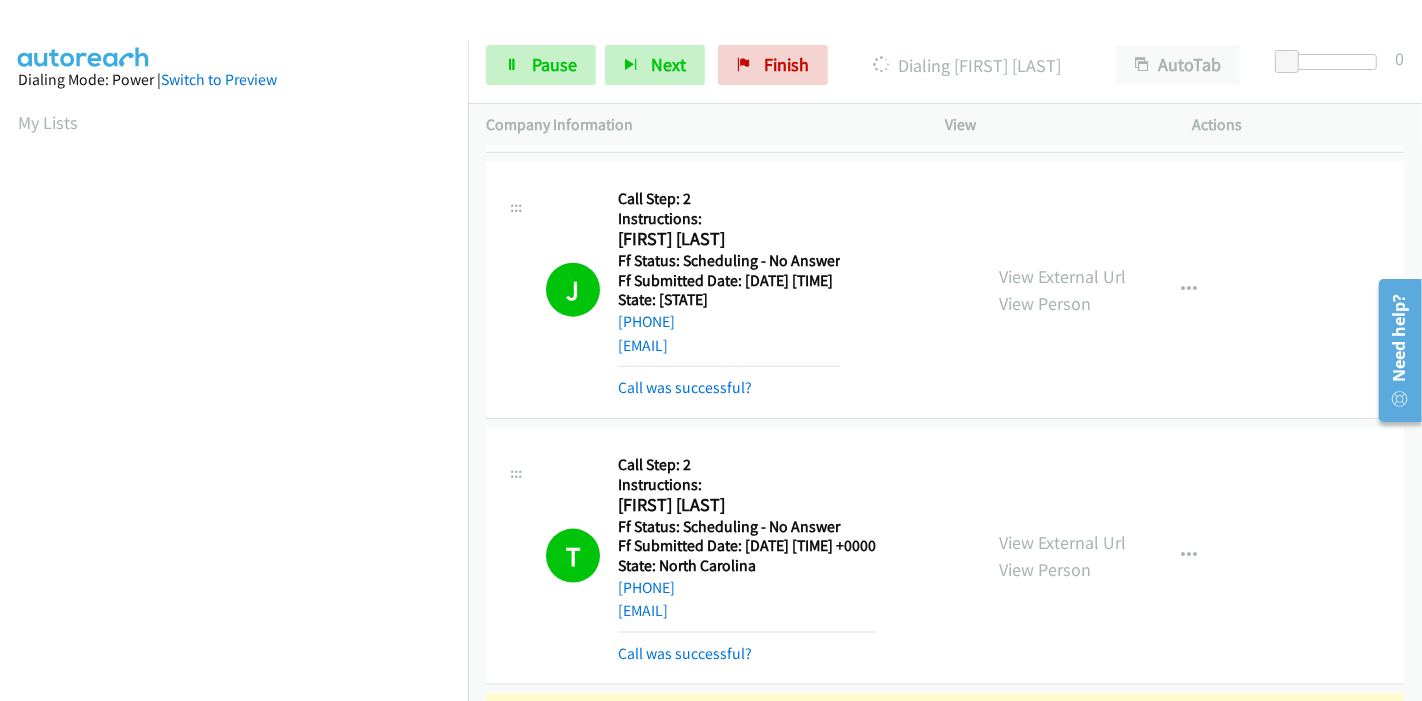 scroll, scrollTop: 422, scrollLeft: 0, axis: vertical 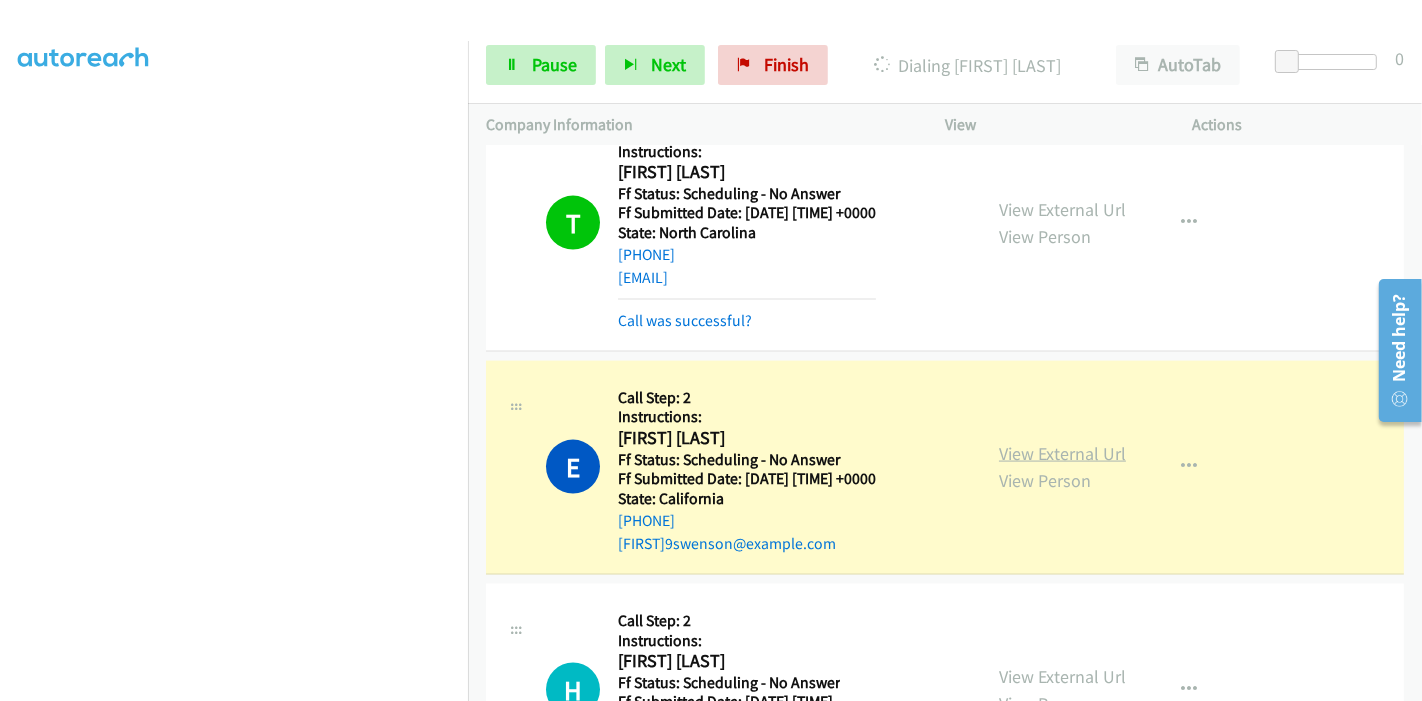 click on "View External Url" at bounding box center [1062, 453] 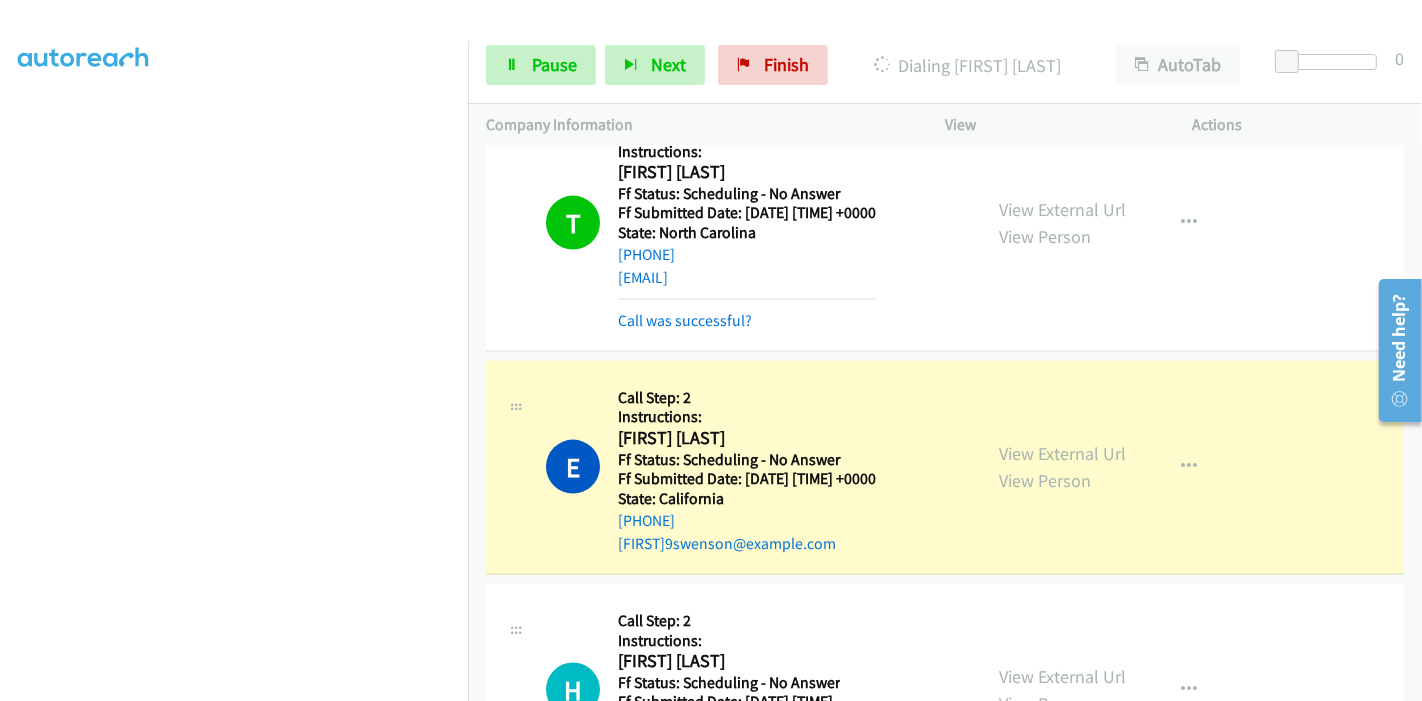 scroll, scrollTop: 0, scrollLeft: 0, axis: both 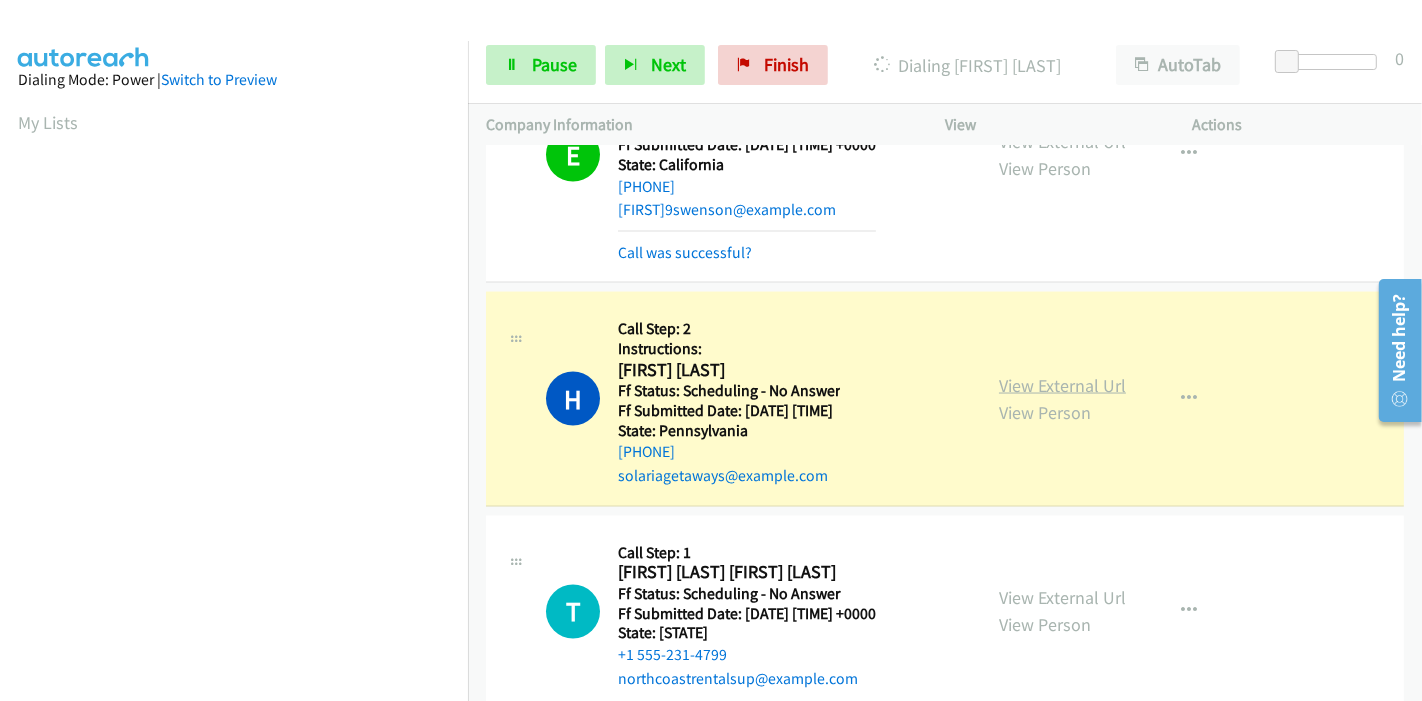 click on "View External Url" at bounding box center (1062, 385) 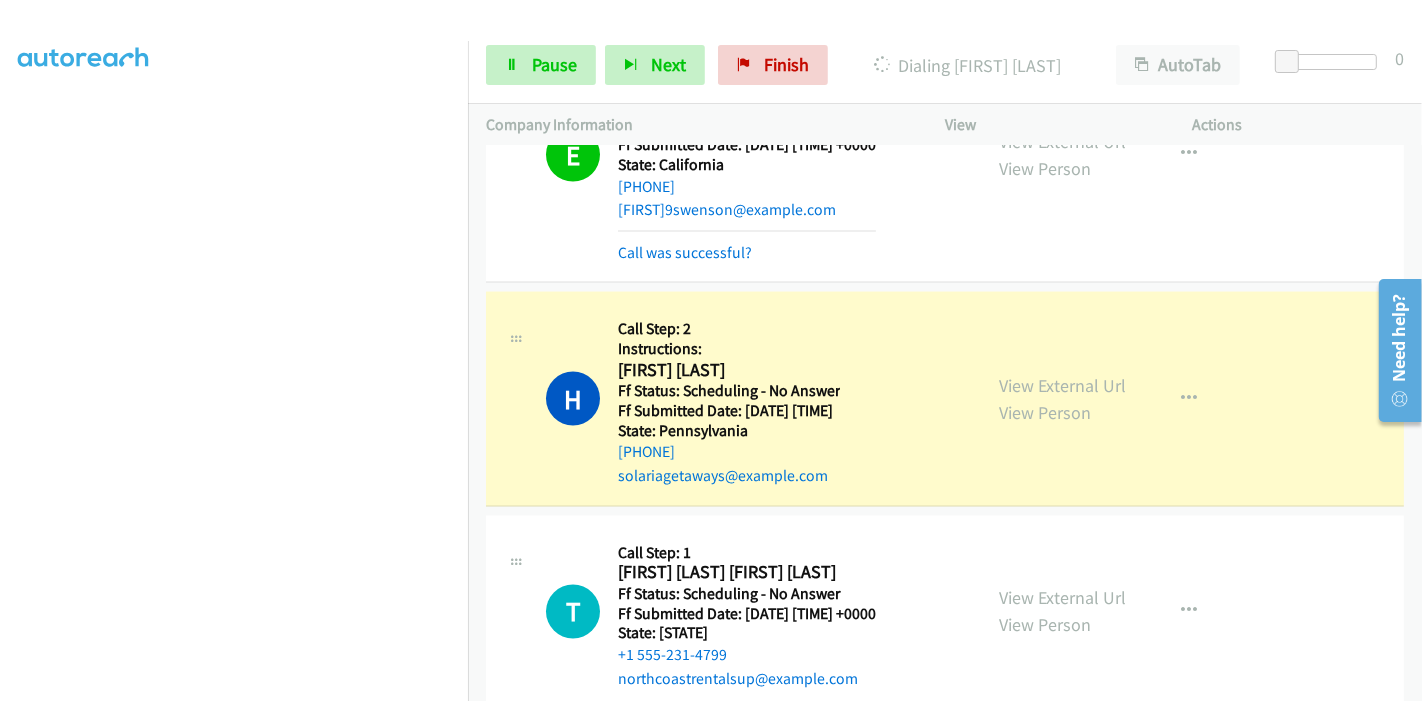 scroll, scrollTop: 0, scrollLeft: 0, axis: both 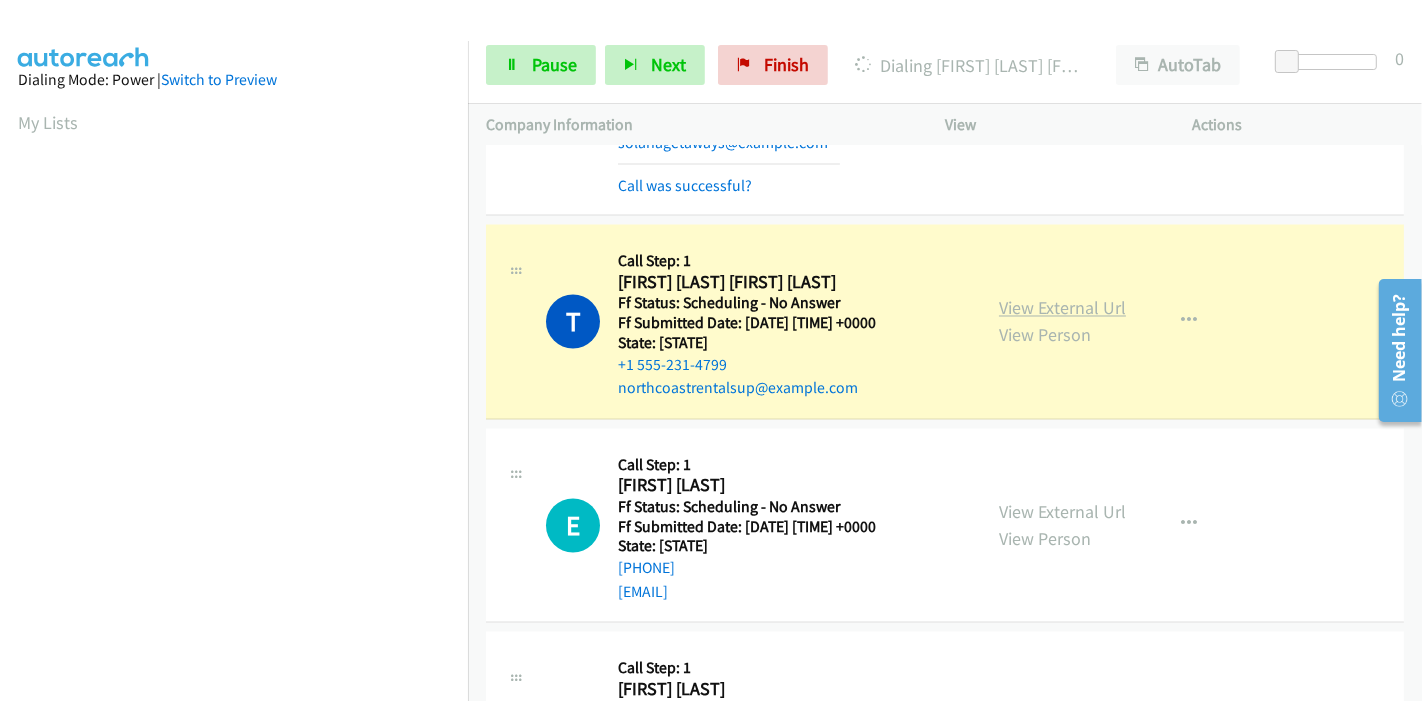 click on "View External Url" at bounding box center [1062, 308] 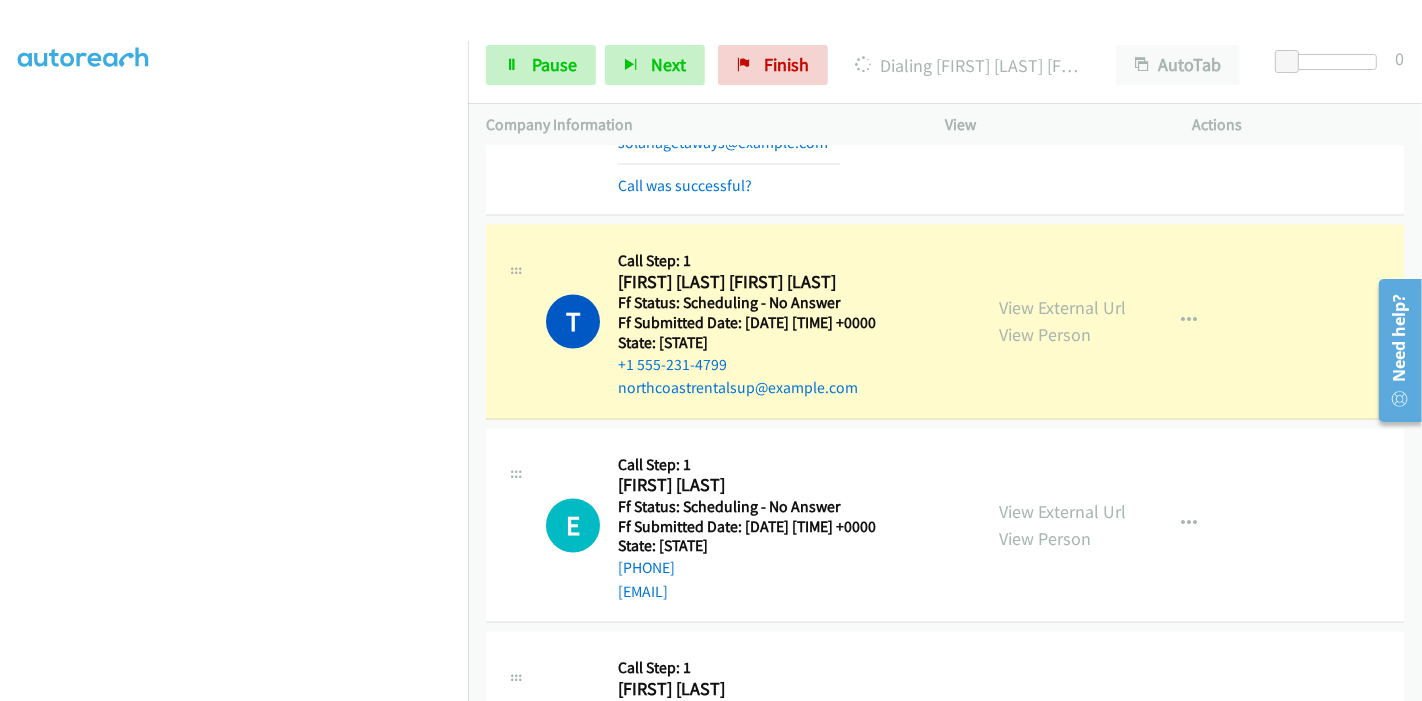 scroll, scrollTop: 0, scrollLeft: 0, axis: both 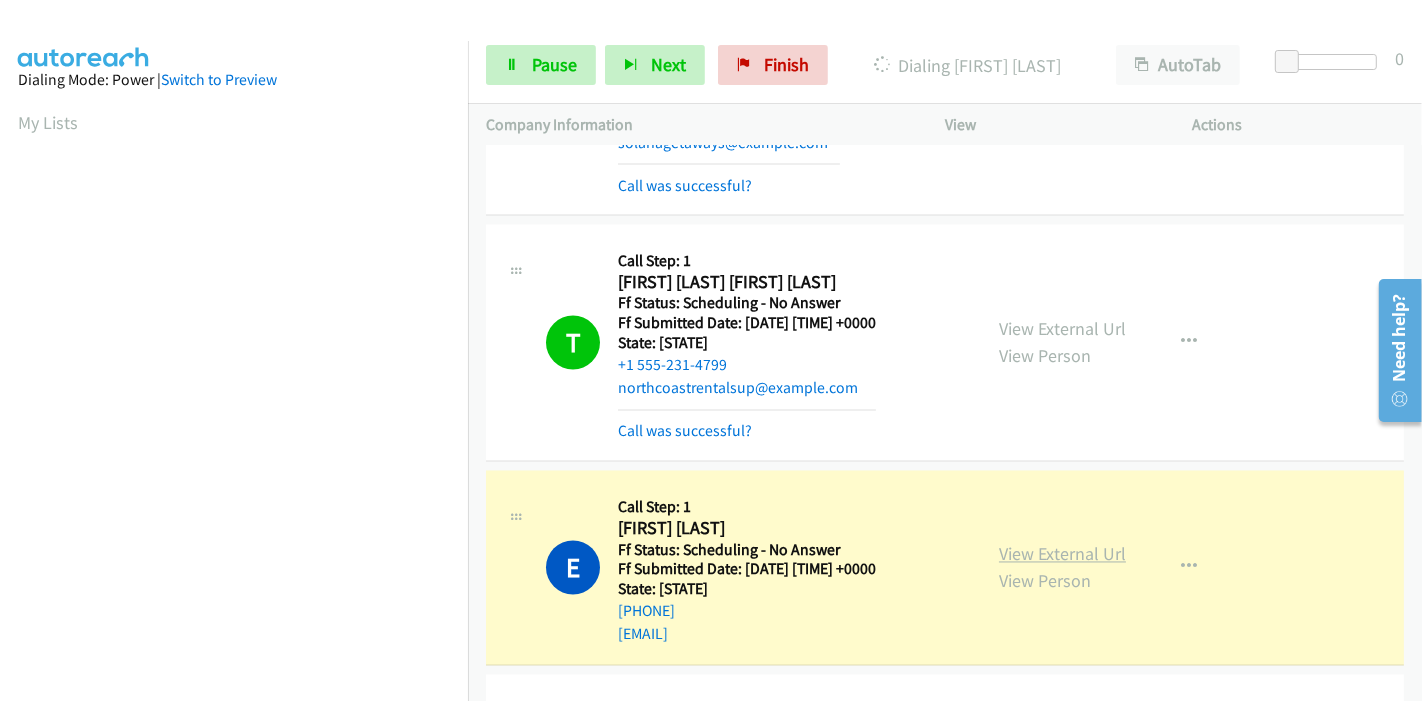 click on "View External Url" at bounding box center (1062, 554) 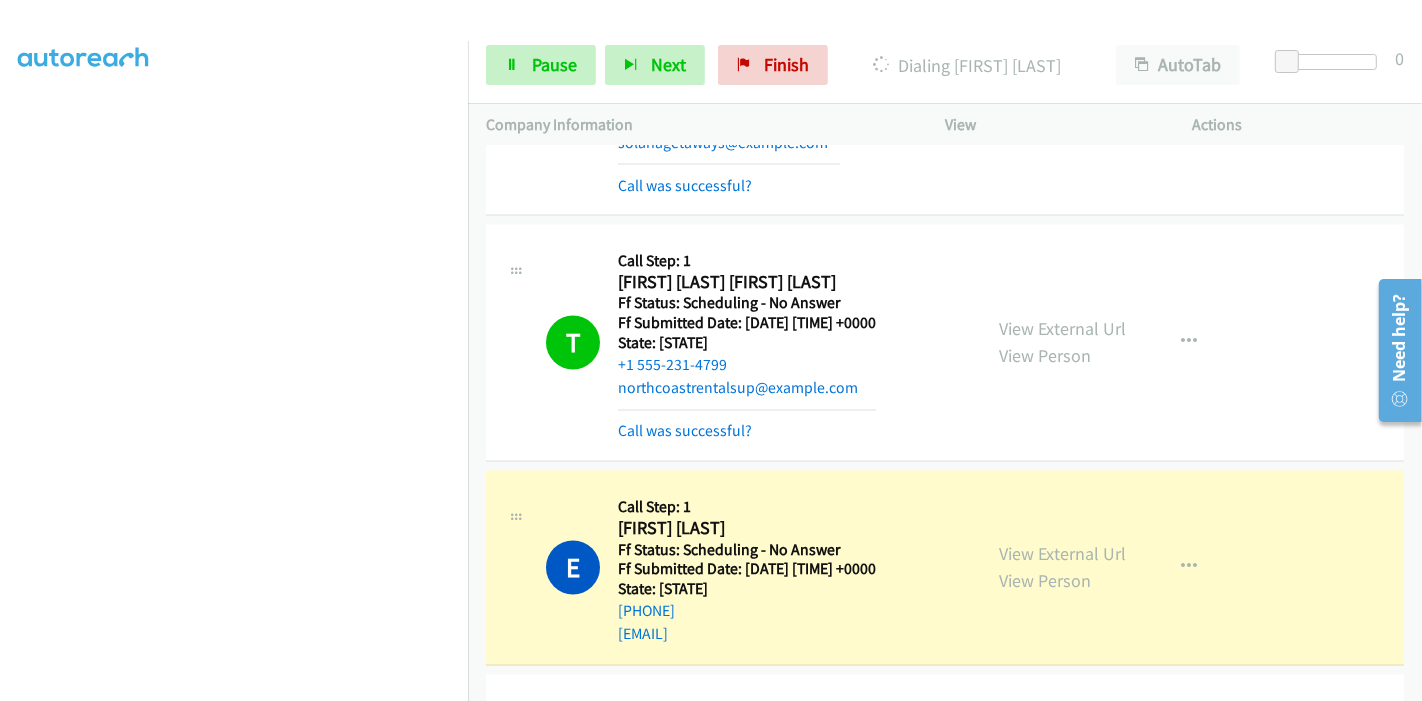 scroll, scrollTop: 0, scrollLeft: 0, axis: both 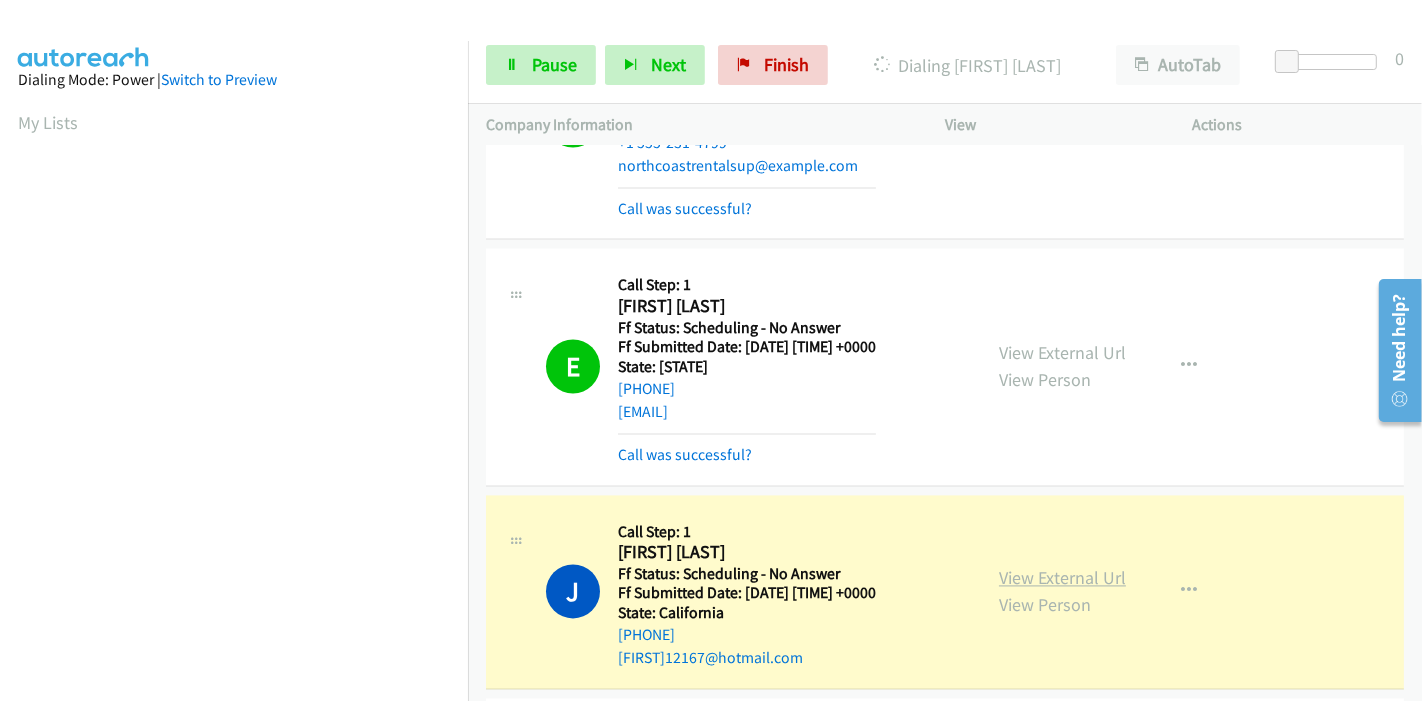 click on "View External Url" at bounding box center (1062, 578) 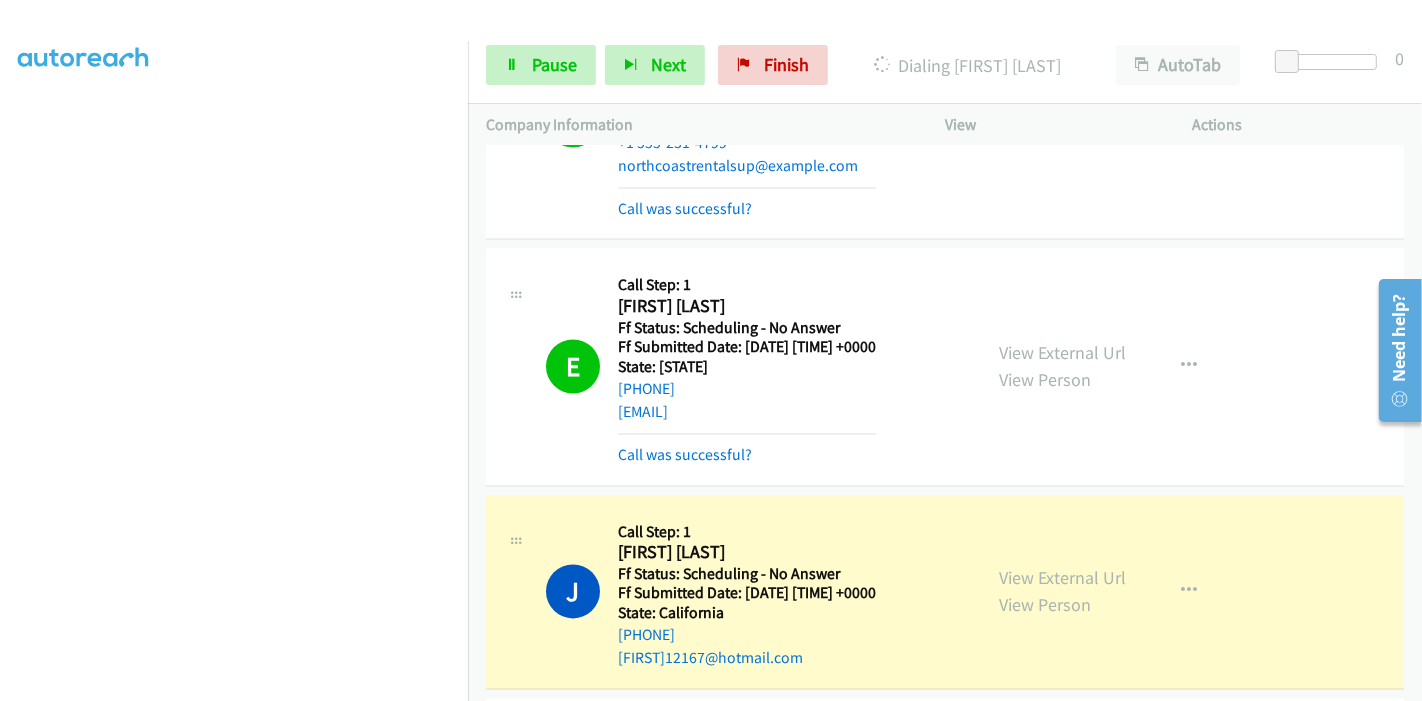 scroll, scrollTop: 0, scrollLeft: 0, axis: both 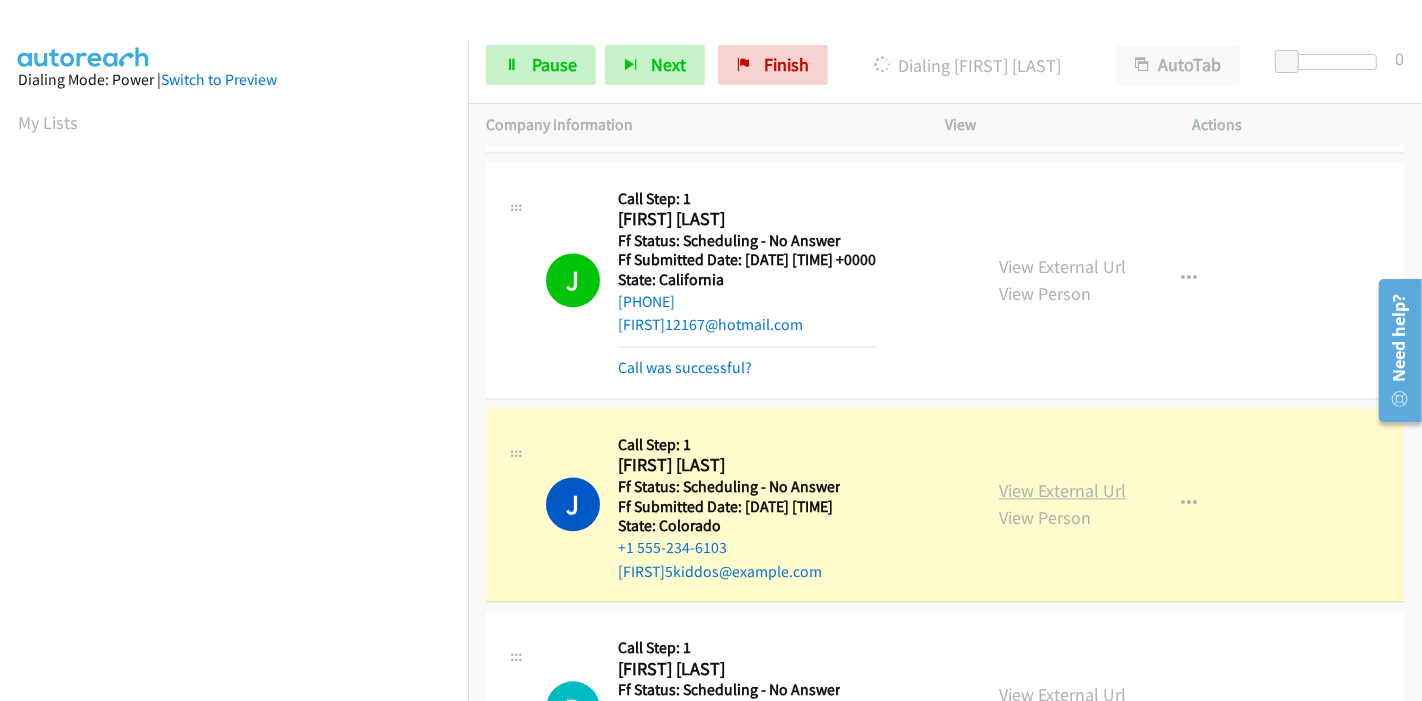click on "View External Url" at bounding box center [1062, 490] 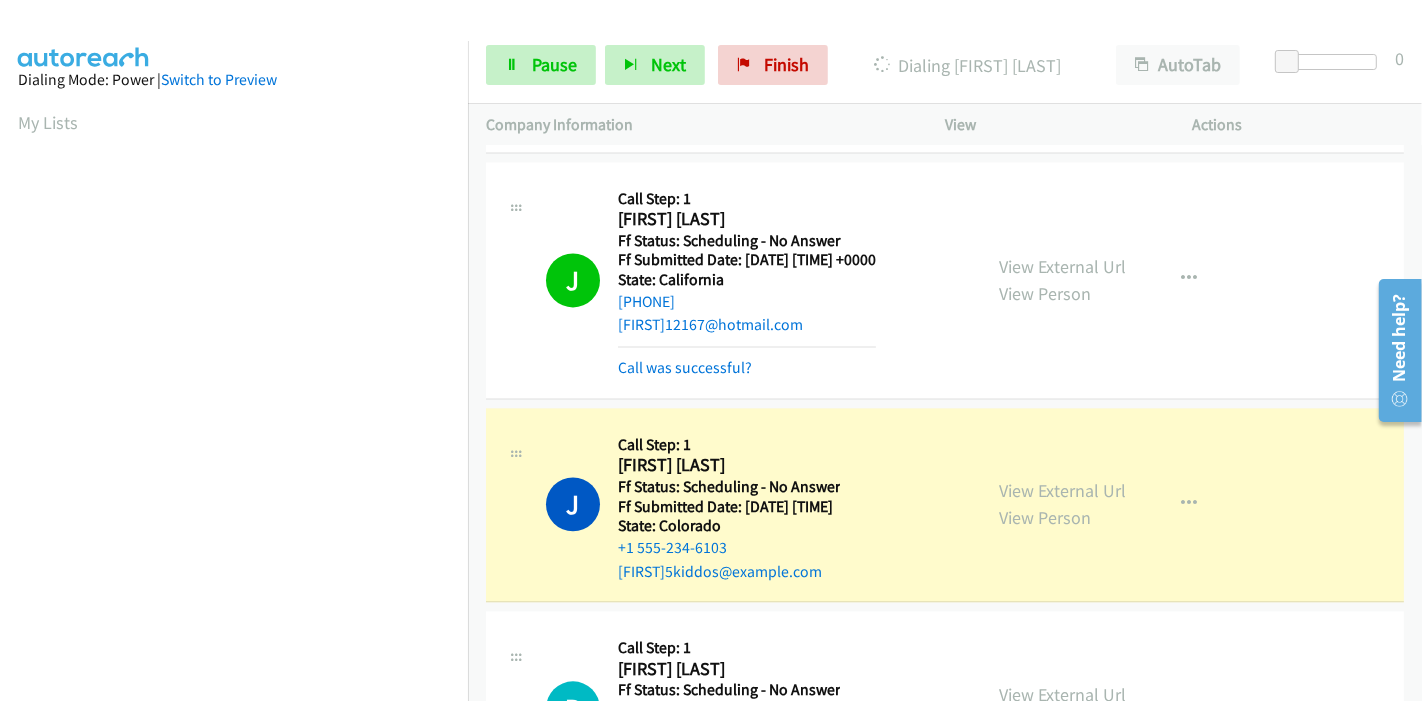 scroll, scrollTop: 422, scrollLeft: 0, axis: vertical 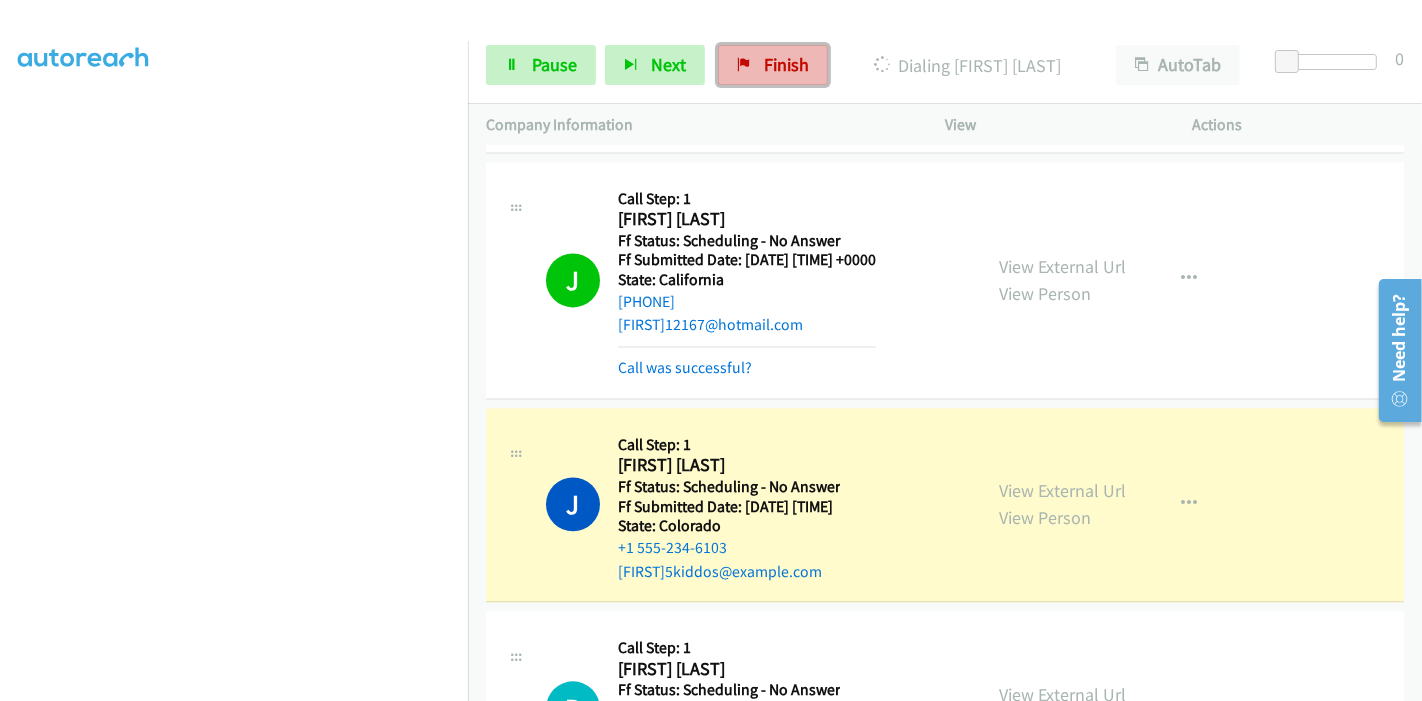 click on "Finish" at bounding box center (786, 64) 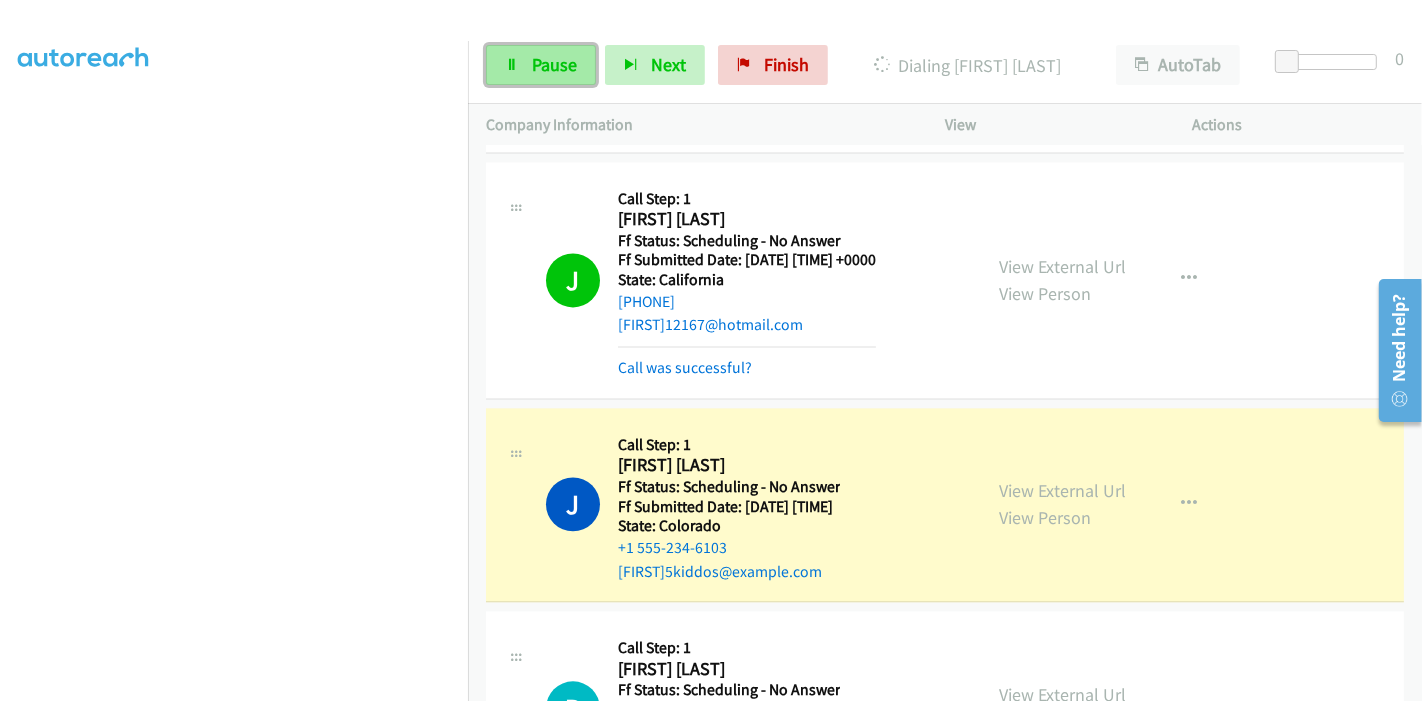 click on "Pause" at bounding box center [554, 64] 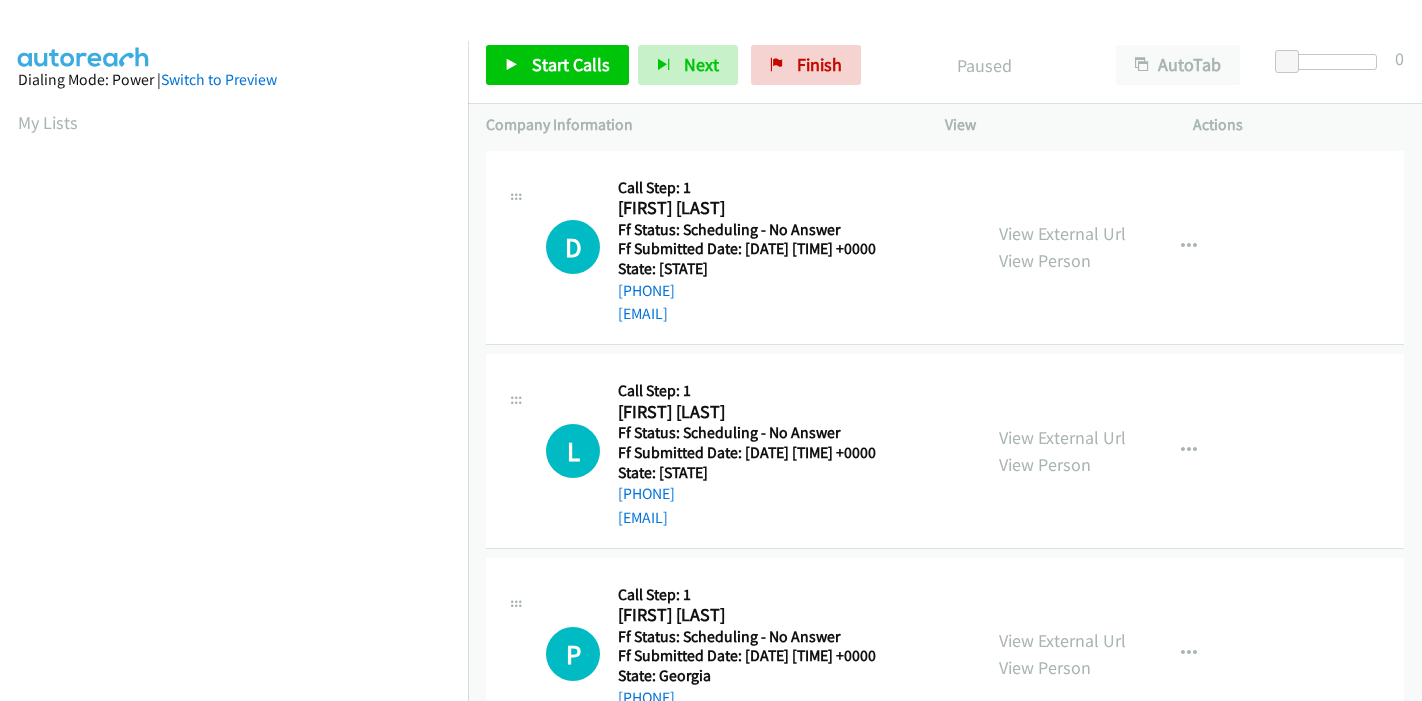 scroll, scrollTop: 0, scrollLeft: 0, axis: both 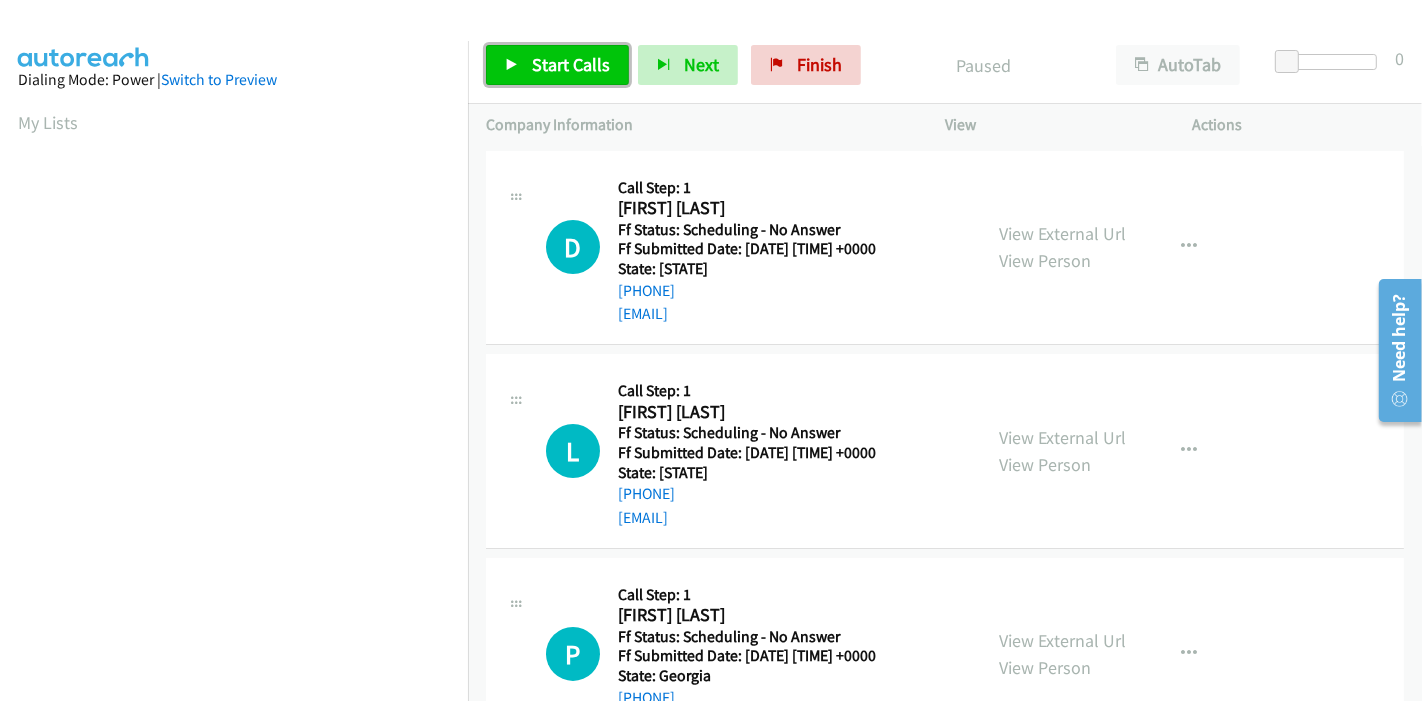 click on "Start Calls" at bounding box center (571, 64) 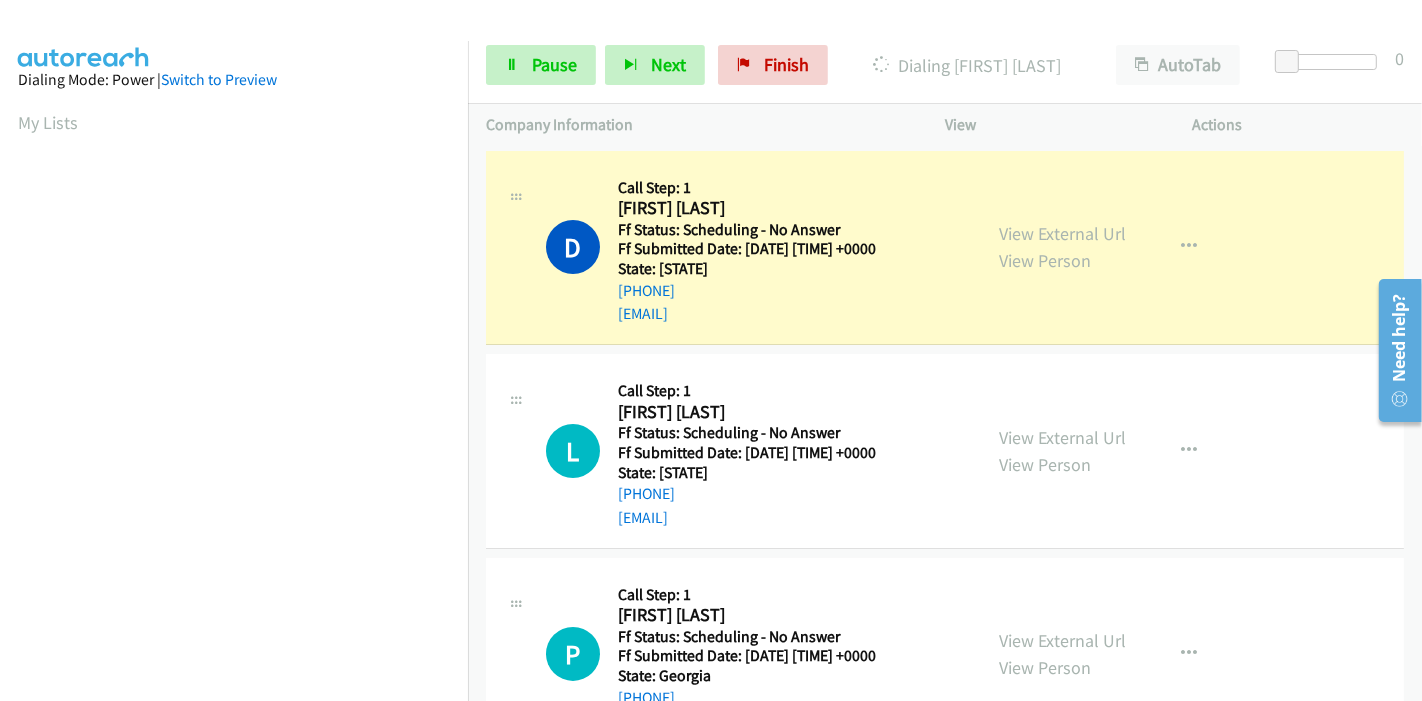 scroll, scrollTop: 422, scrollLeft: 0, axis: vertical 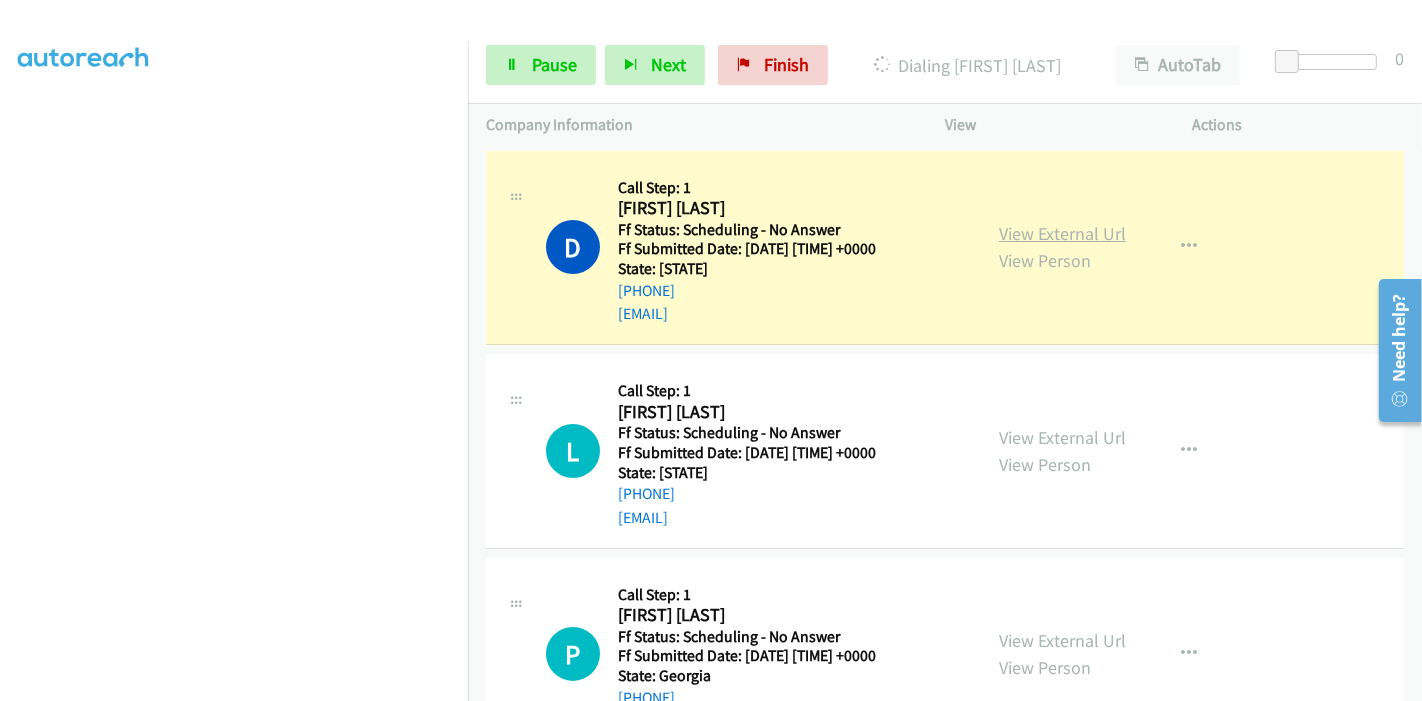 click on "View External Url" at bounding box center (1062, 233) 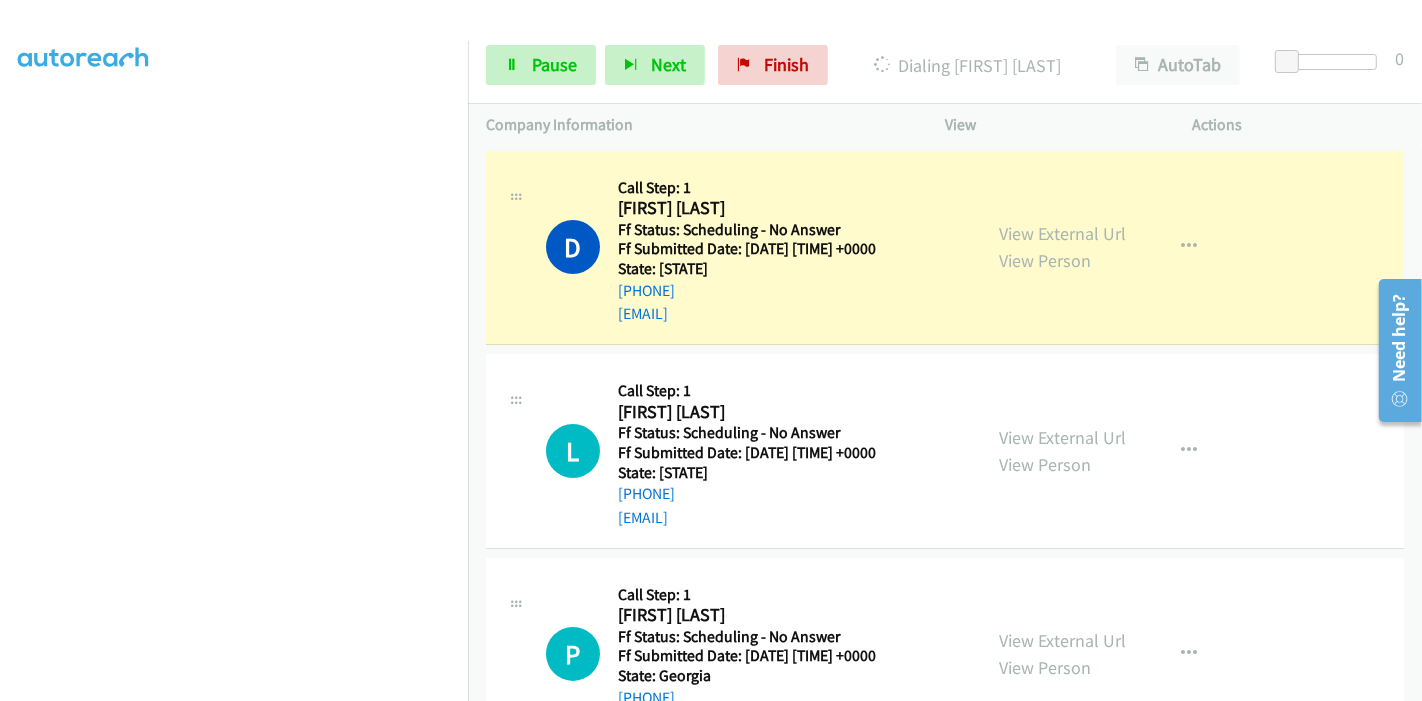 scroll, scrollTop: 0, scrollLeft: 0, axis: both 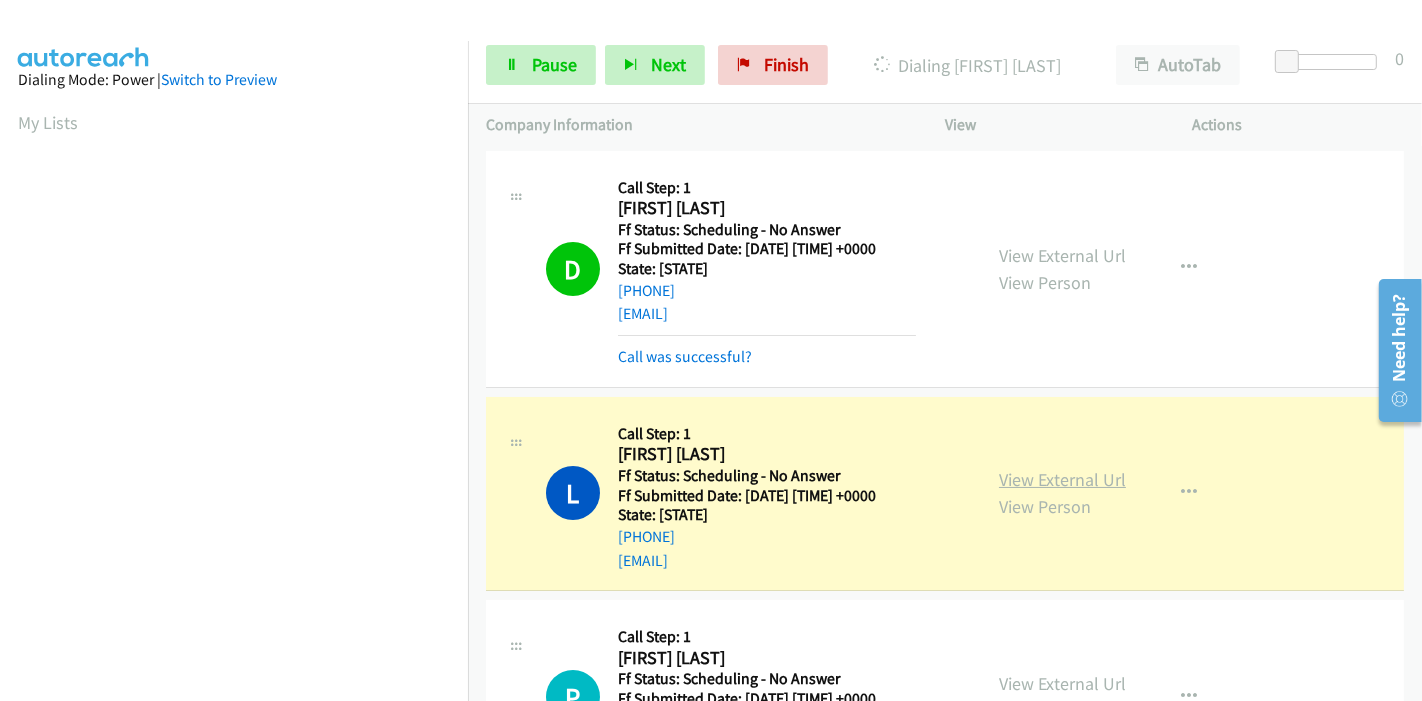 click on "View External Url" at bounding box center (1062, 479) 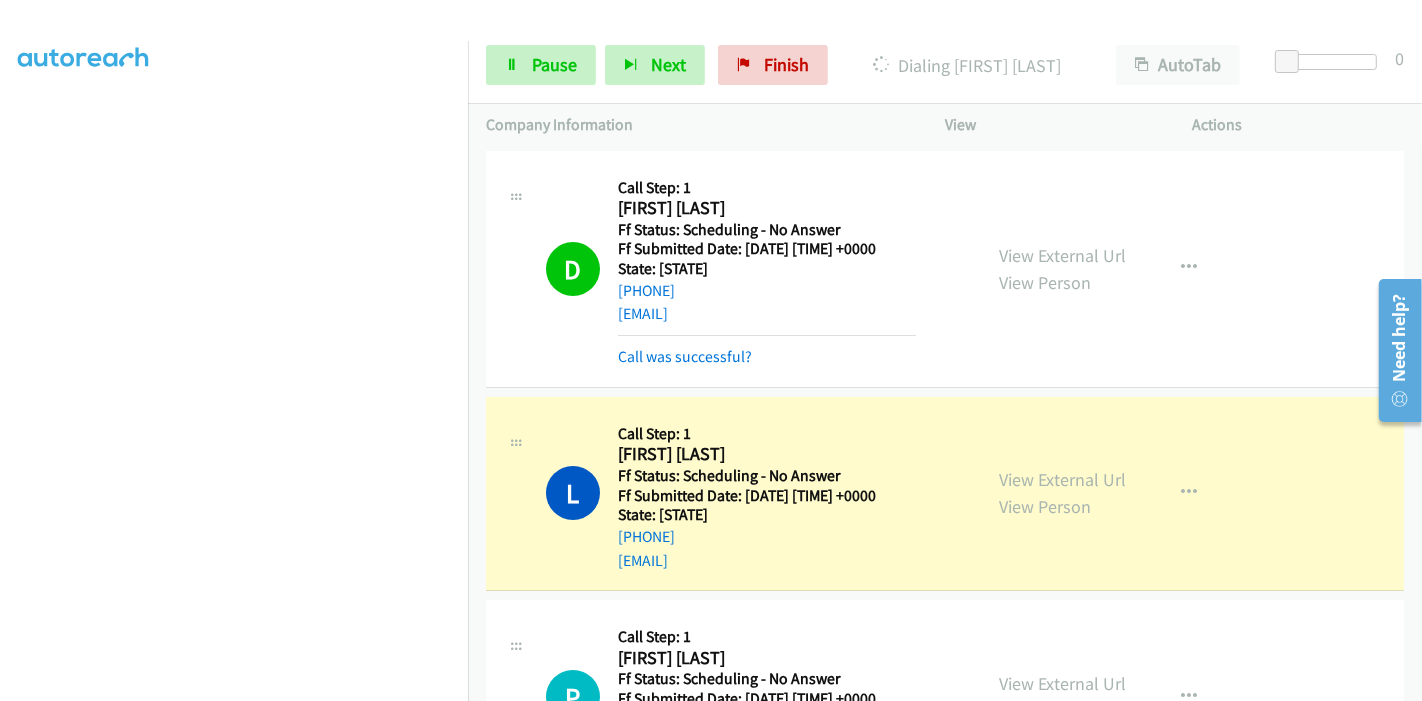 scroll, scrollTop: 0, scrollLeft: 0, axis: both 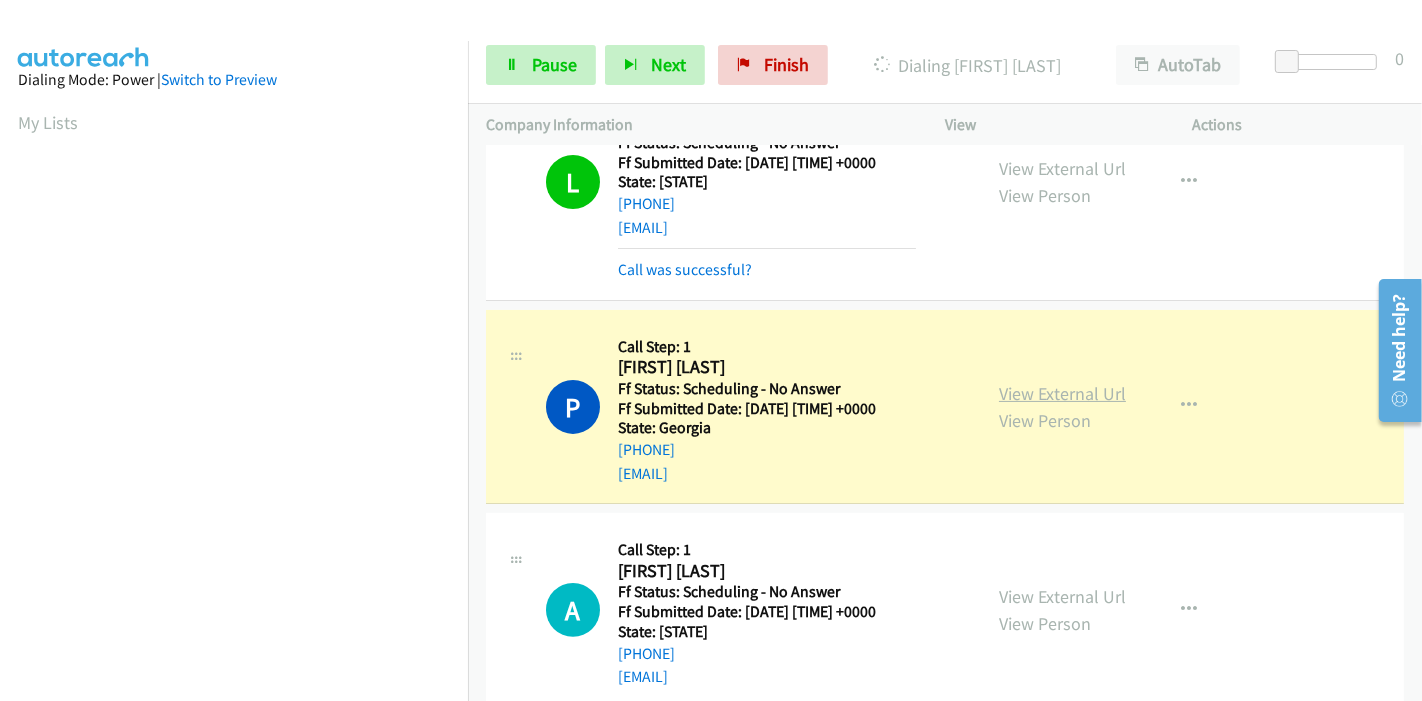click on "View External Url" at bounding box center [1062, 393] 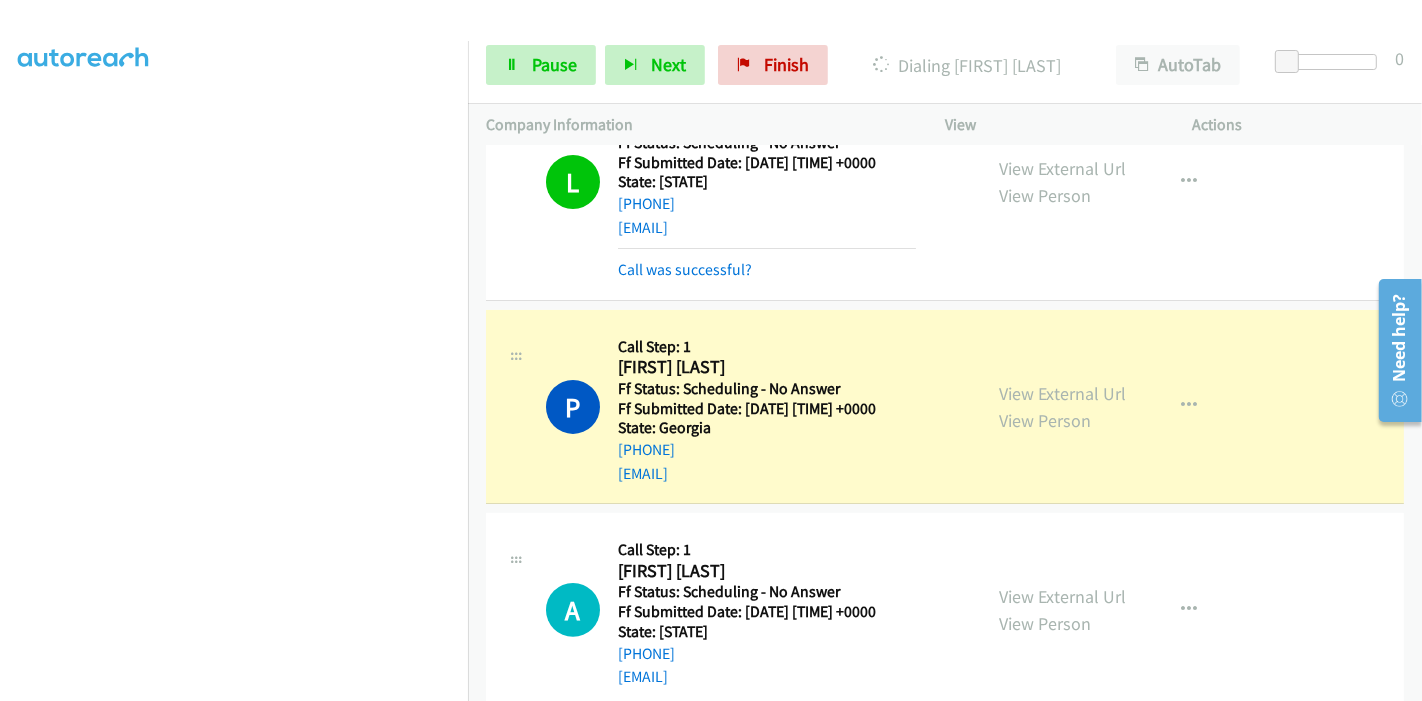 scroll, scrollTop: 0, scrollLeft: 0, axis: both 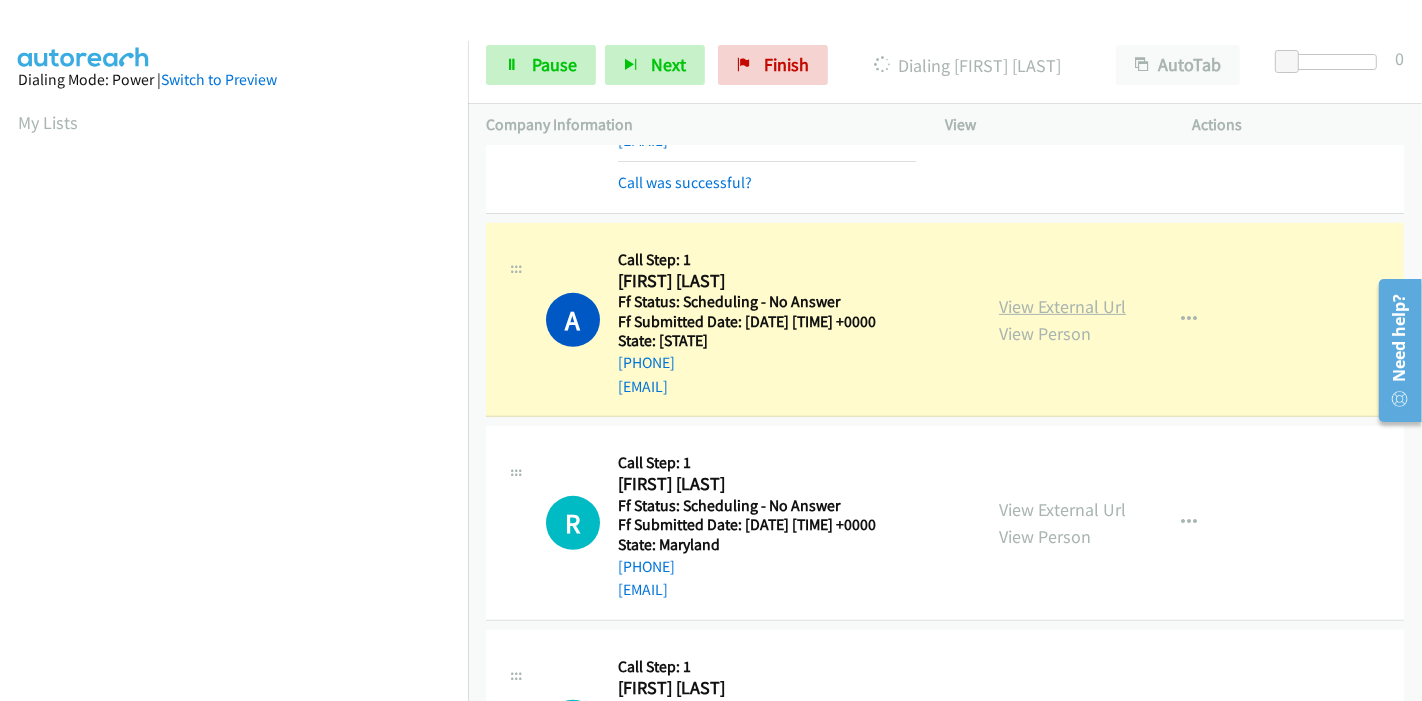 click on "View External Url" at bounding box center (1062, 306) 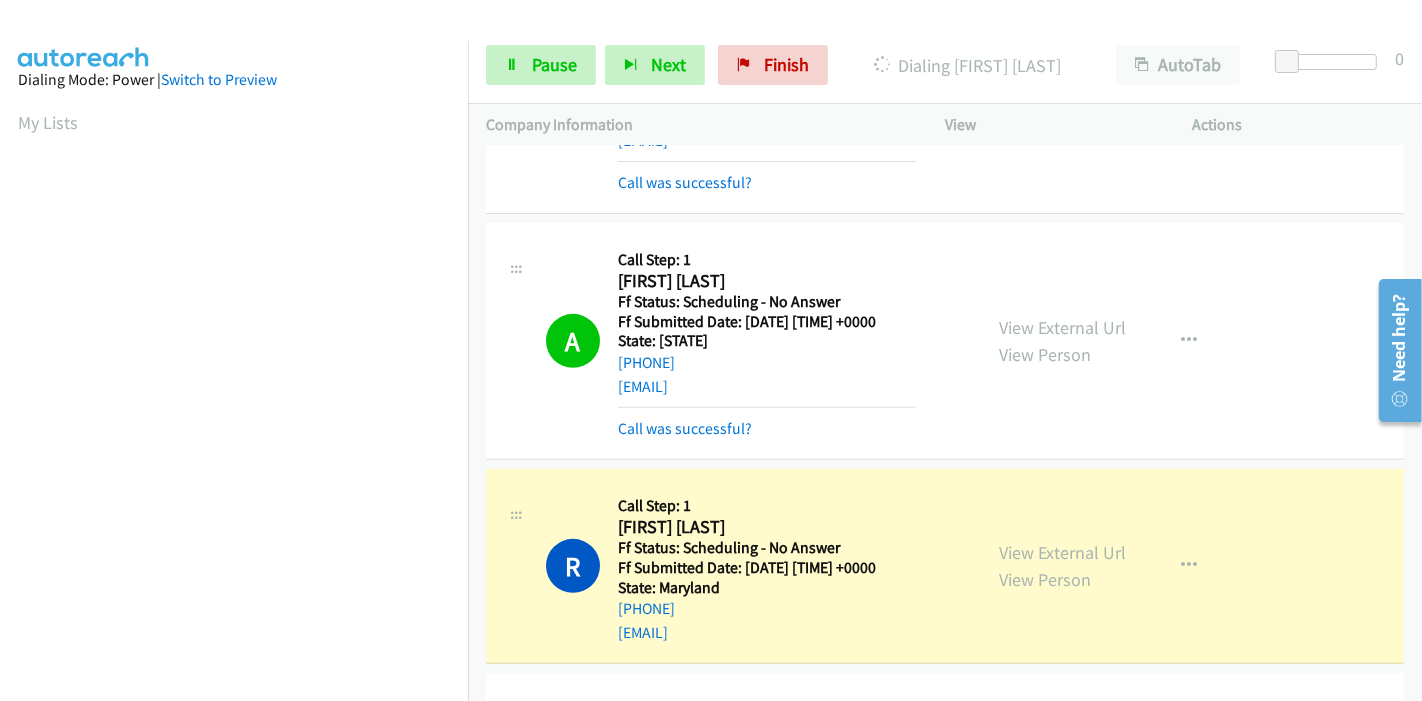 scroll, scrollTop: 422, scrollLeft: 0, axis: vertical 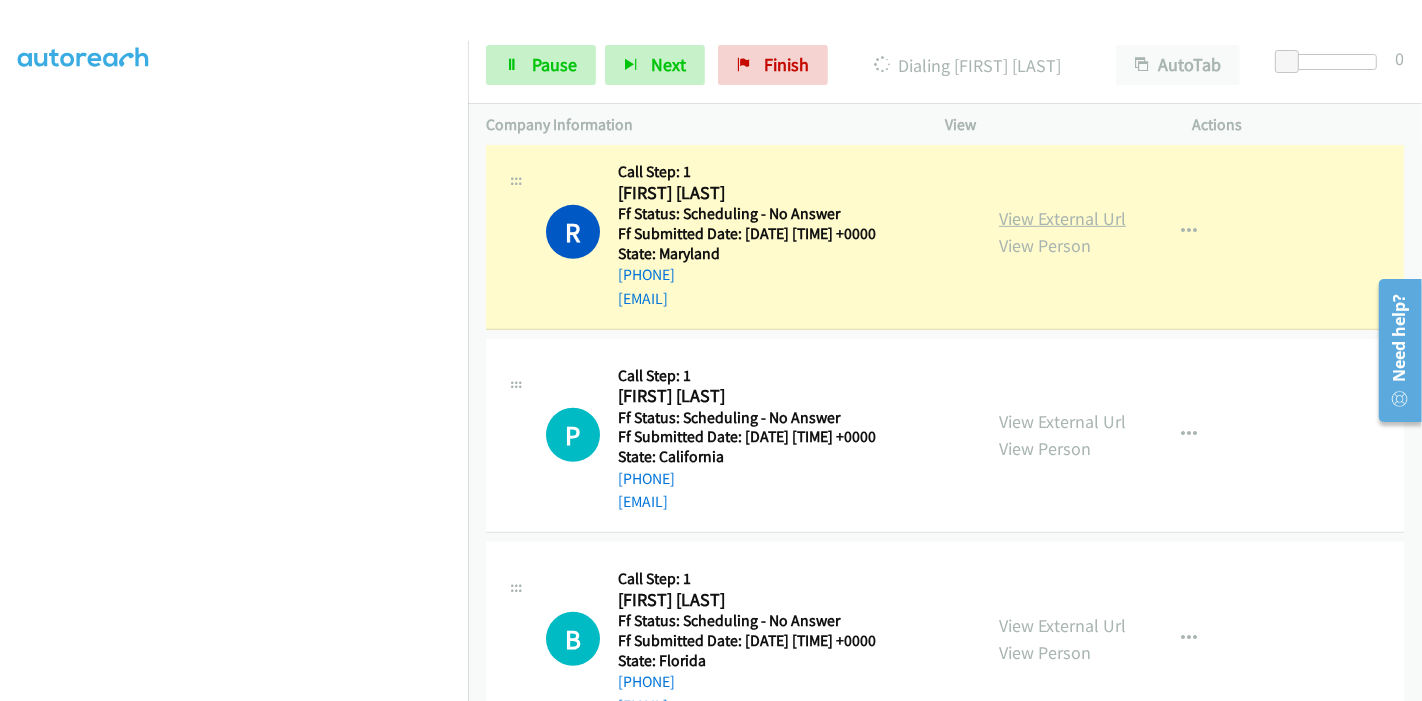 click on "View External Url" at bounding box center [1062, 218] 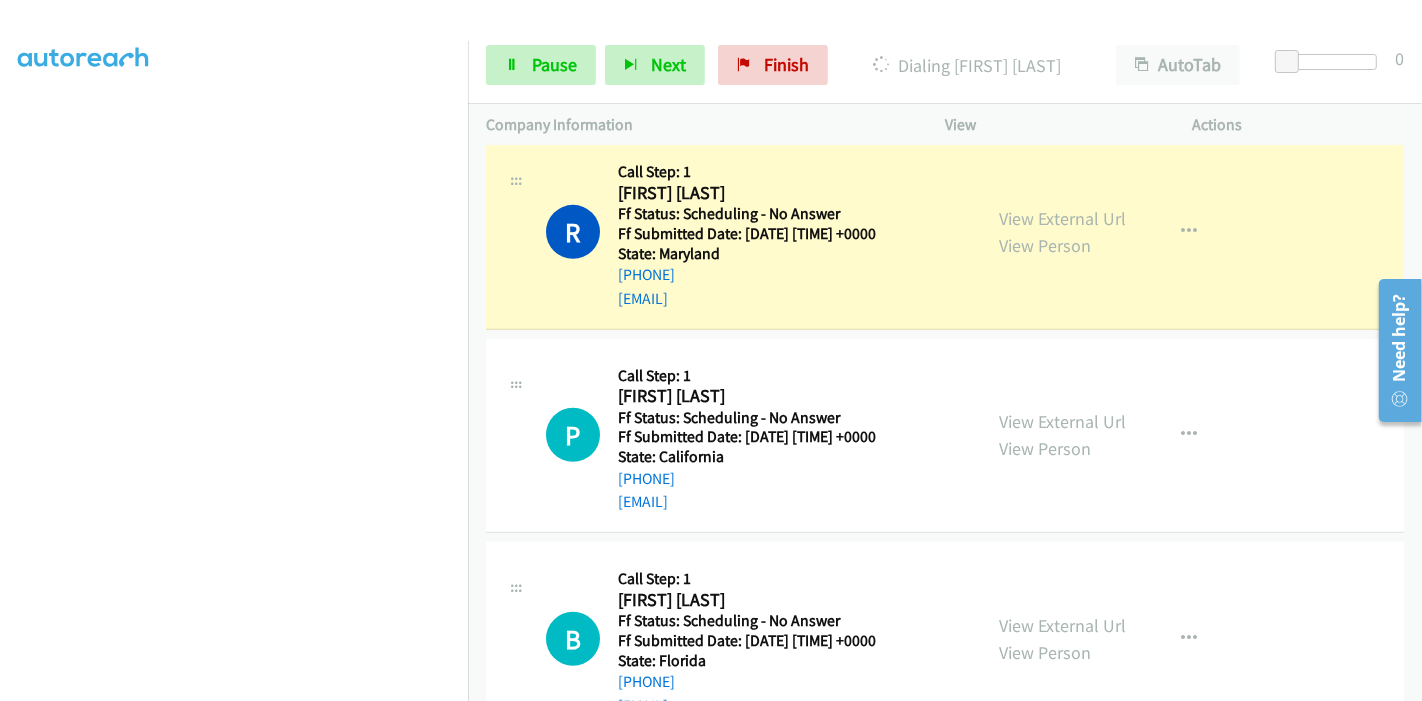 scroll, scrollTop: 0, scrollLeft: 0, axis: both 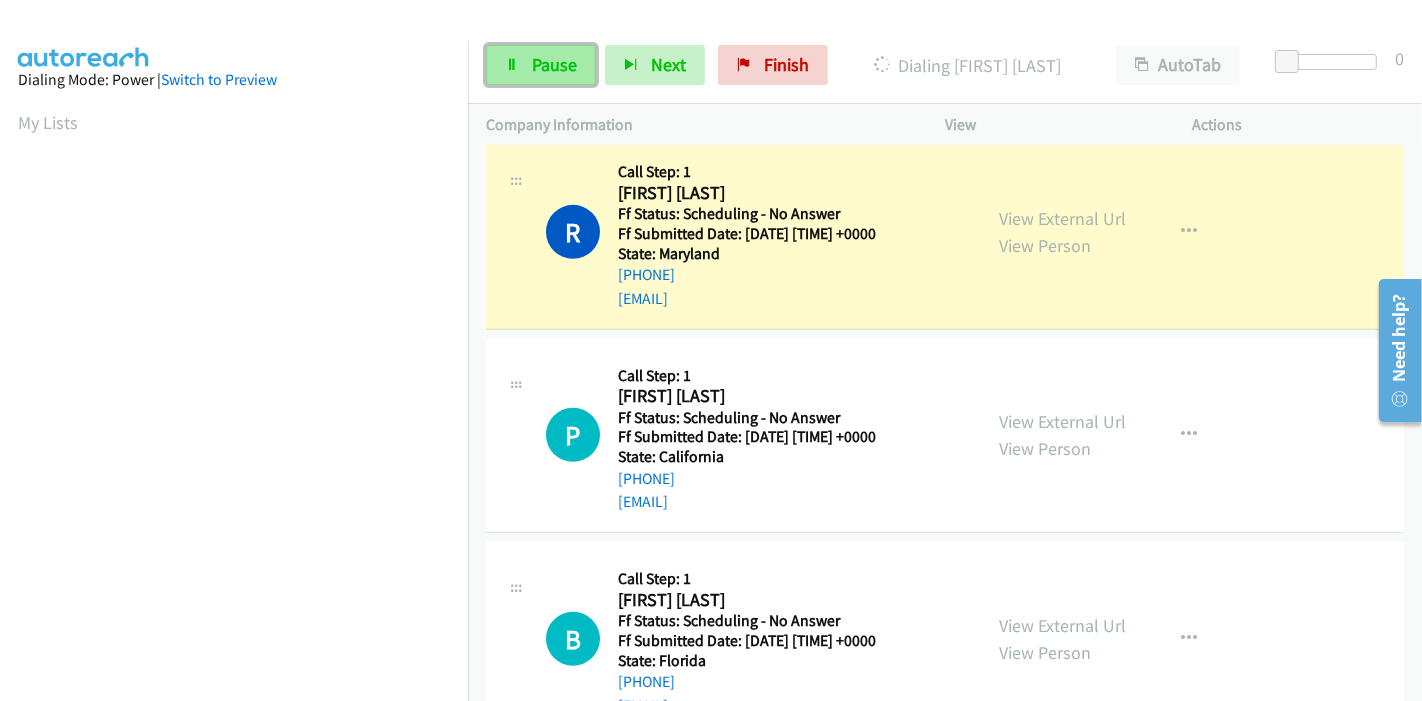 click on "Pause" at bounding box center (554, 64) 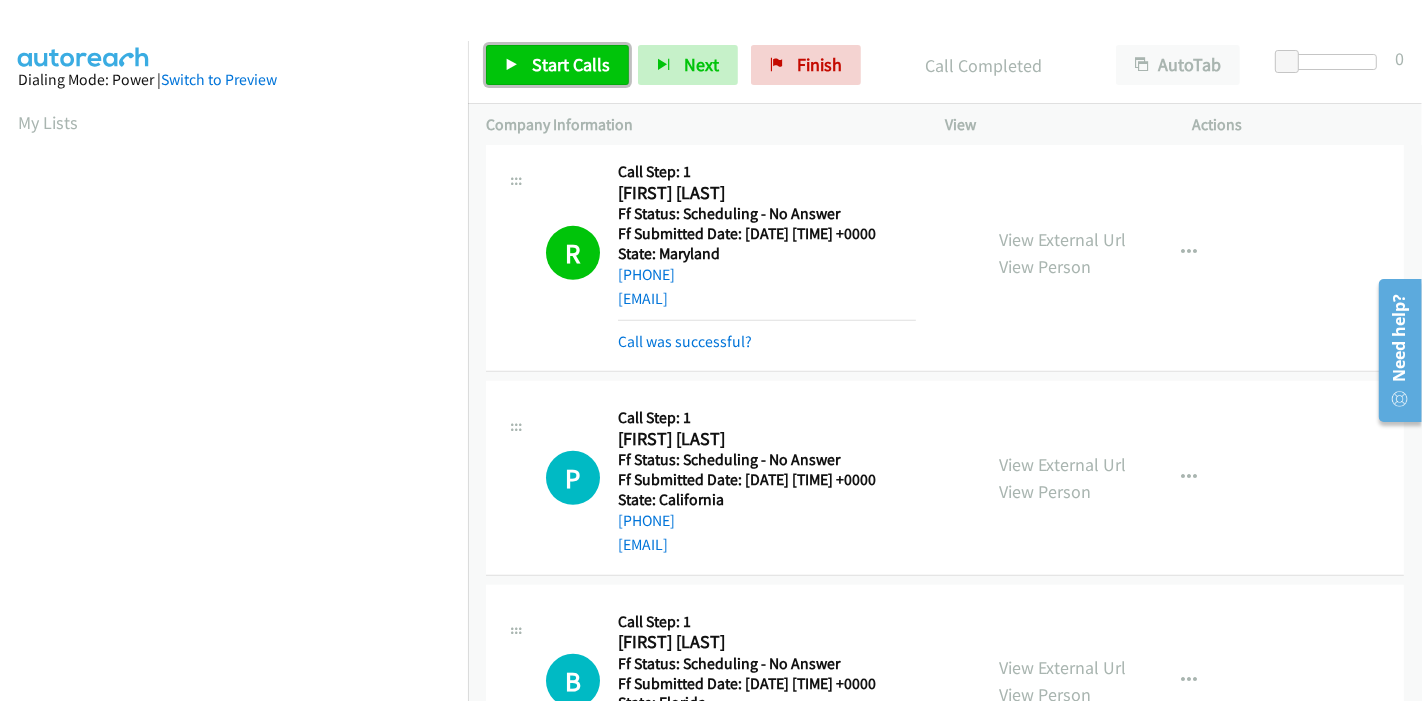 click on "Start Calls" at bounding box center (571, 64) 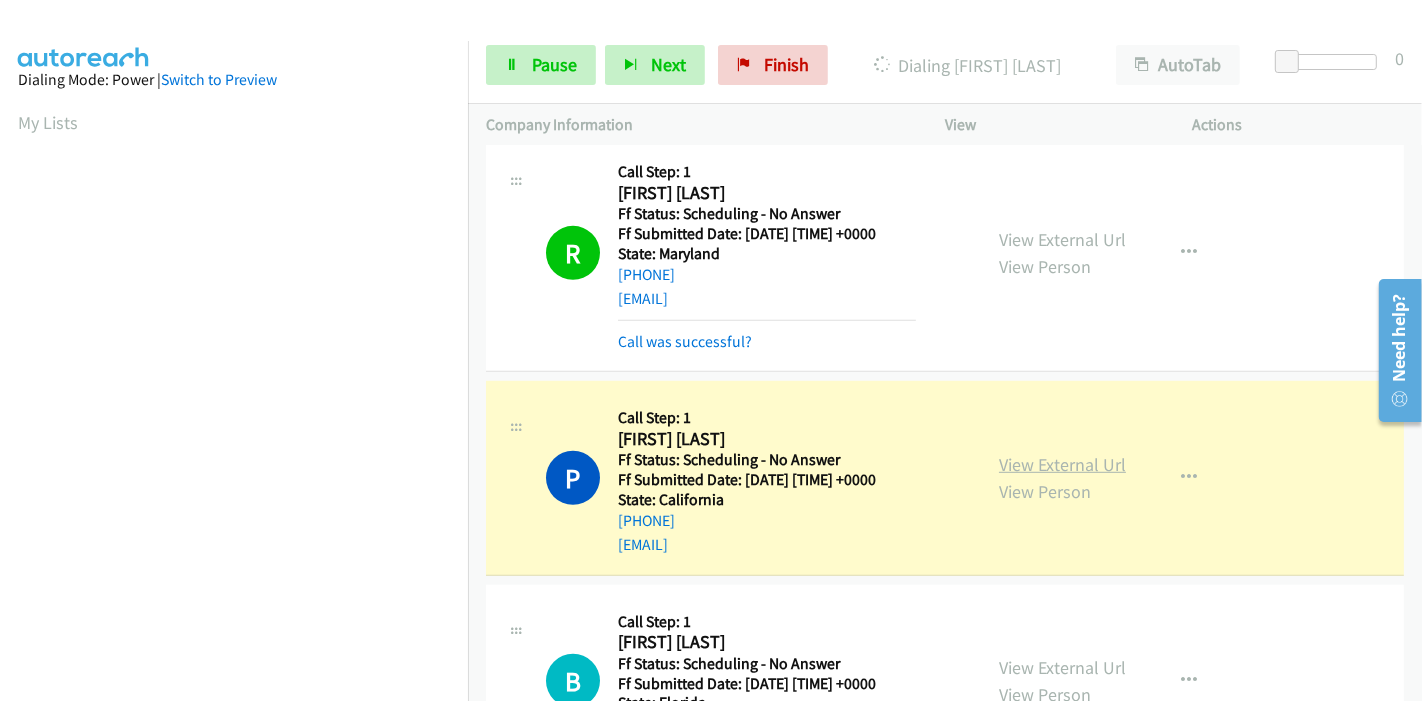 click on "View External Url" at bounding box center [1062, 464] 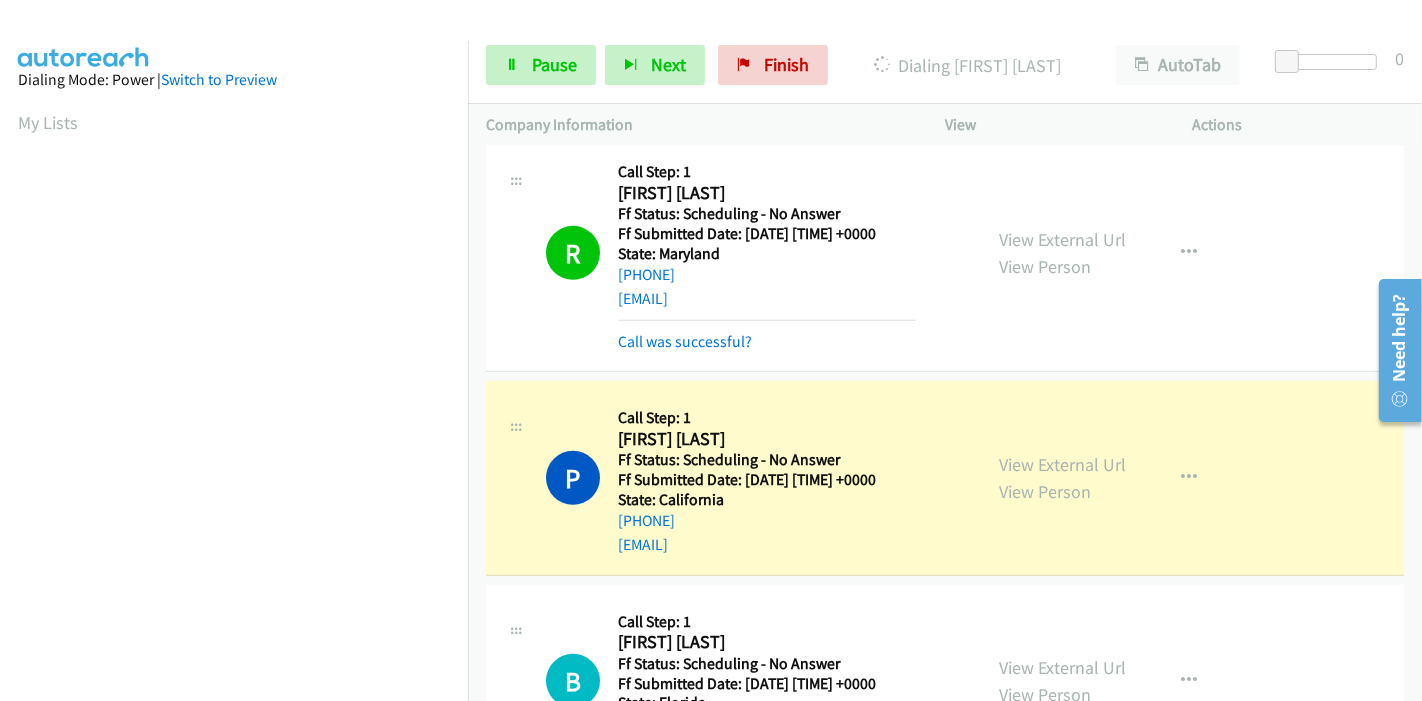 scroll, scrollTop: 422, scrollLeft: 0, axis: vertical 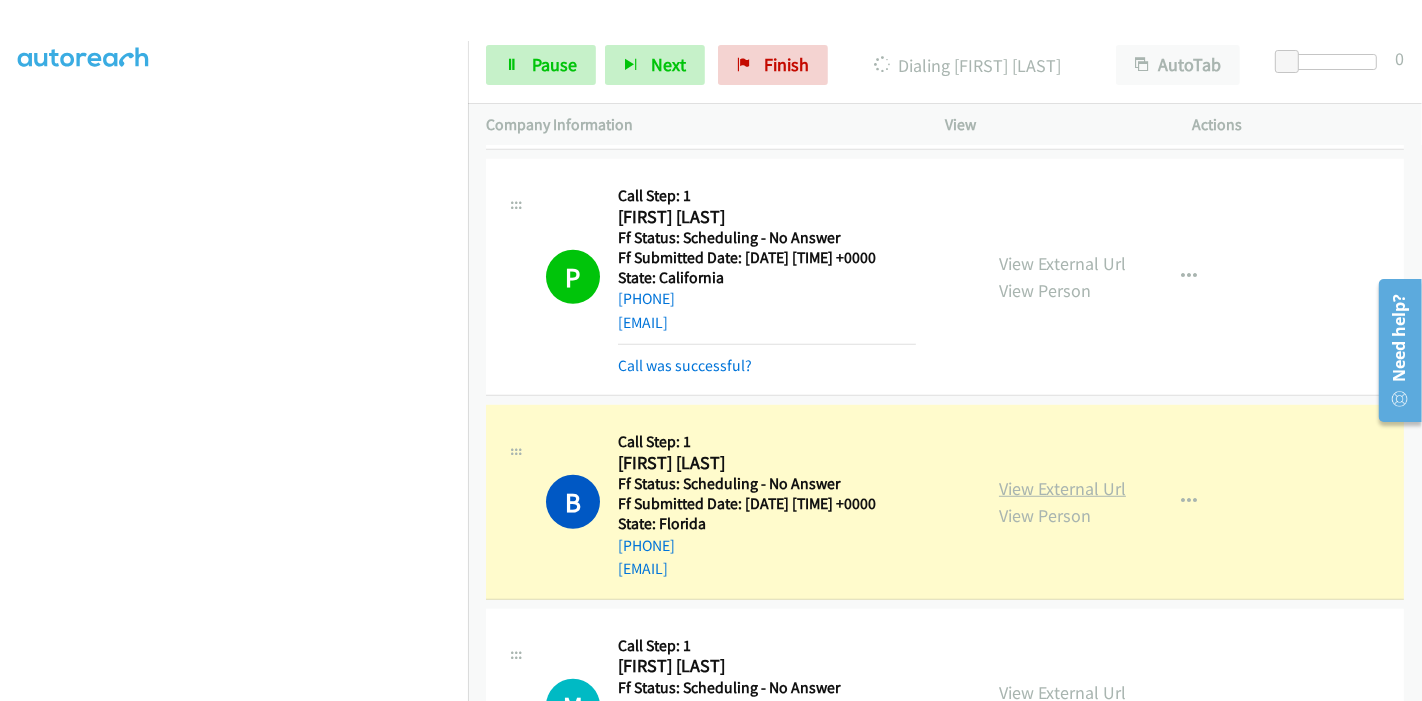 click on "View External Url" at bounding box center (1062, 488) 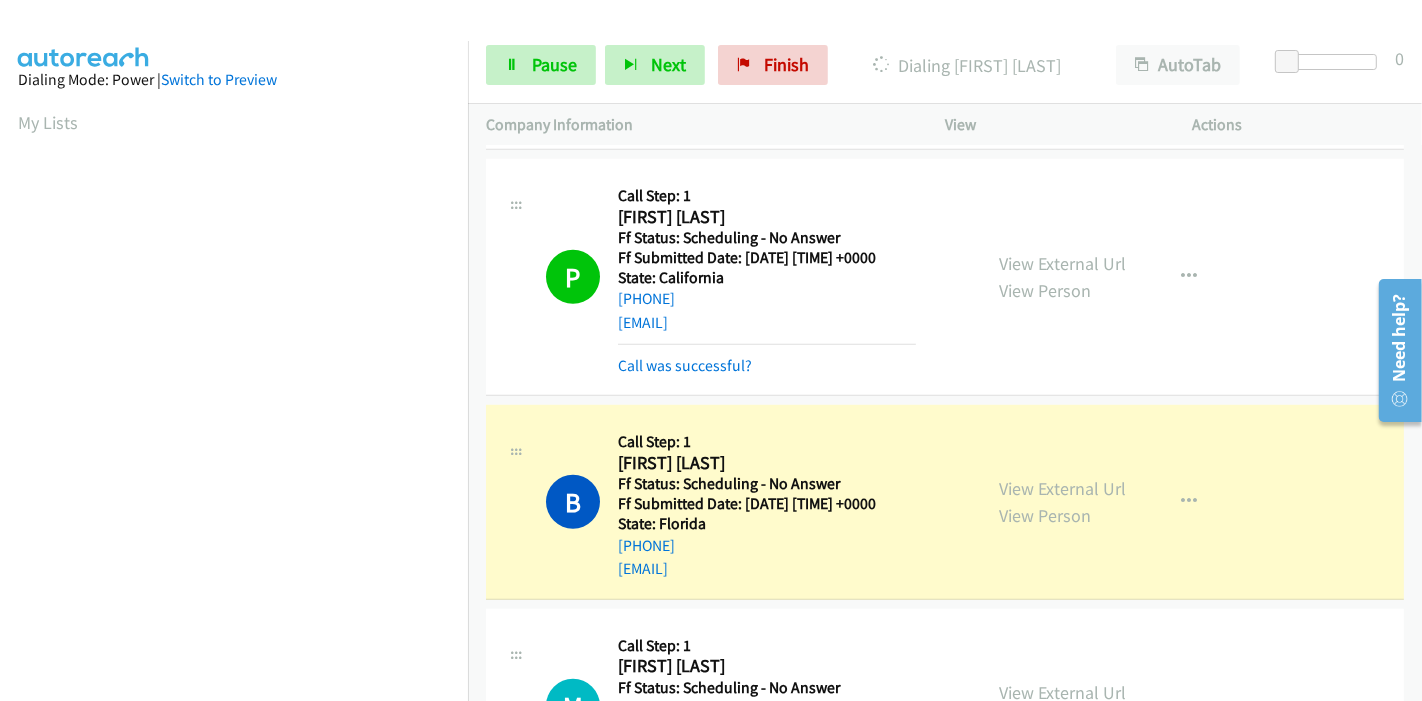 scroll, scrollTop: 0, scrollLeft: 0, axis: both 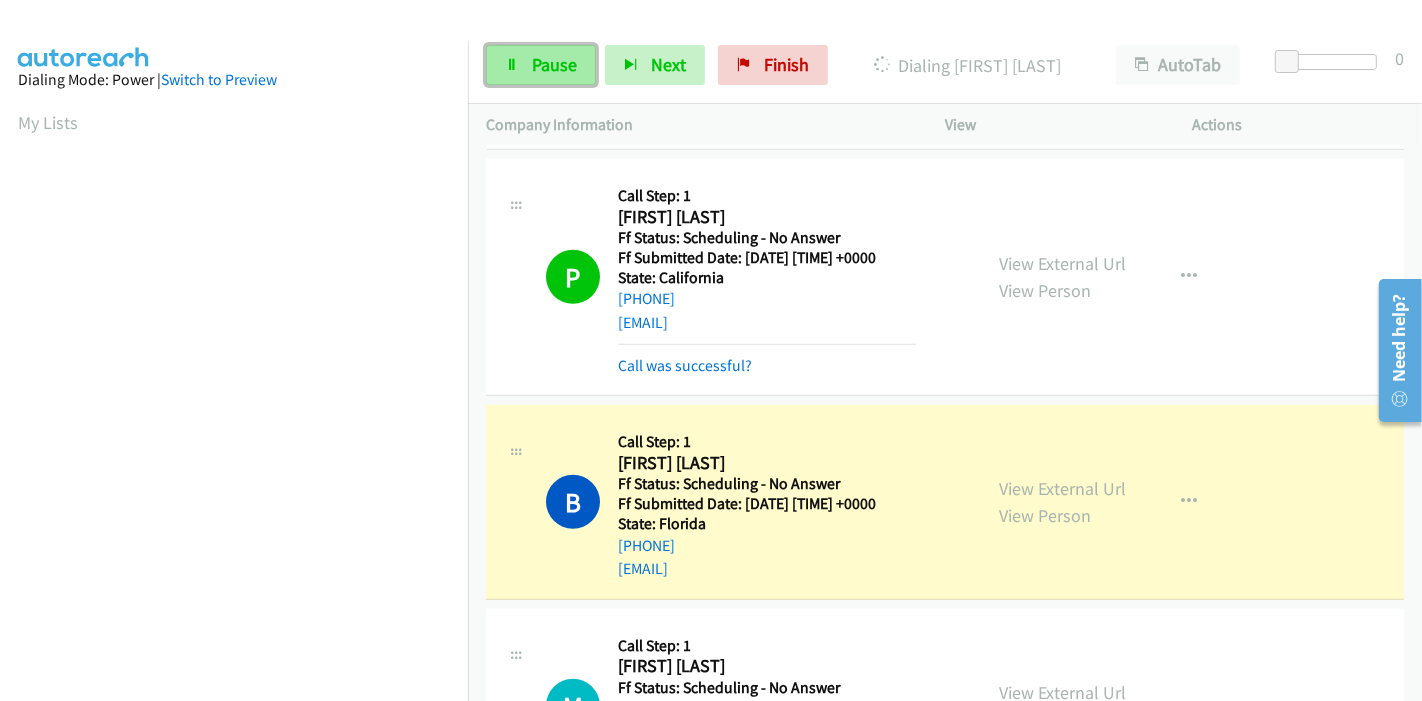 click on "Pause" at bounding box center [541, 65] 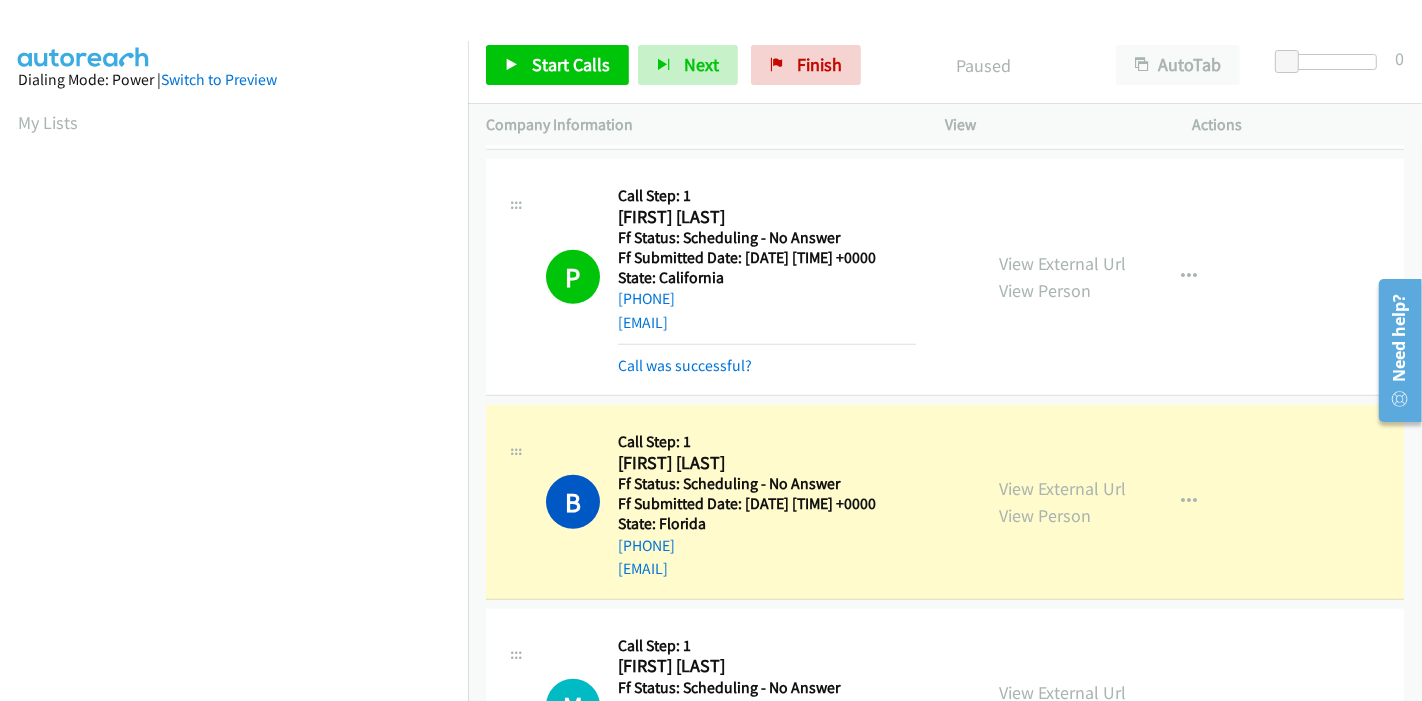scroll, scrollTop: 422, scrollLeft: 0, axis: vertical 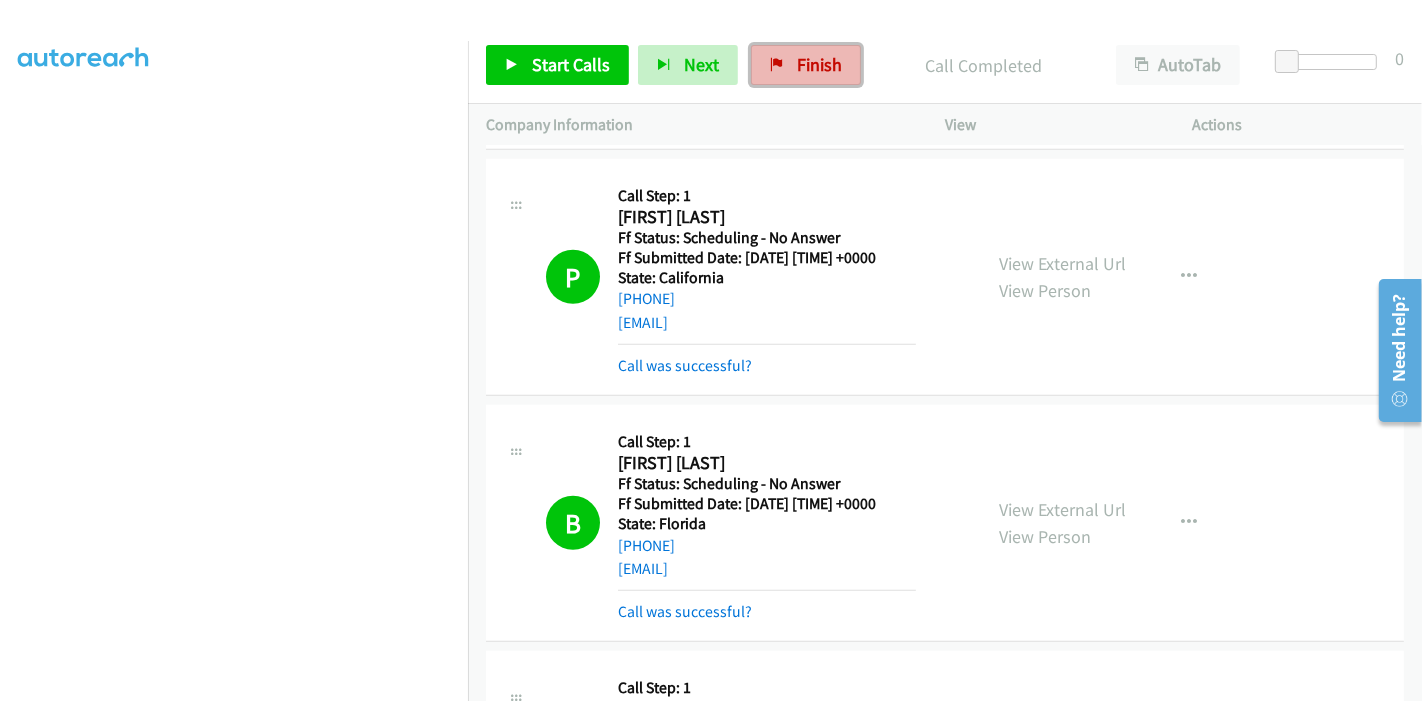 click on "Finish" at bounding box center (819, 64) 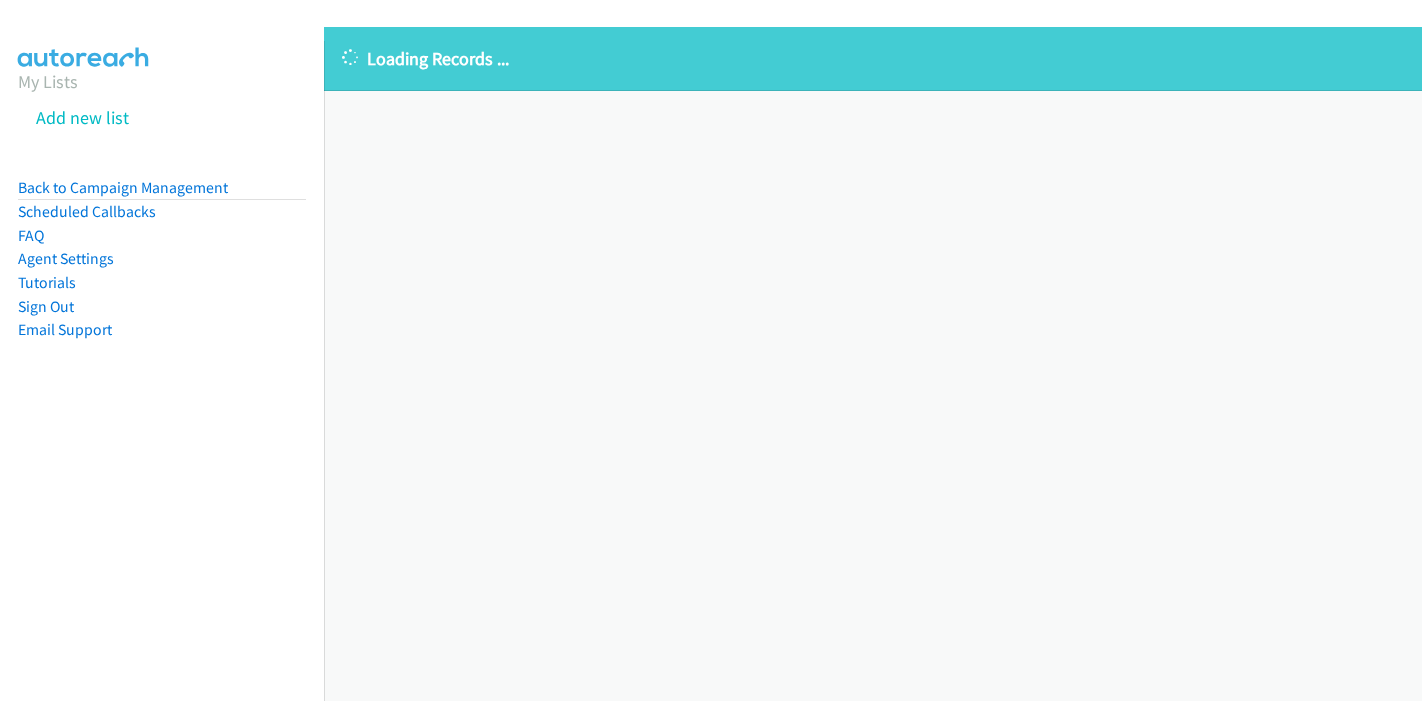 scroll, scrollTop: 0, scrollLeft: 0, axis: both 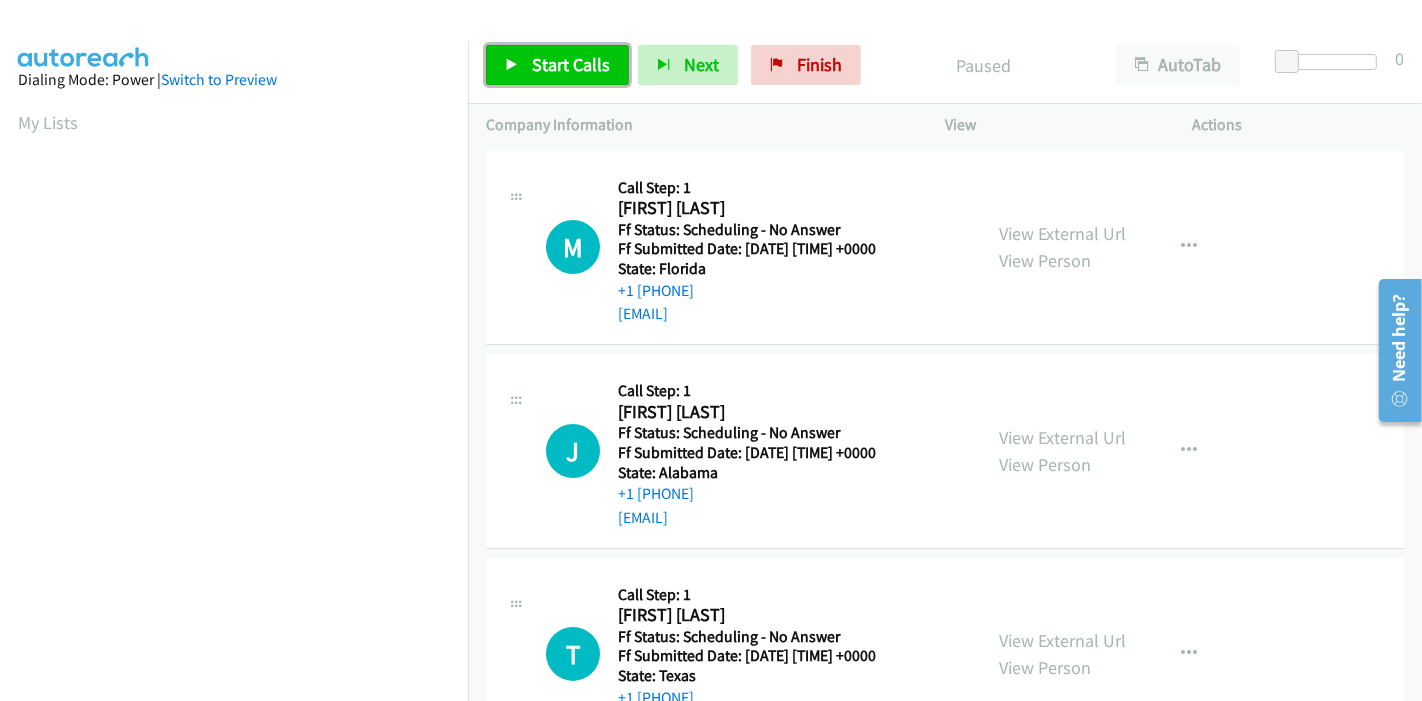 click on "Start Calls" at bounding box center [571, 64] 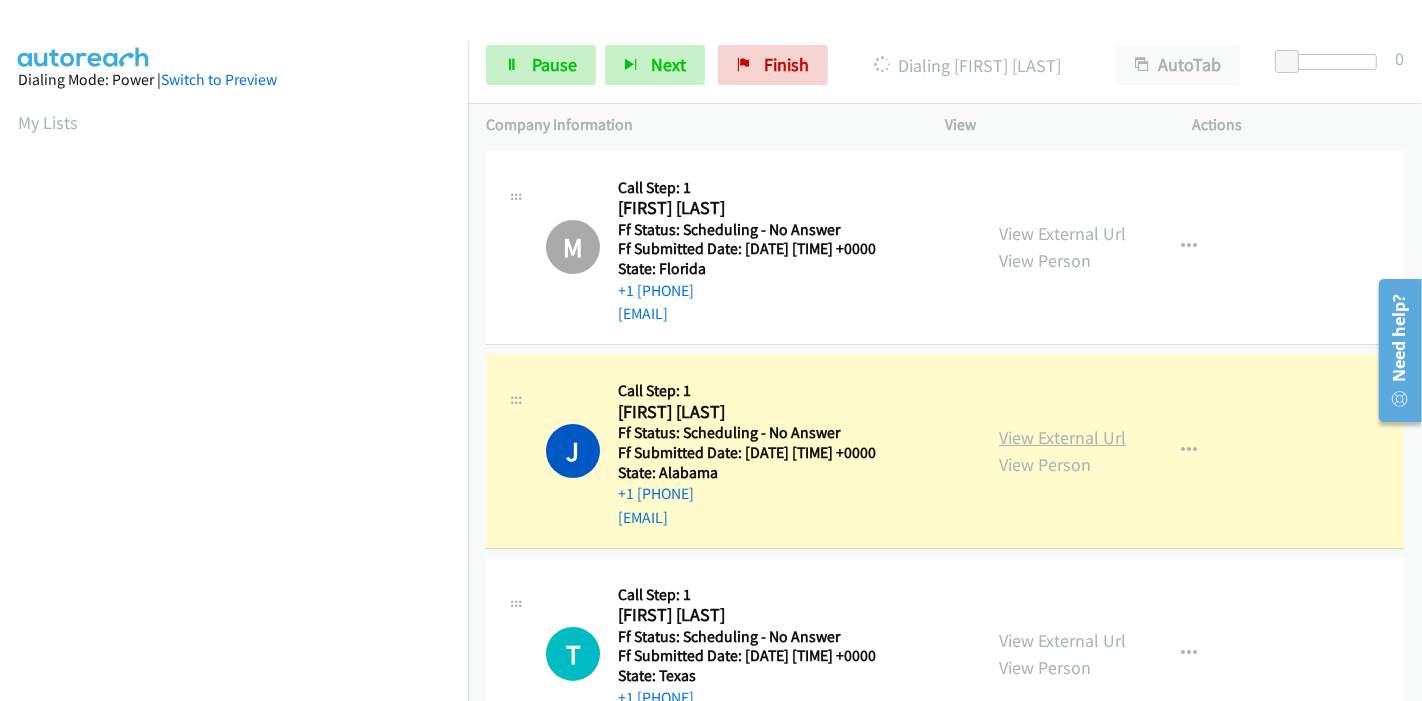 click on "View External Url" at bounding box center (1062, 437) 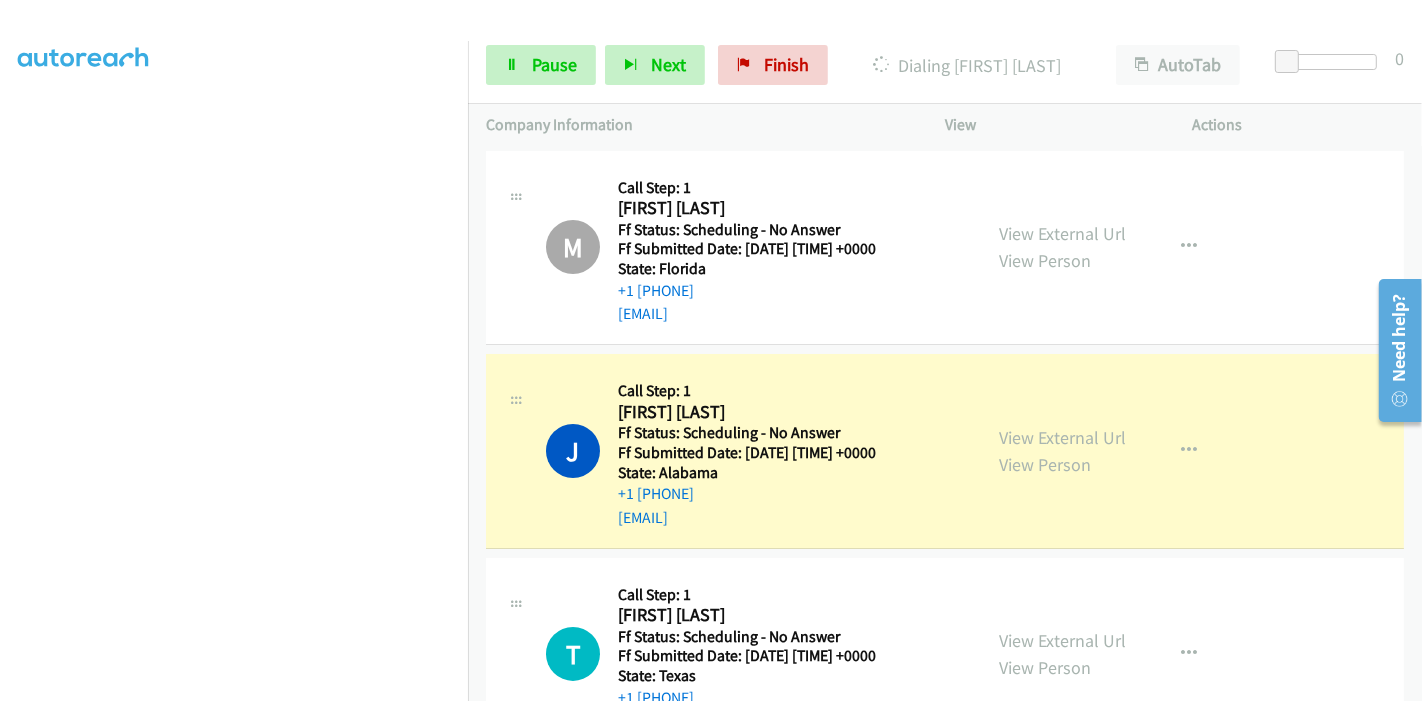 scroll, scrollTop: 0, scrollLeft: 0, axis: both 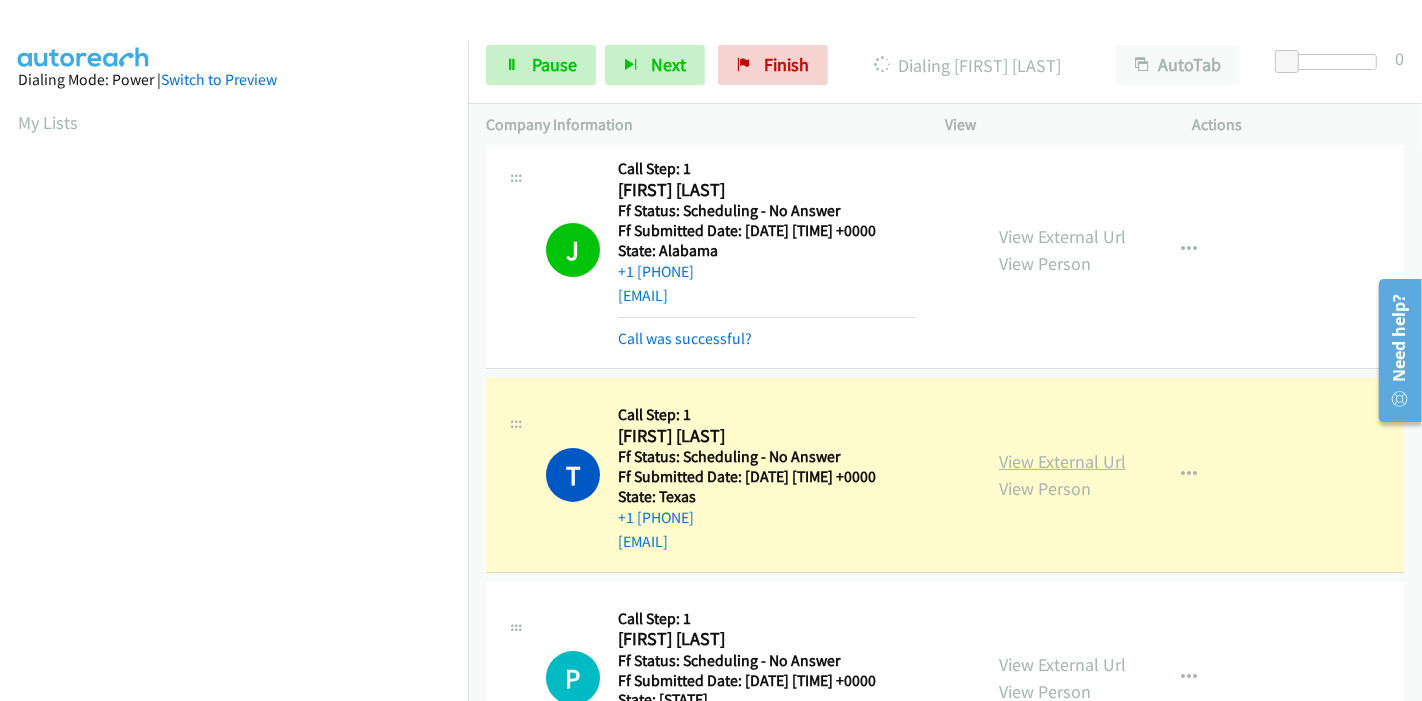 click on "View External Url" at bounding box center (1062, 461) 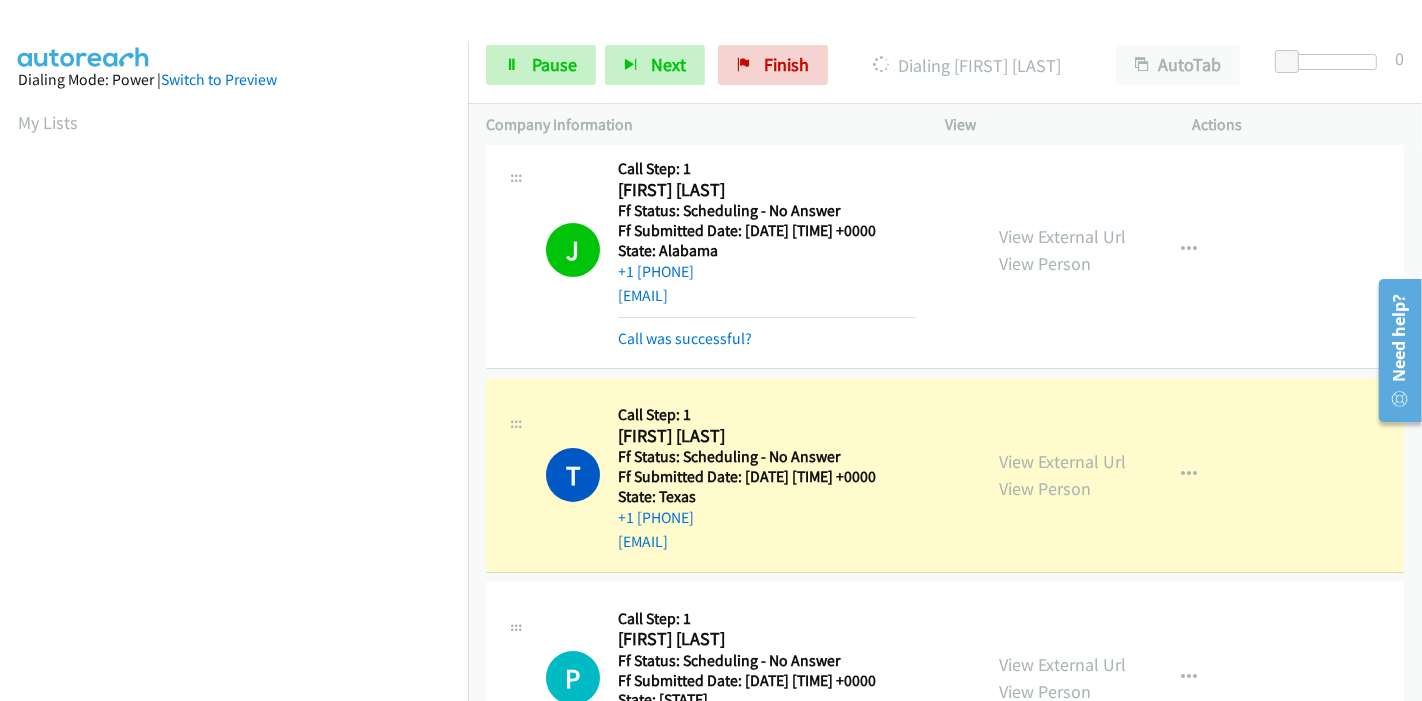 scroll, scrollTop: 422, scrollLeft: 0, axis: vertical 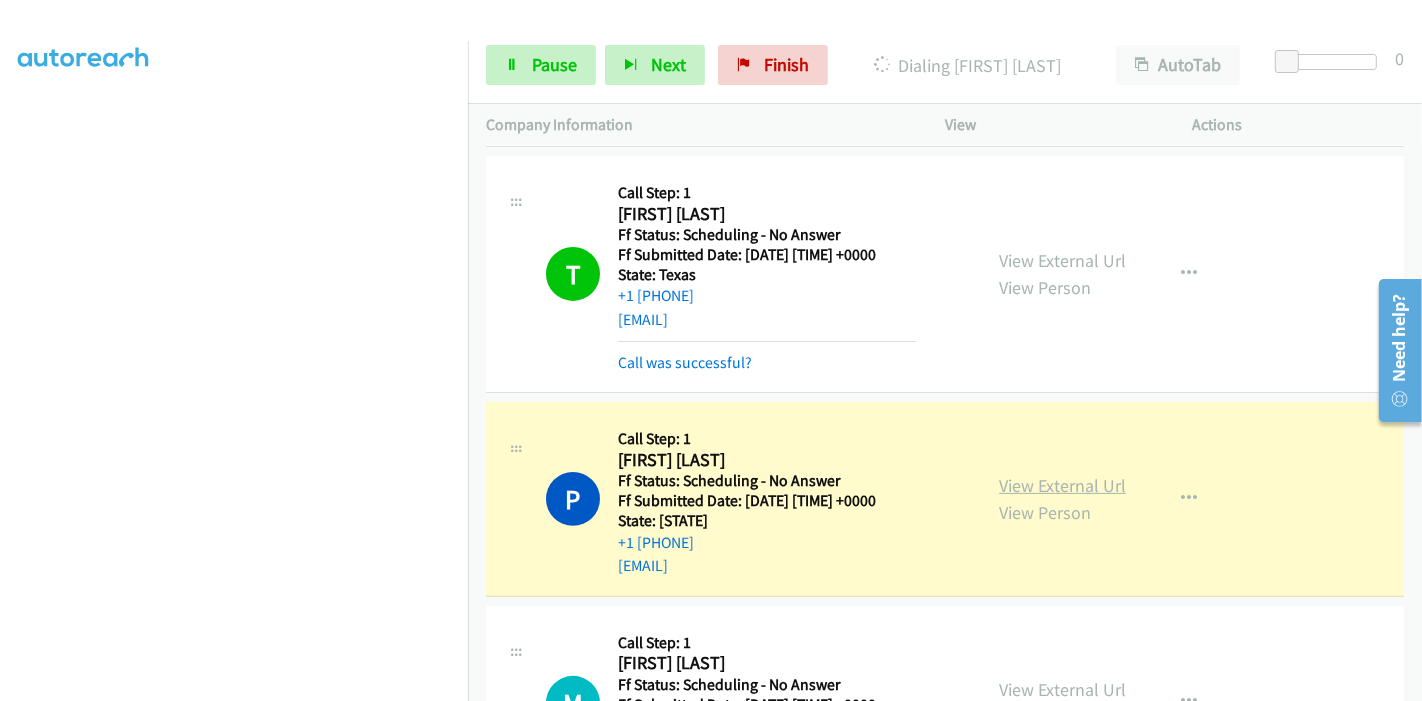 click on "View External Url" at bounding box center [1062, 485] 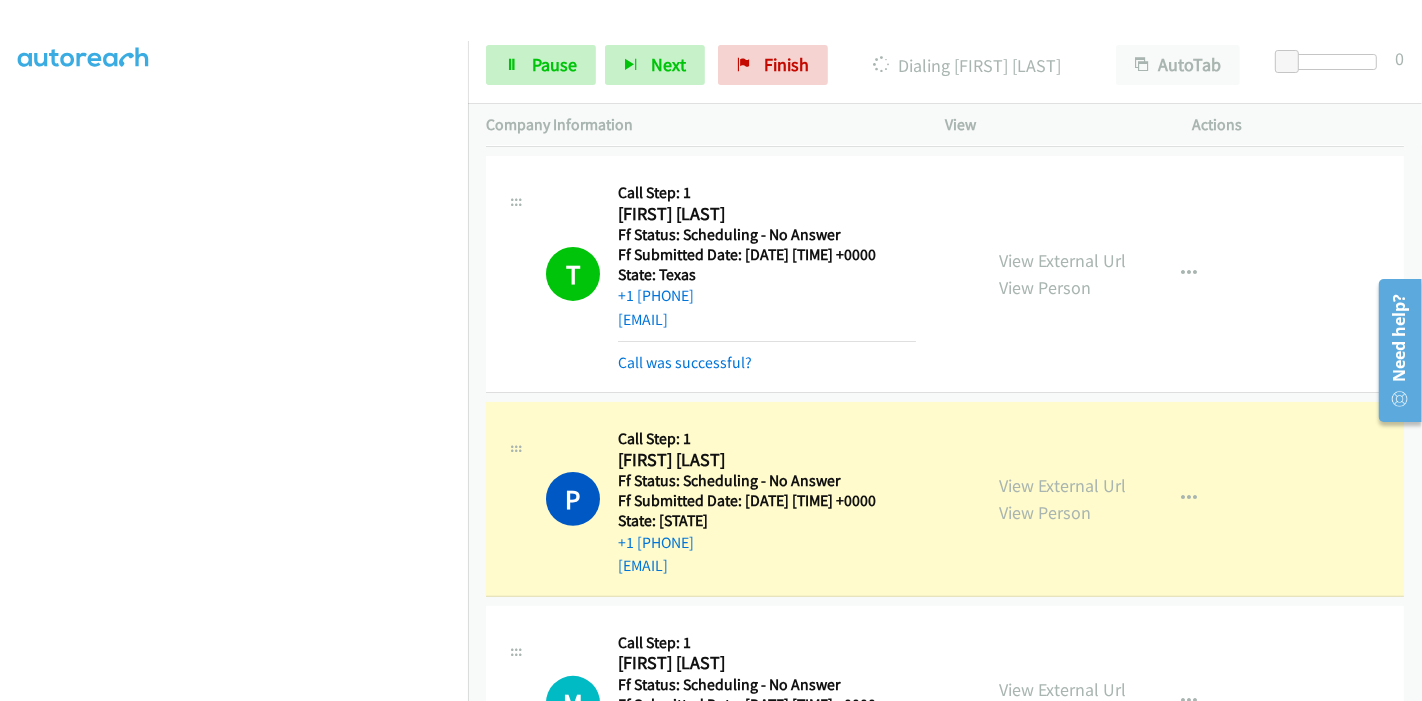 scroll, scrollTop: 0, scrollLeft: 0, axis: both 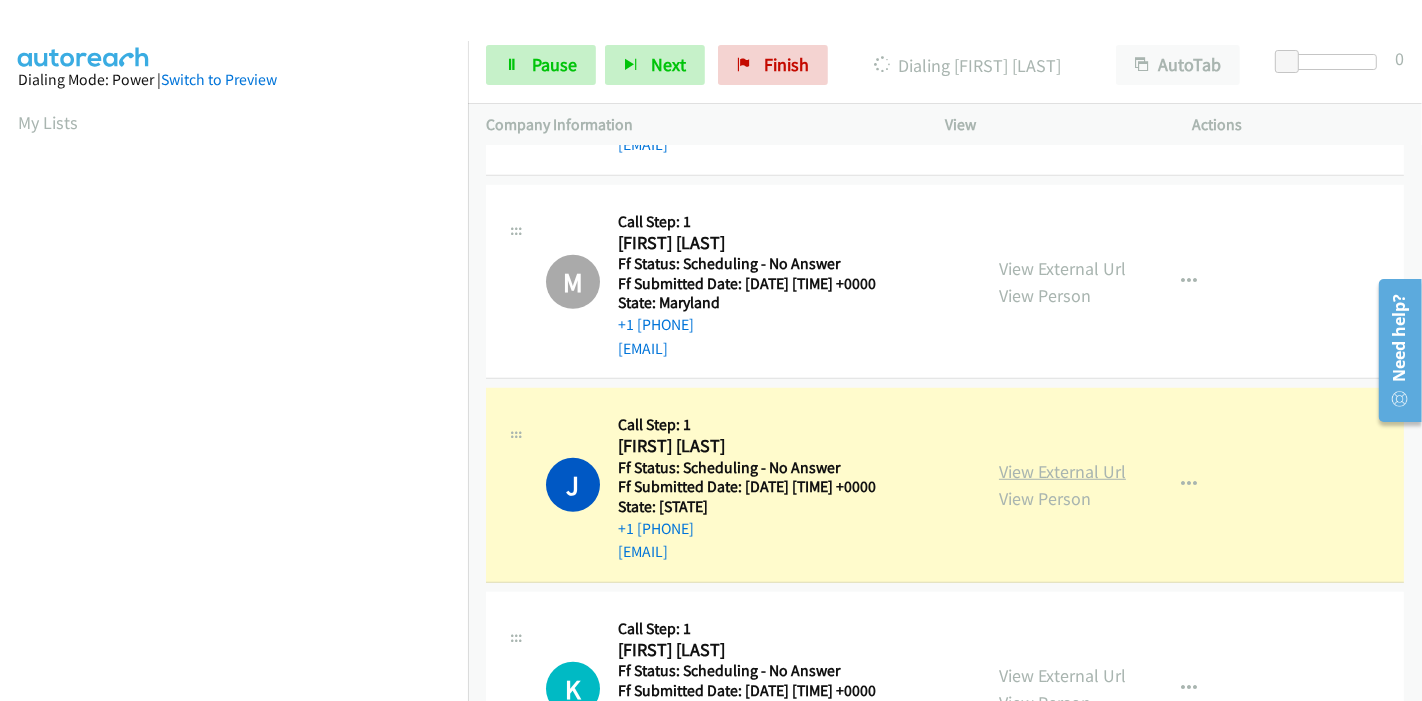 click on "View External Url" at bounding box center [1062, 471] 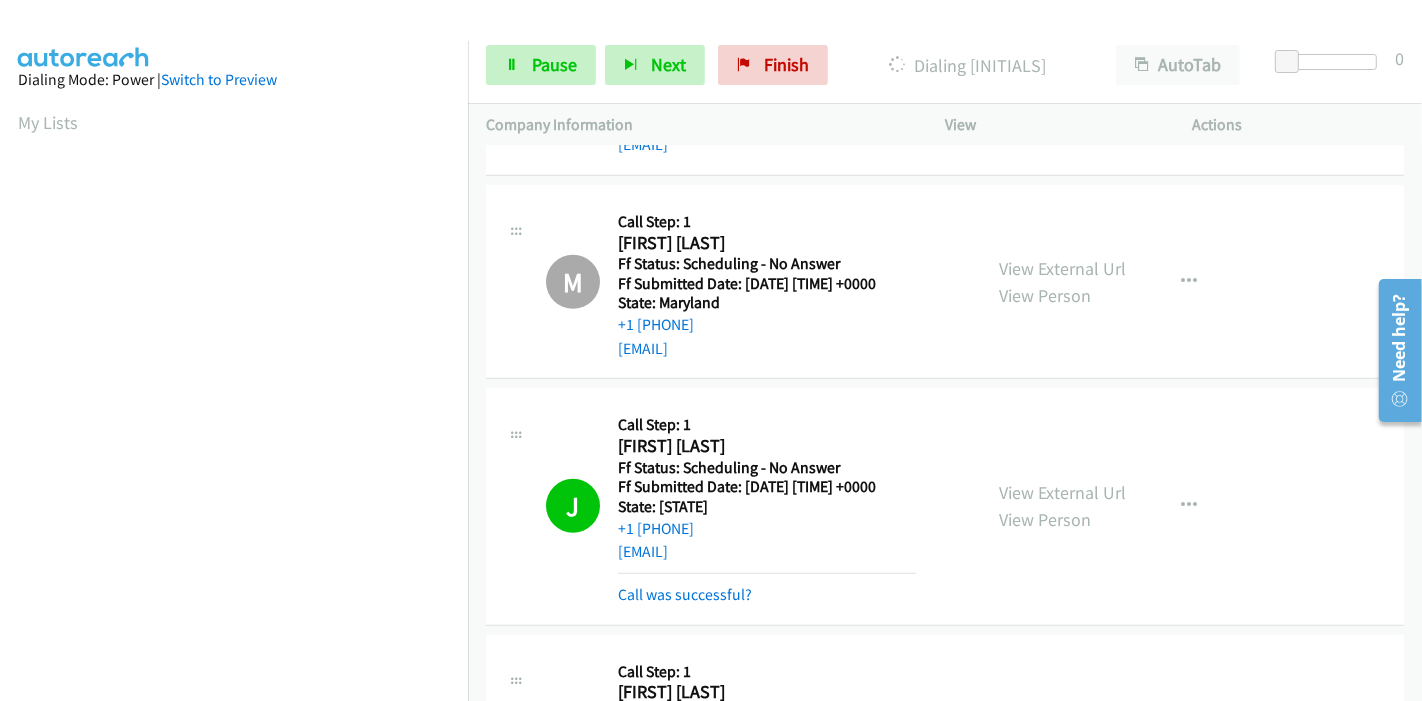 scroll, scrollTop: 422, scrollLeft: 0, axis: vertical 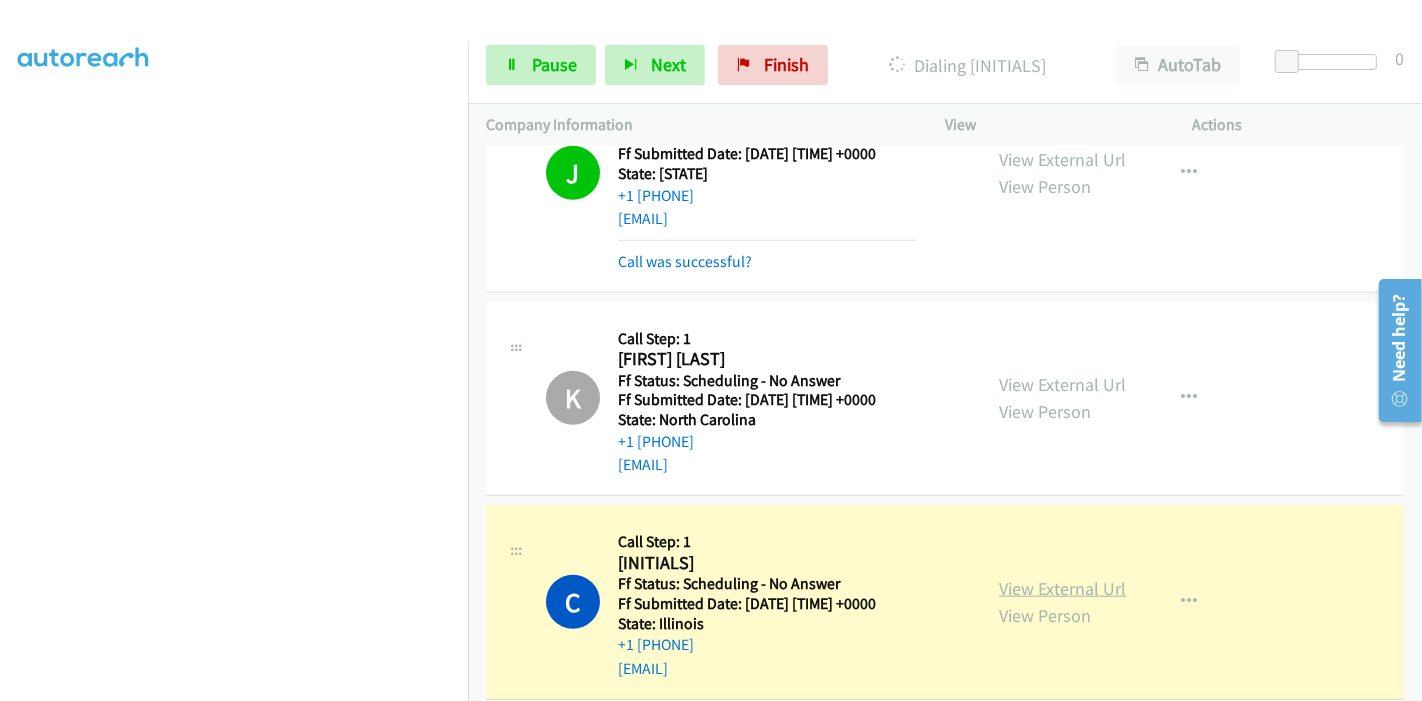 click on "View External Url" at bounding box center (1062, 588) 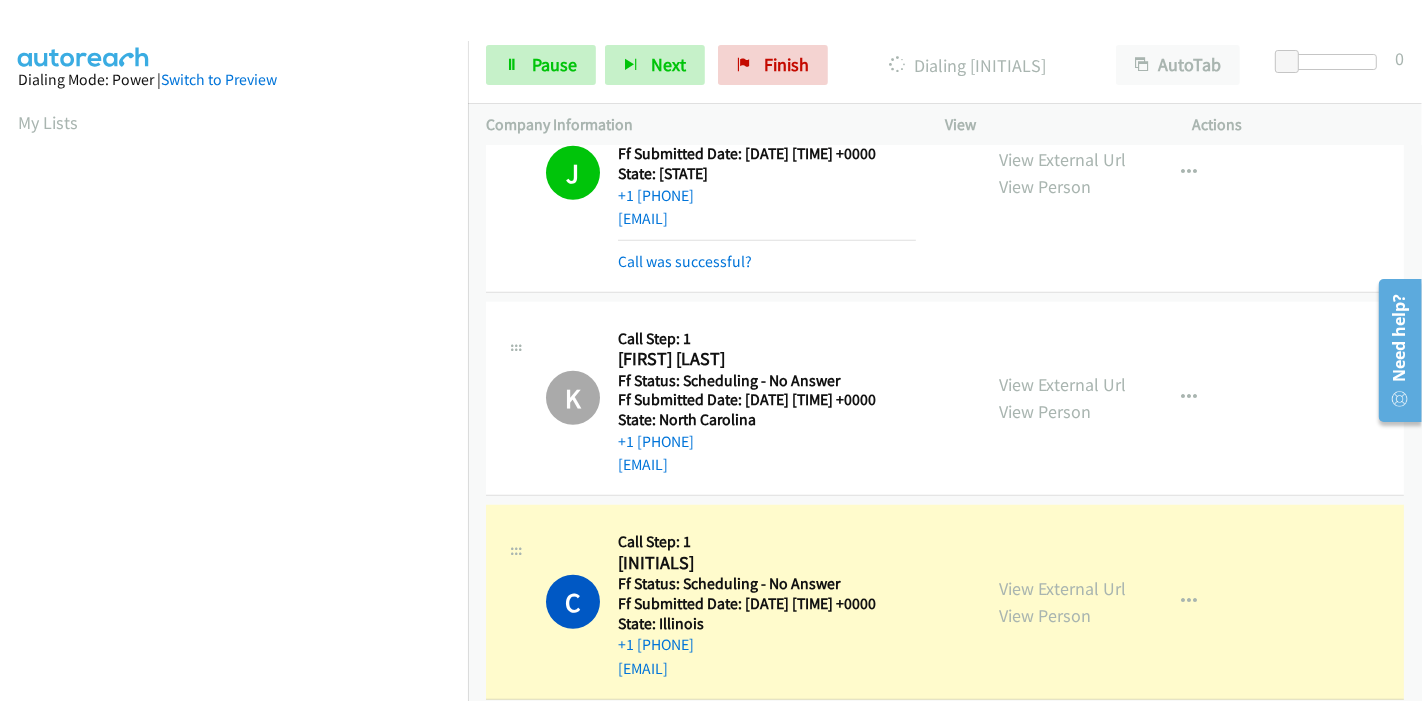 scroll, scrollTop: 422, scrollLeft: 0, axis: vertical 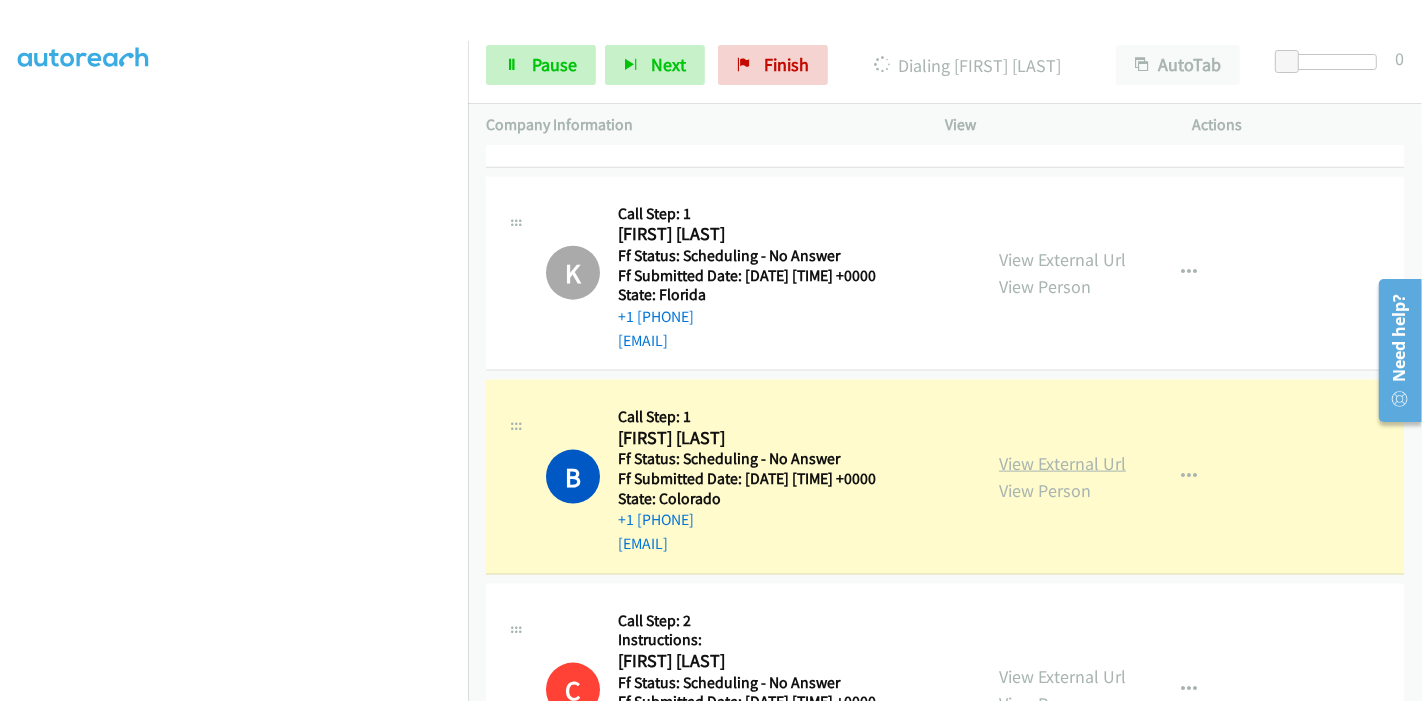 click on "View External Url" at bounding box center (1062, 463) 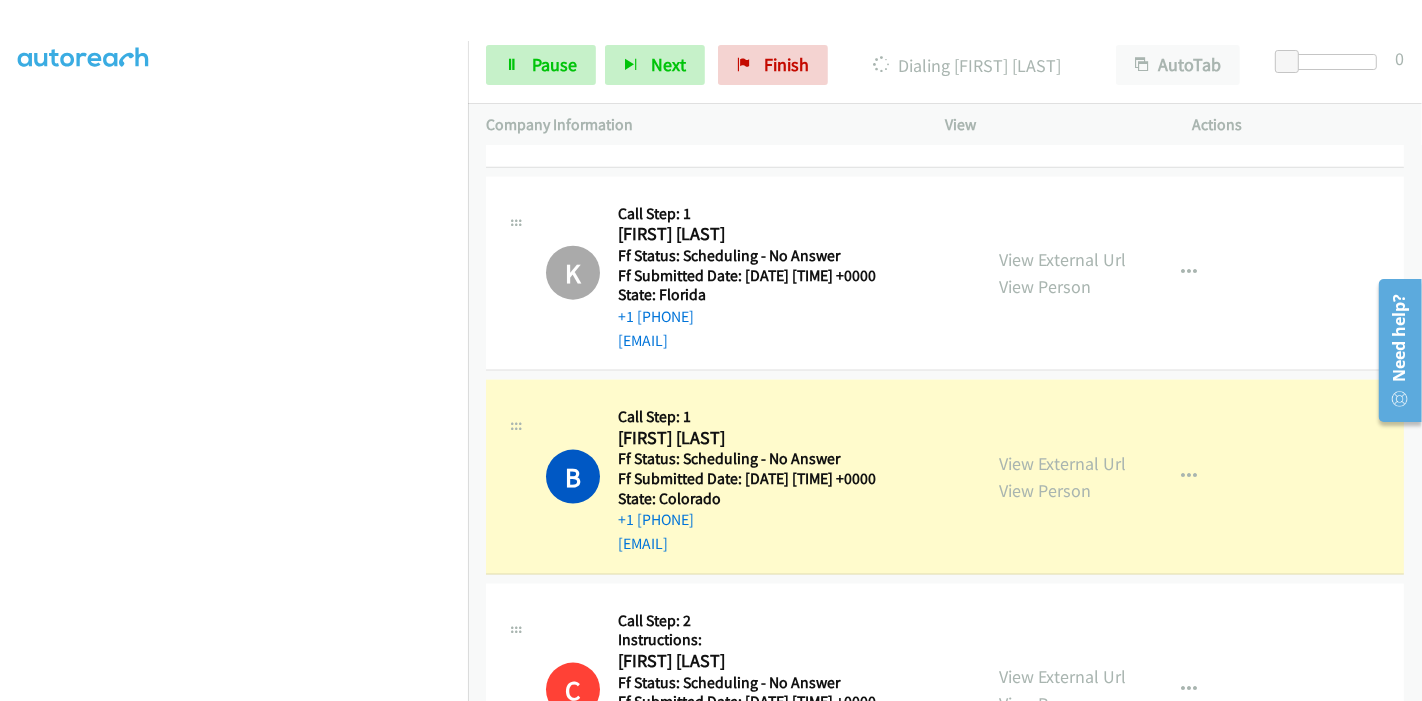 scroll, scrollTop: 0, scrollLeft: 0, axis: both 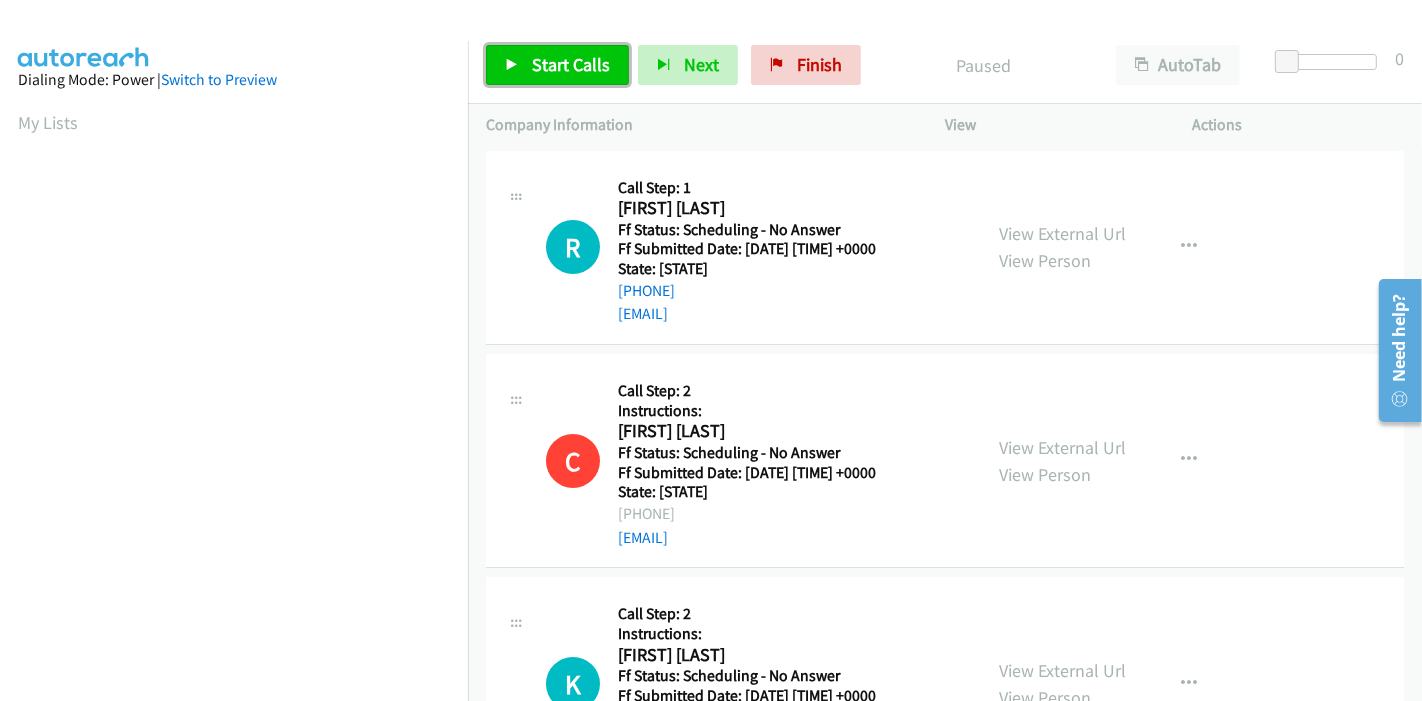 click on "Start Calls" at bounding box center (571, 64) 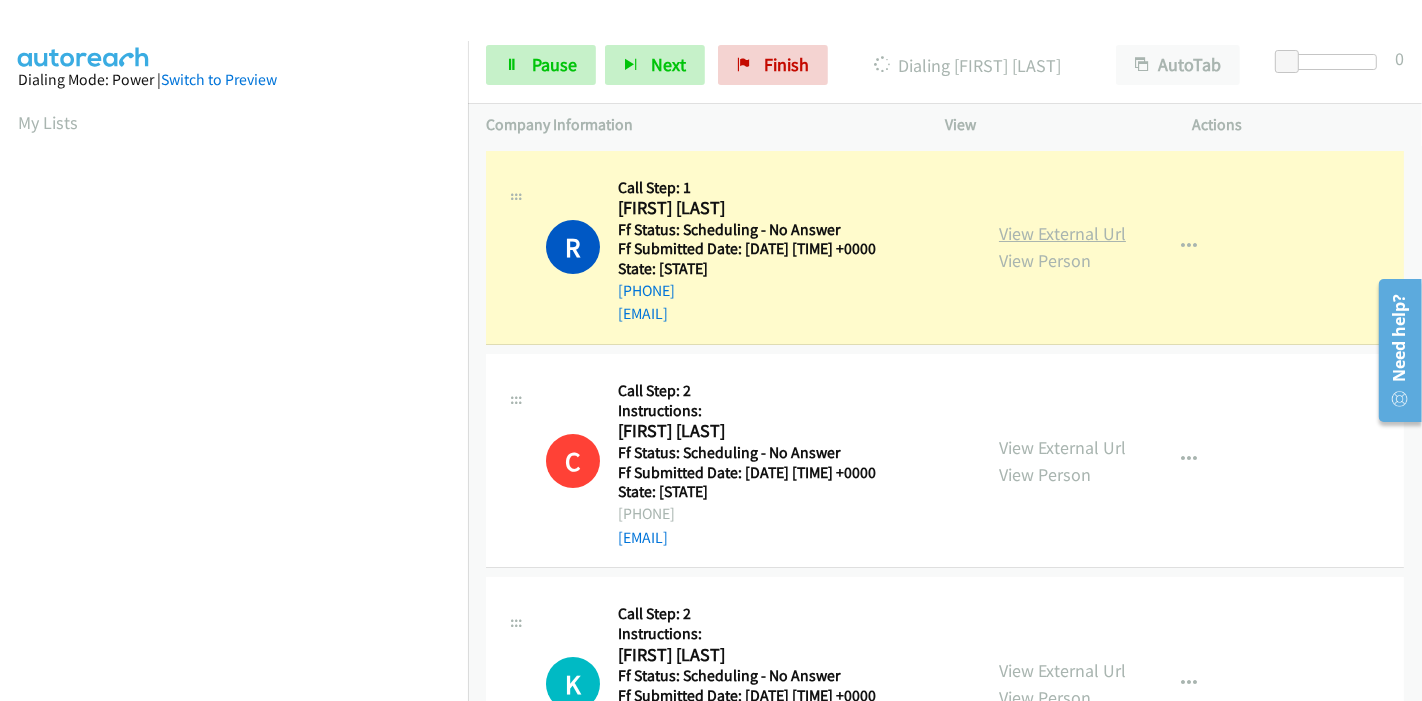 click on "View External Url" at bounding box center (1062, 233) 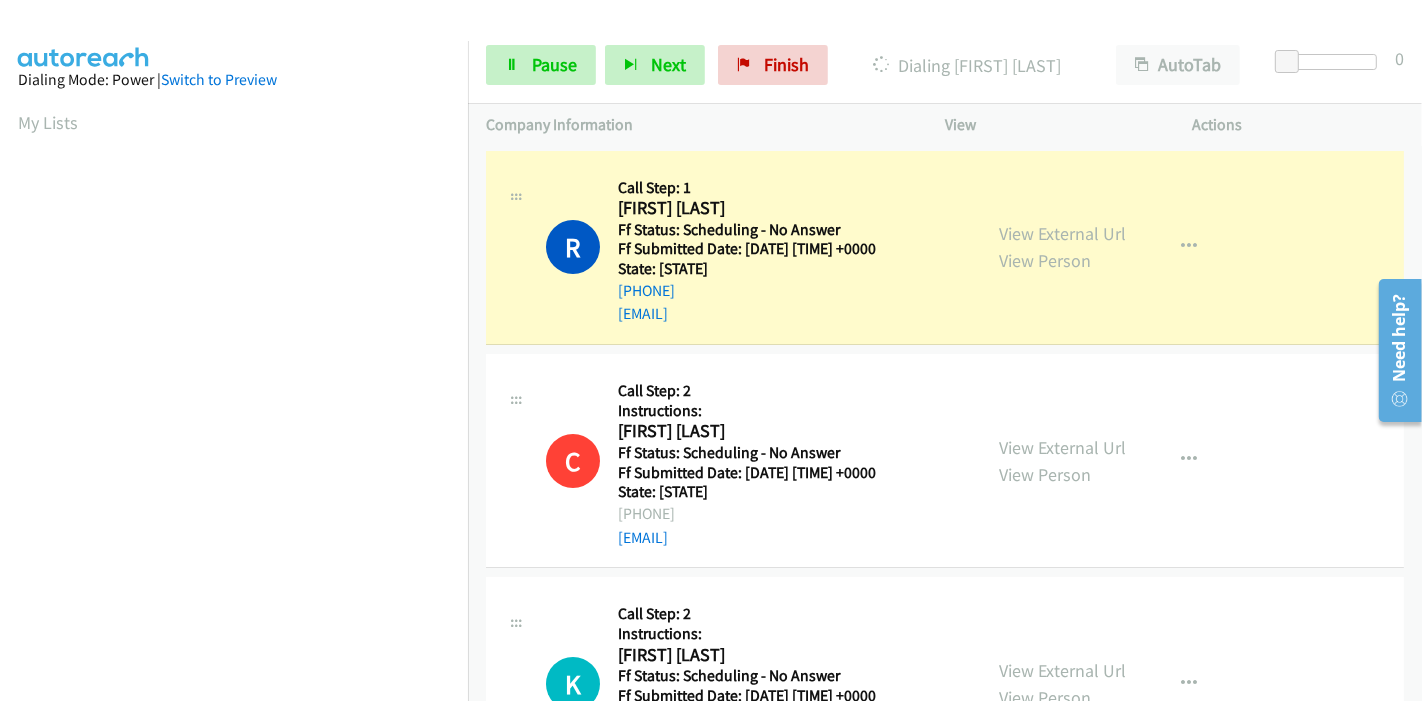 scroll, scrollTop: 422, scrollLeft: 0, axis: vertical 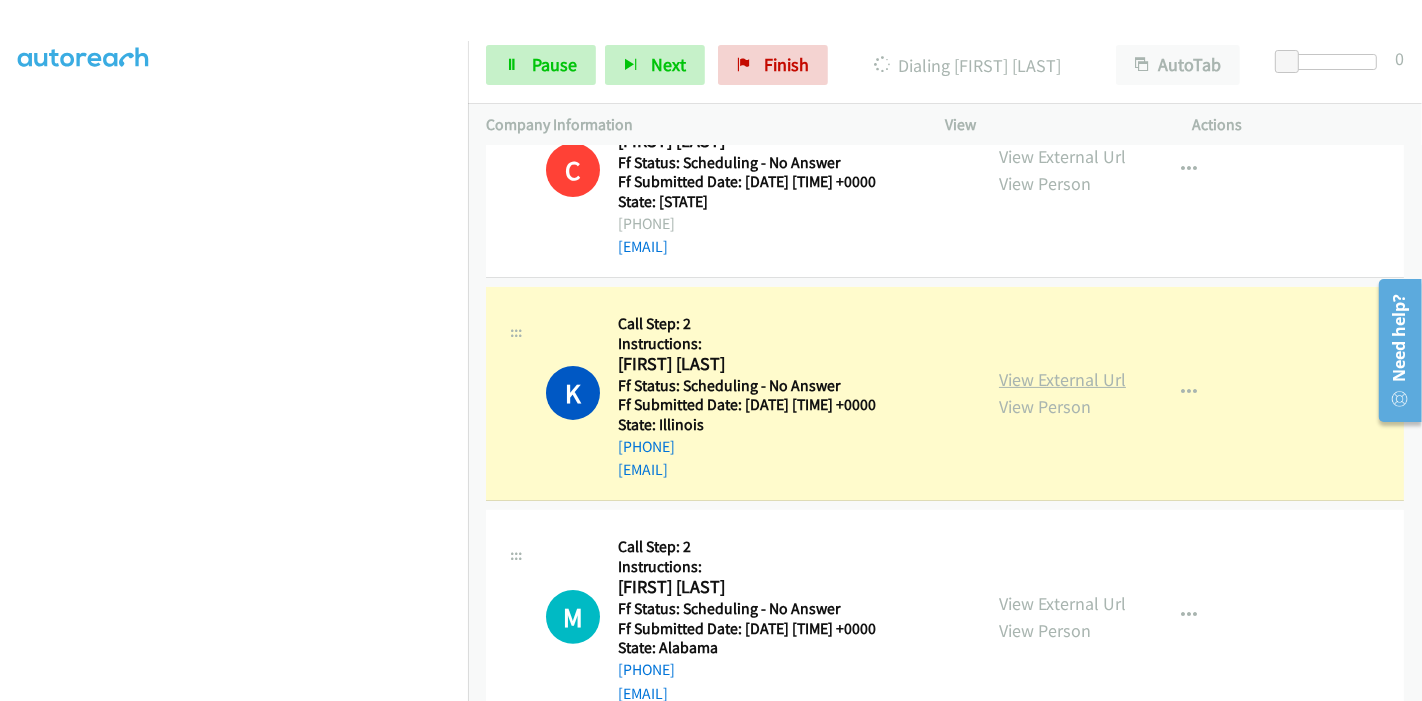 click on "View External Url" at bounding box center (1062, 379) 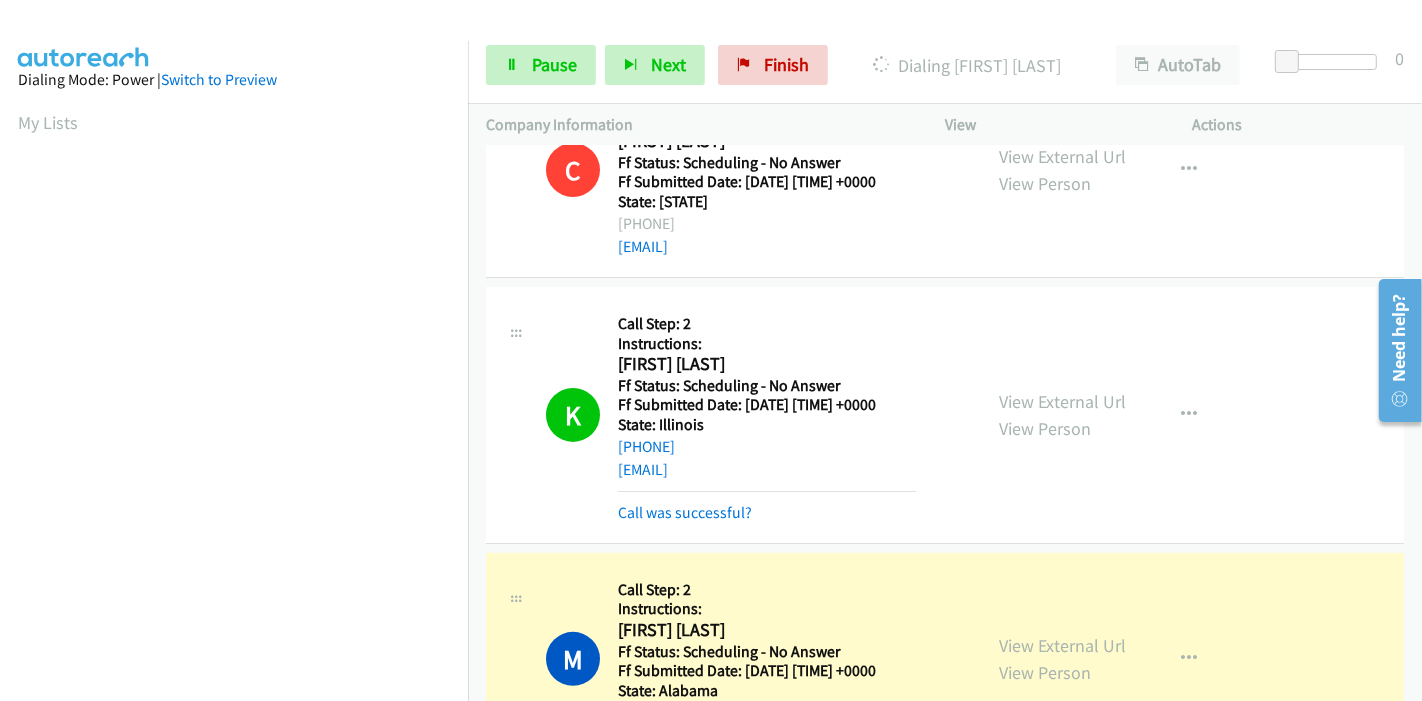 scroll, scrollTop: 422, scrollLeft: 0, axis: vertical 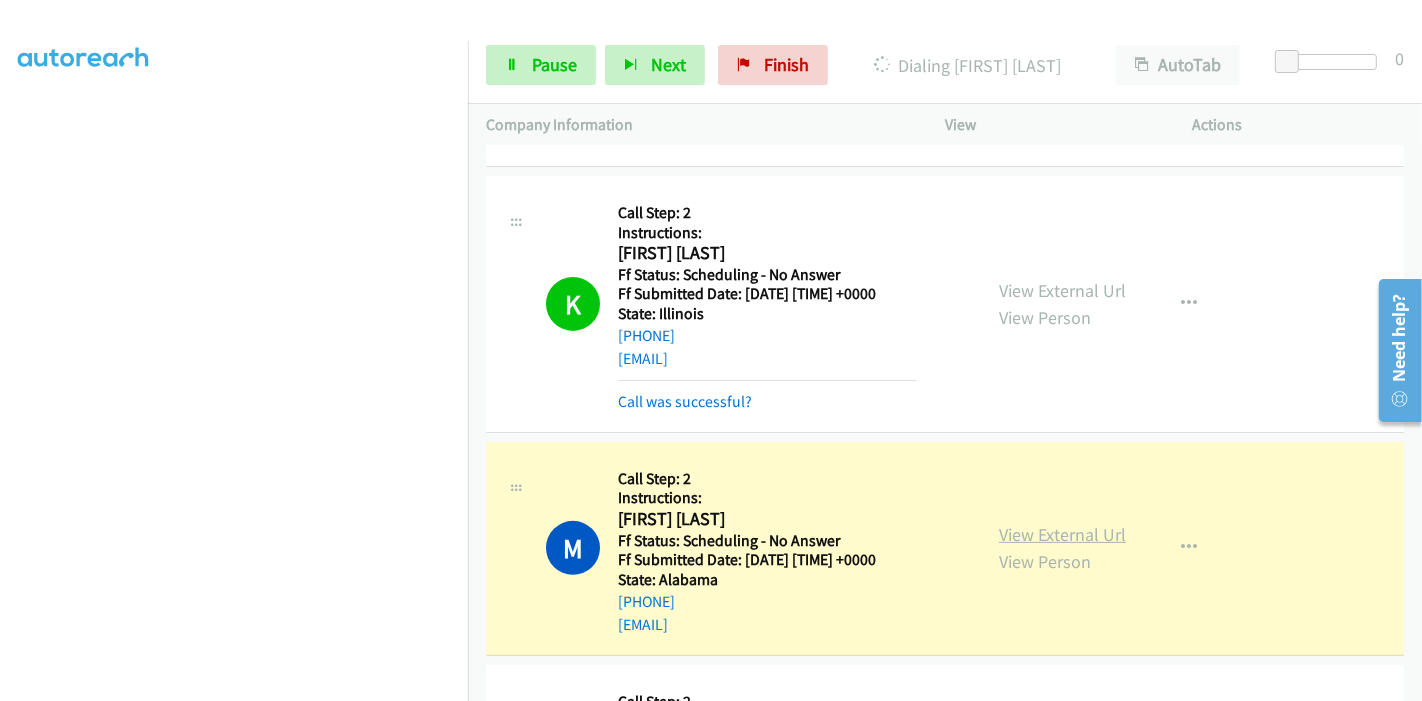 click on "View External Url" at bounding box center (1062, 534) 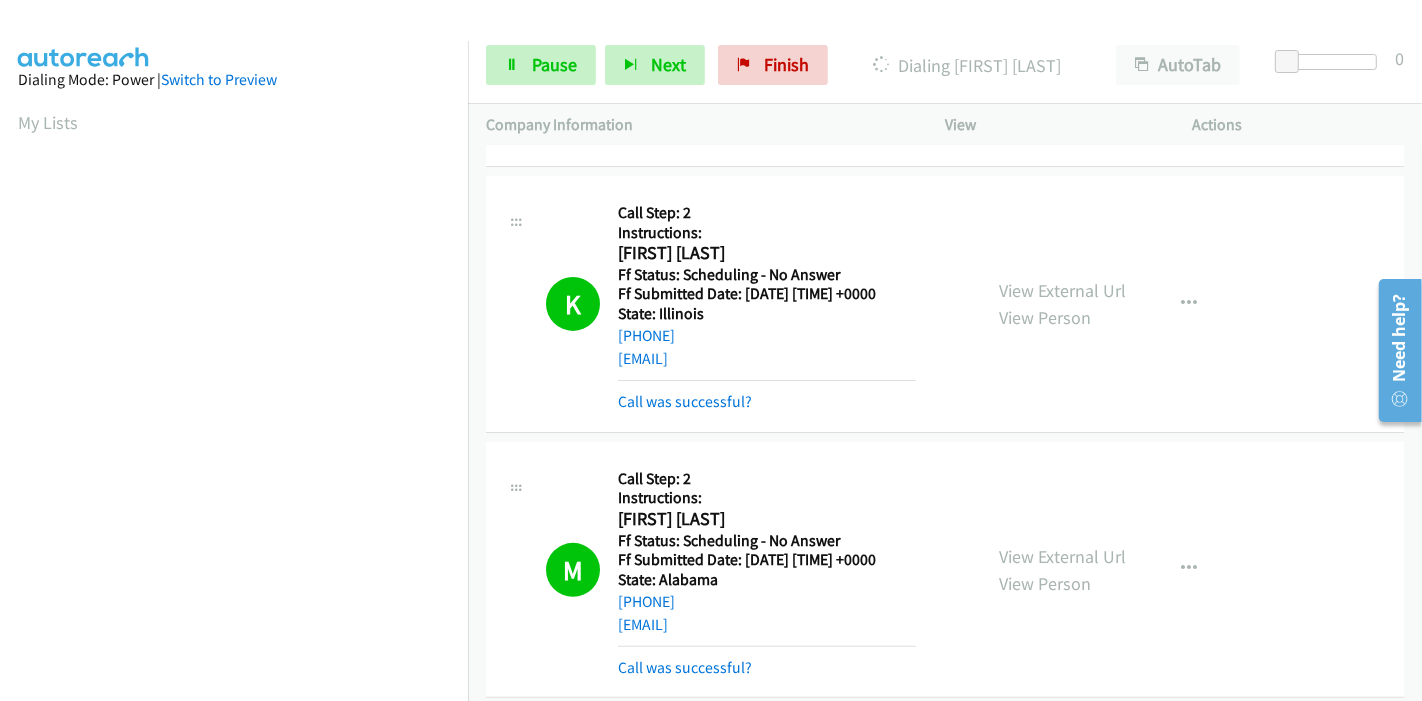 scroll, scrollTop: 422, scrollLeft: 0, axis: vertical 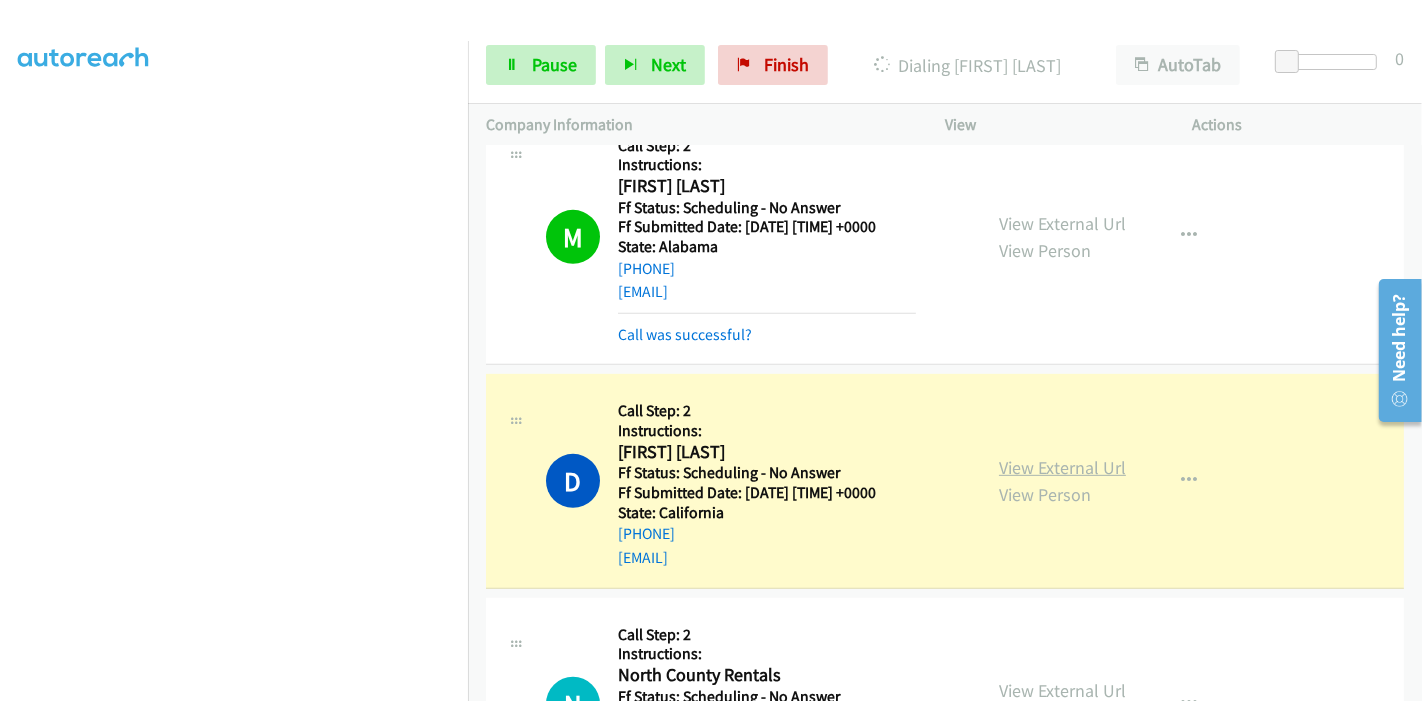 click on "View External Url" at bounding box center (1062, 467) 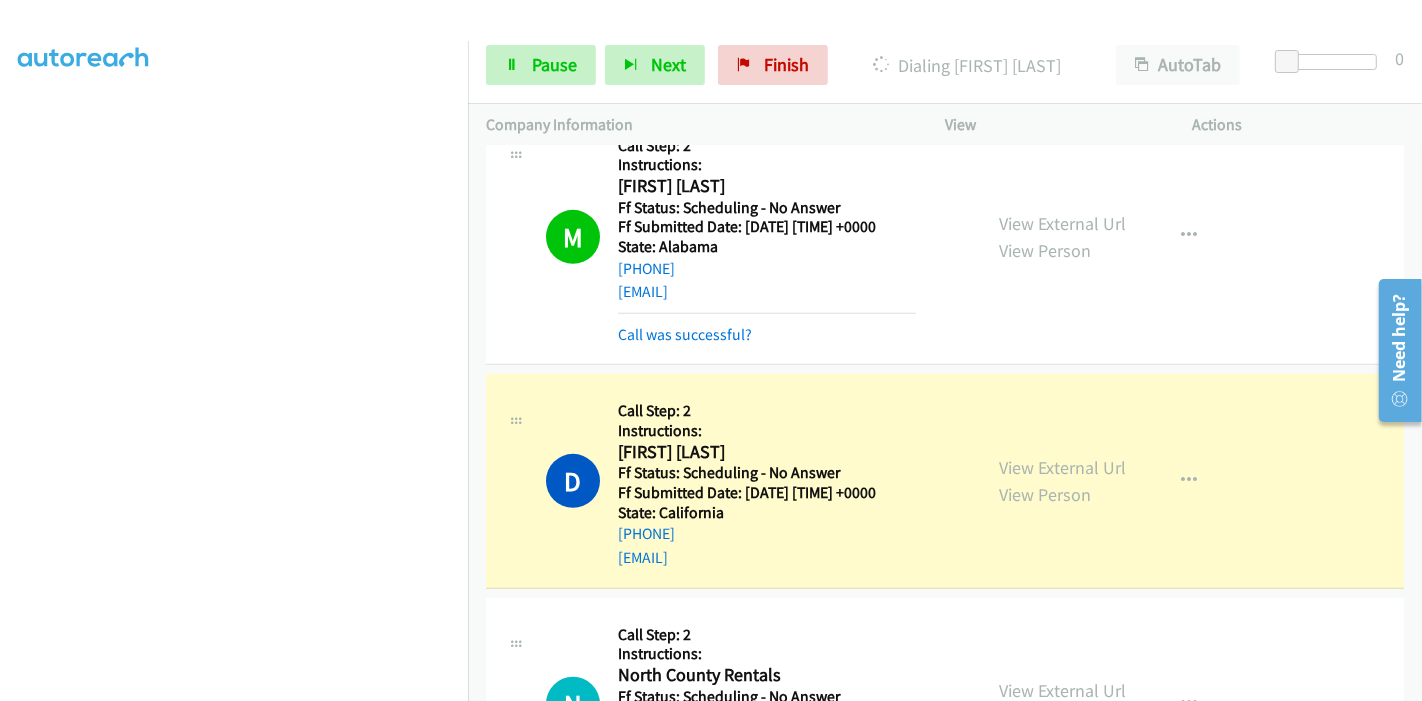 scroll, scrollTop: 222, scrollLeft: 0, axis: vertical 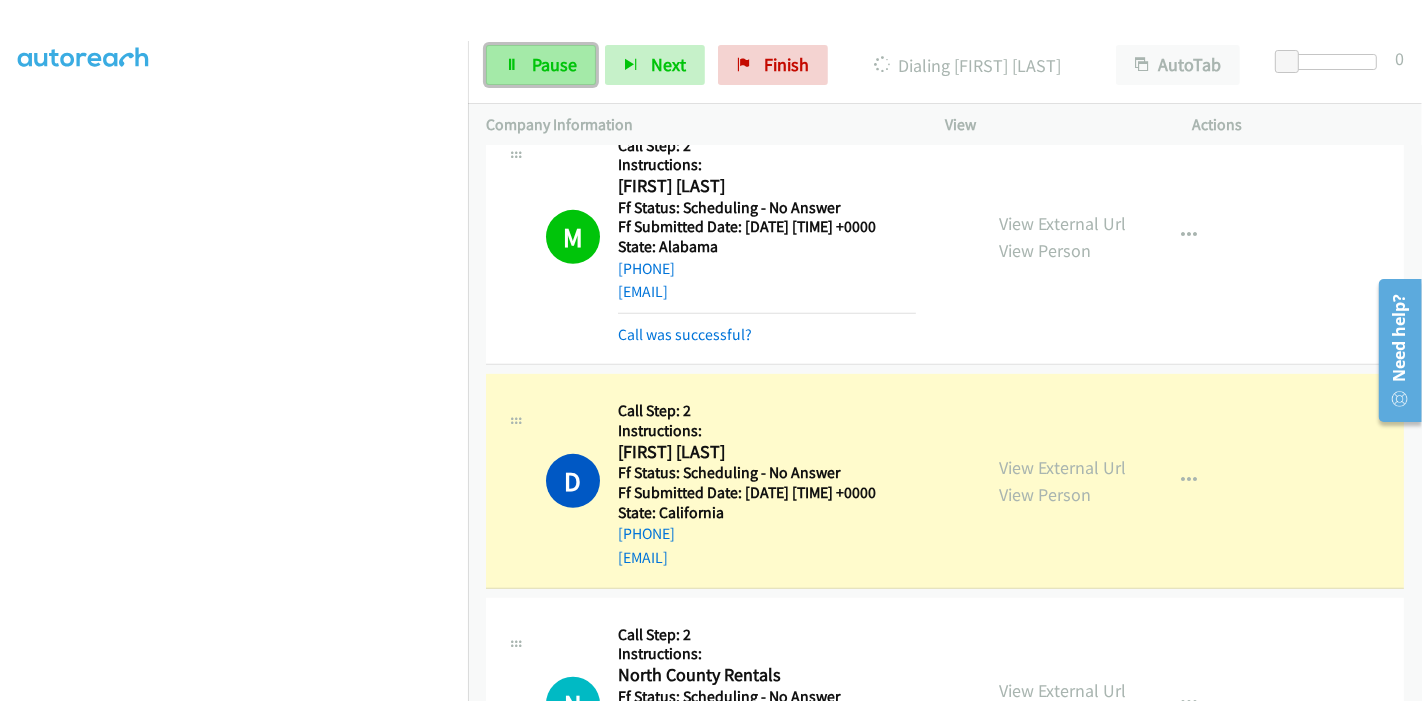 click on "Pause" at bounding box center (541, 65) 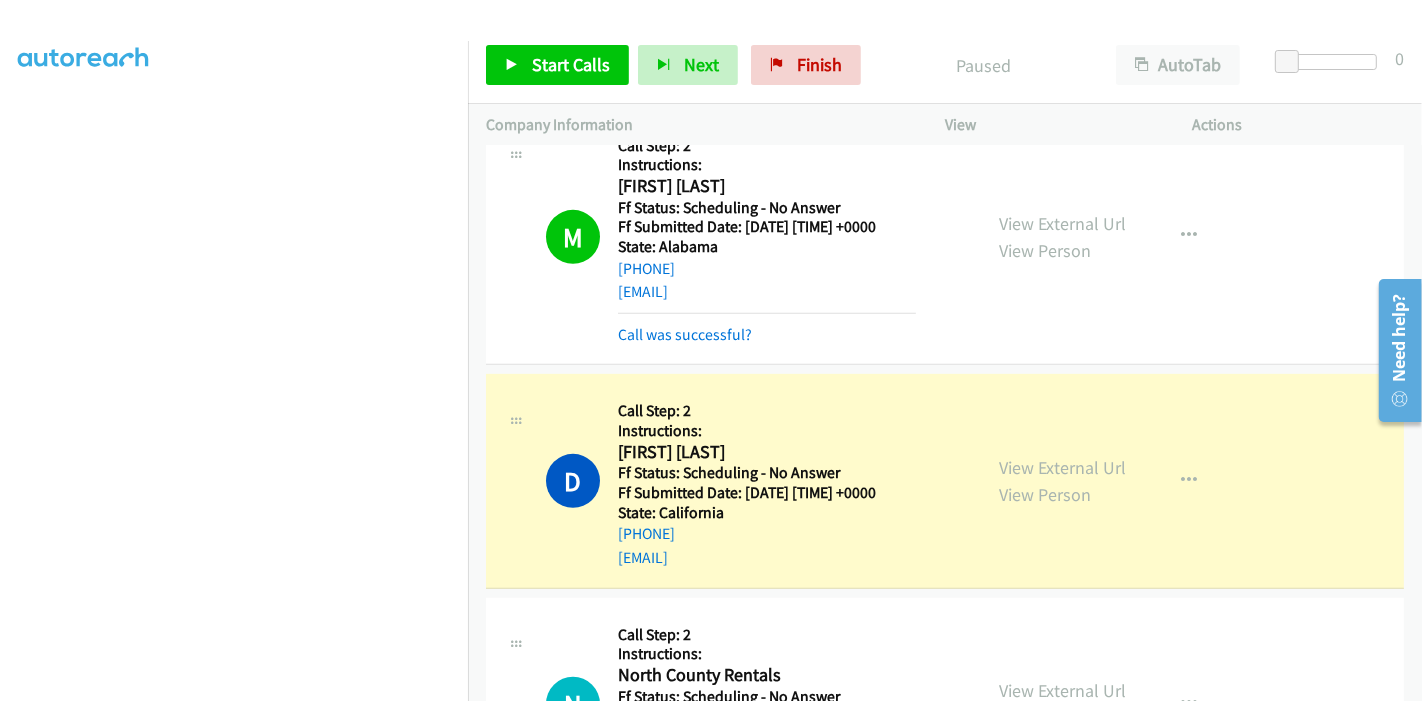 scroll, scrollTop: 422, scrollLeft: 0, axis: vertical 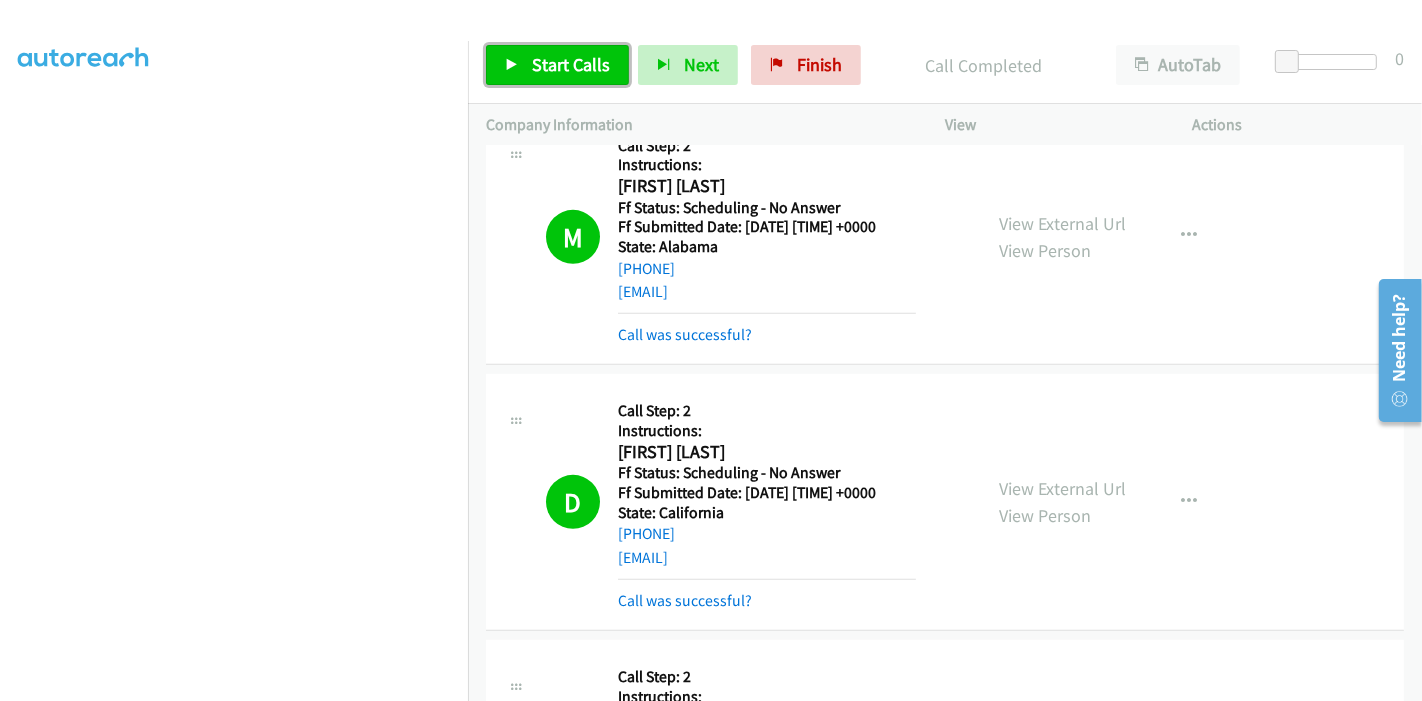 click on "Start Calls" at bounding box center [557, 65] 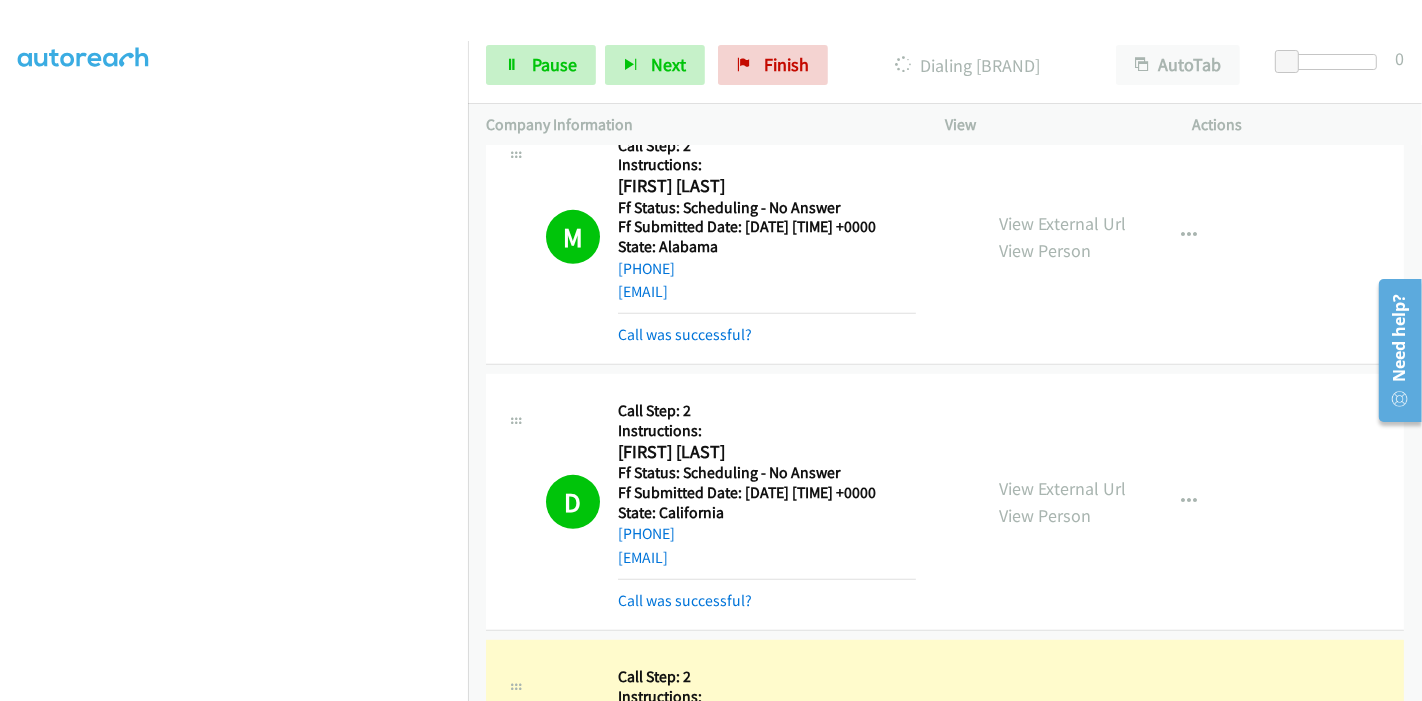 scroll, scrollTop: 0, scrollLeft: 0, axis: both 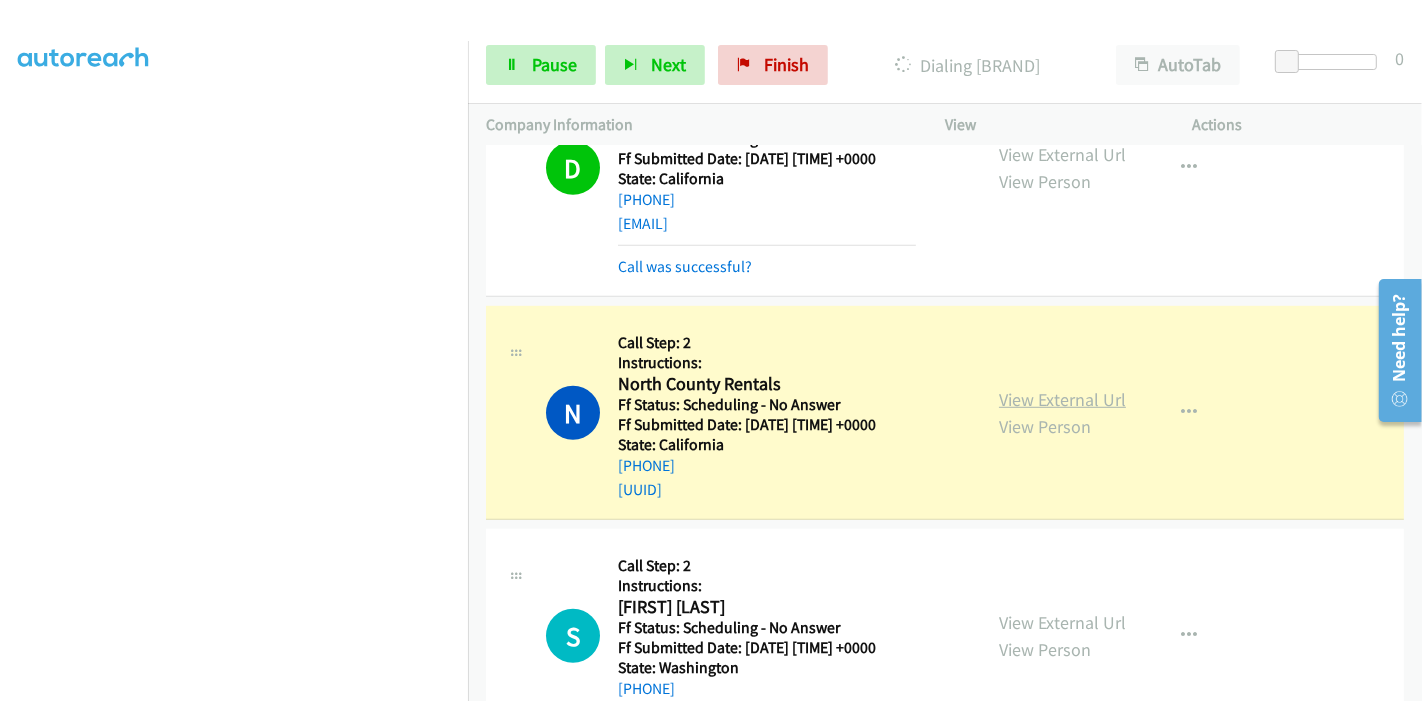 click on "View External Url" at bounding box center (1062, 399) 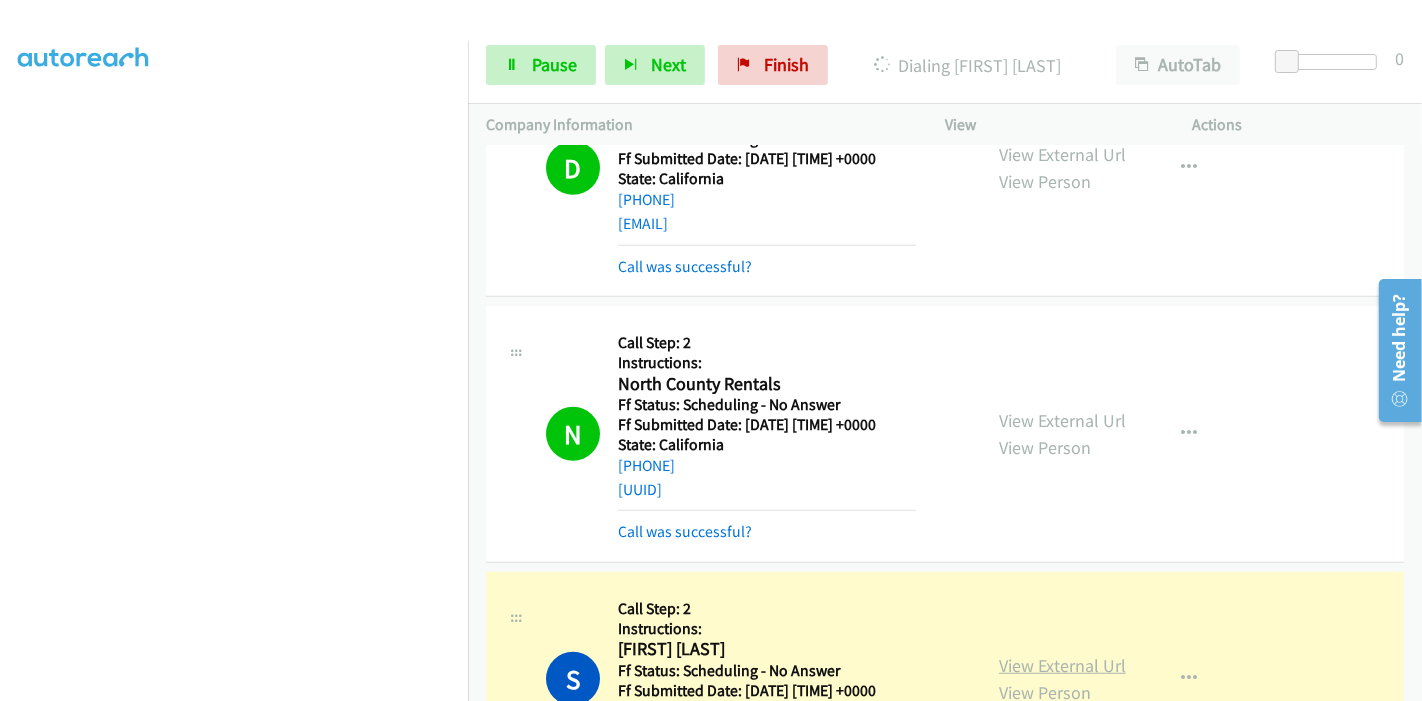 click on "View External Url" at bounding box center [1062, 665] 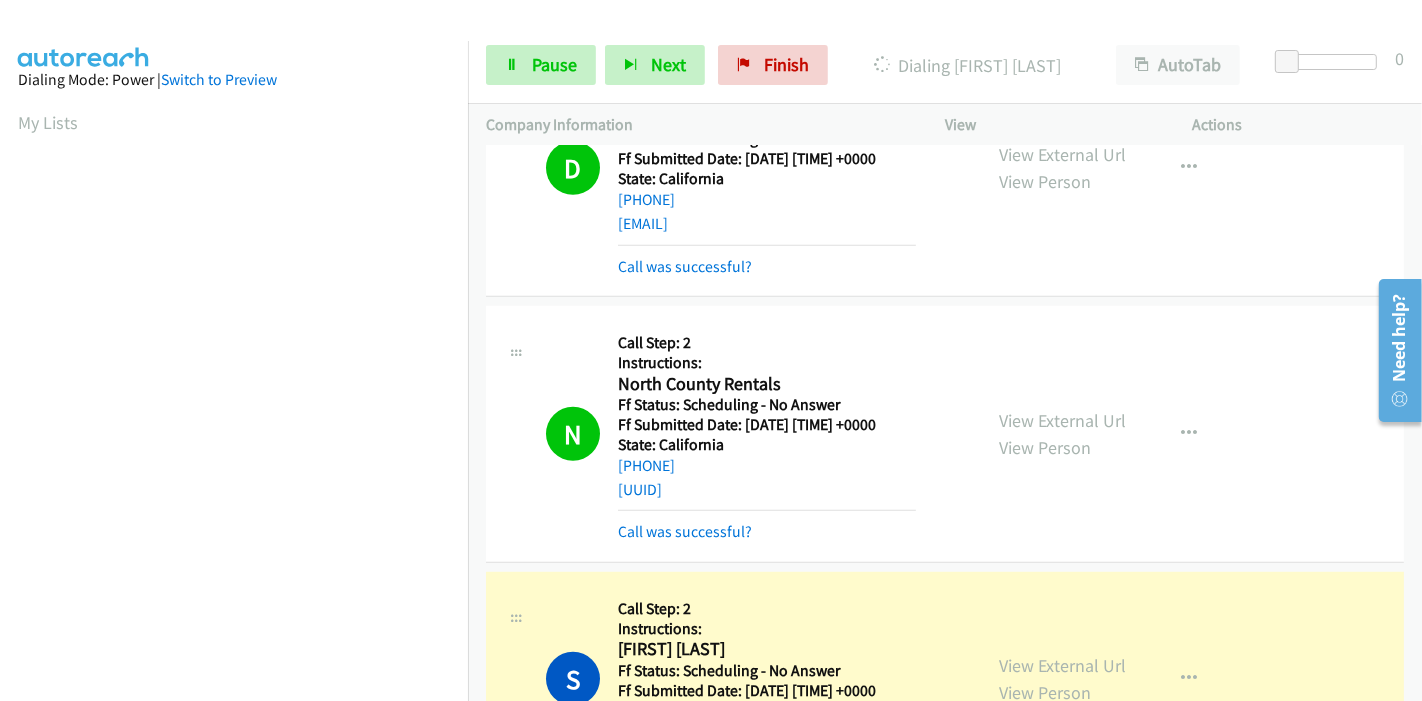 scroll, scrollTop: 422, scrollLeft: 0, axis: vertical 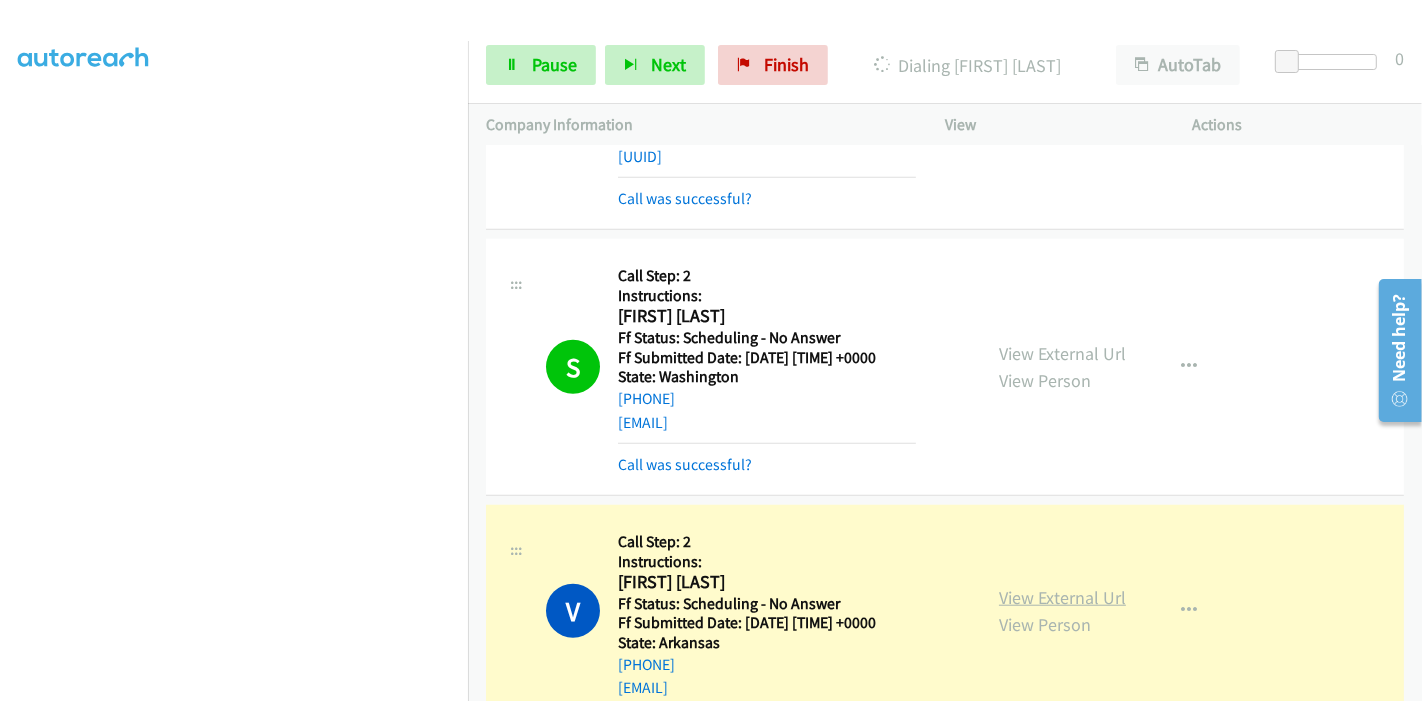 click on "View External Url" at bounding box center (1062, 597) 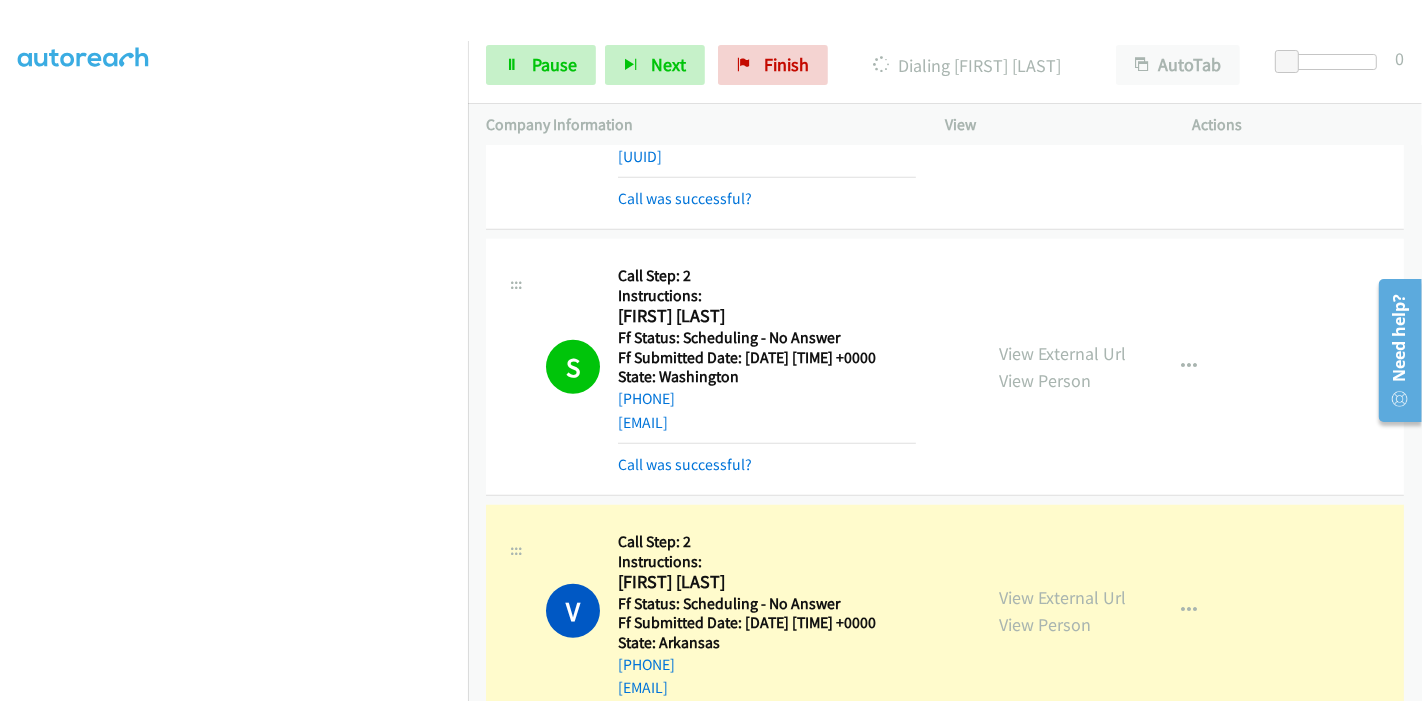 scroll, scrollTop: 0, scrollLeft: 0, axis: both 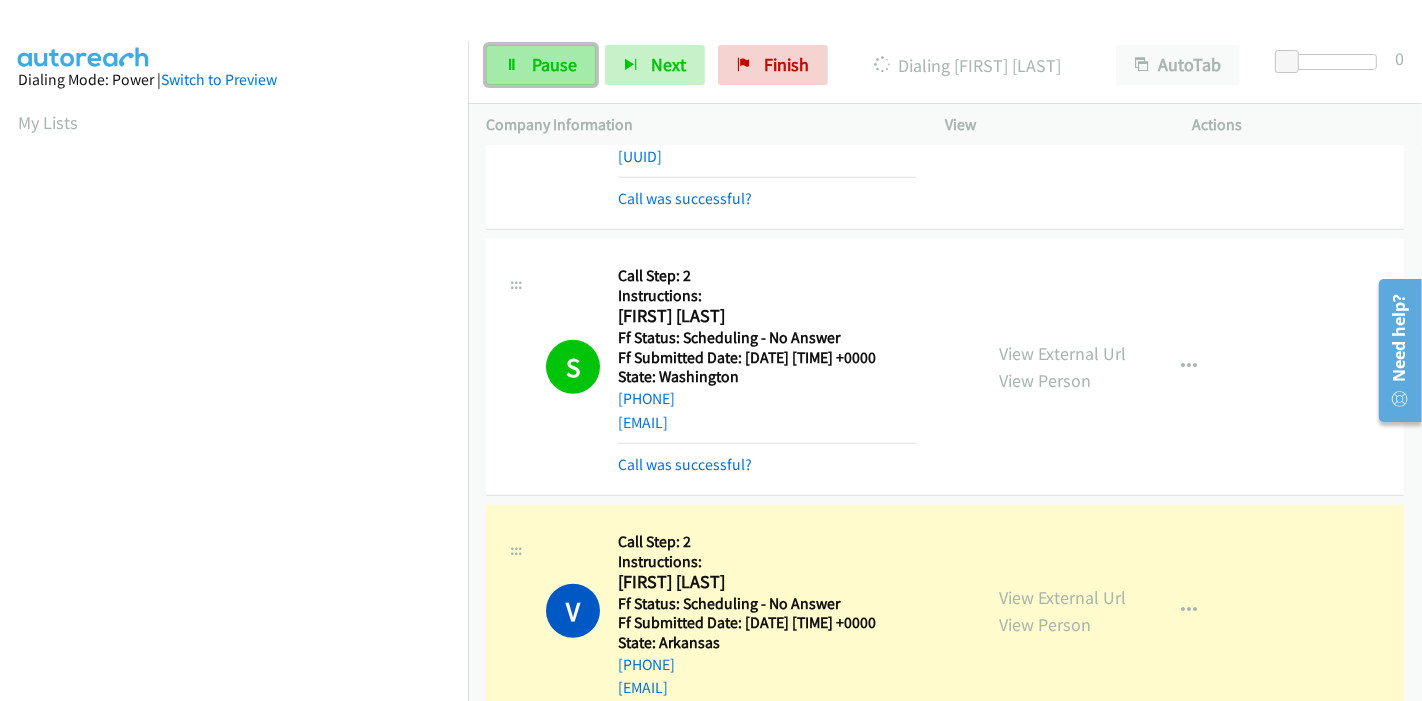 click on "Pause" at bounding box center [554, 64] 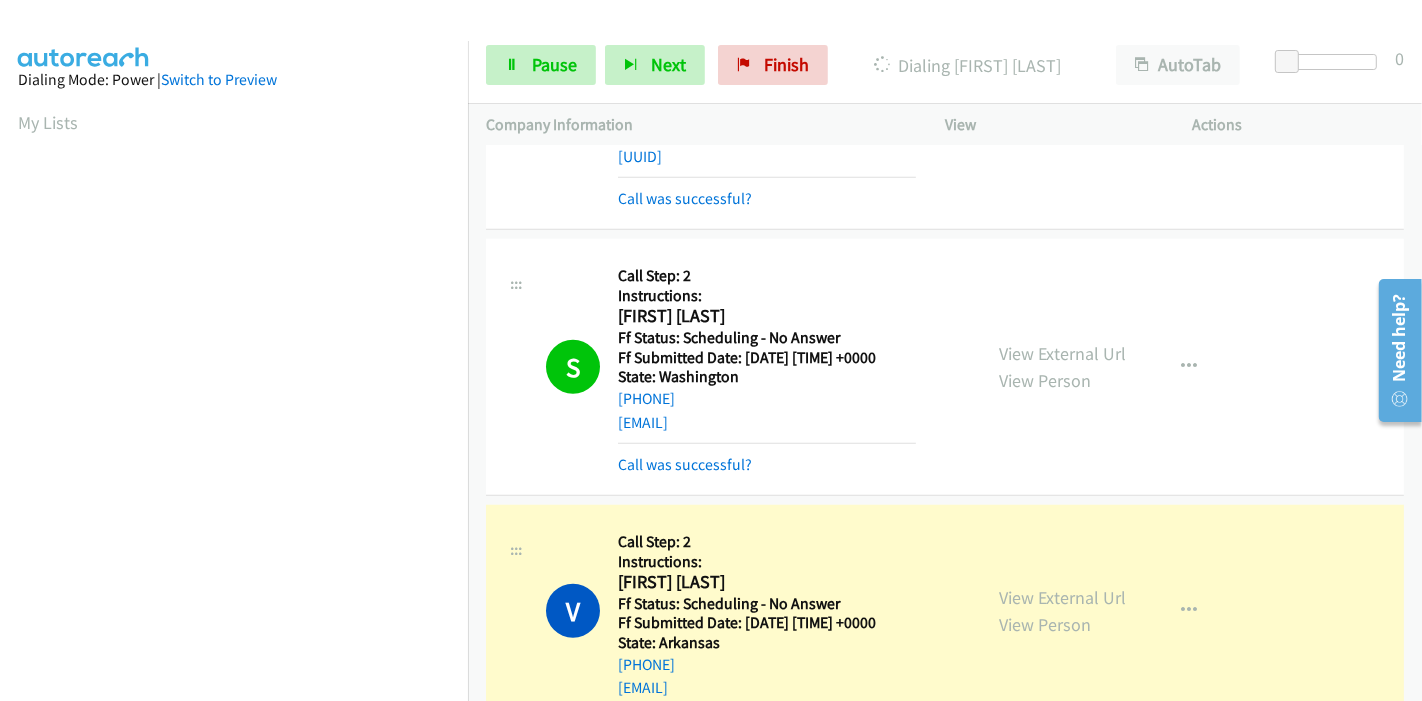 scroll, scrollTop: 422, scrollLeft: 0, axis: vertical 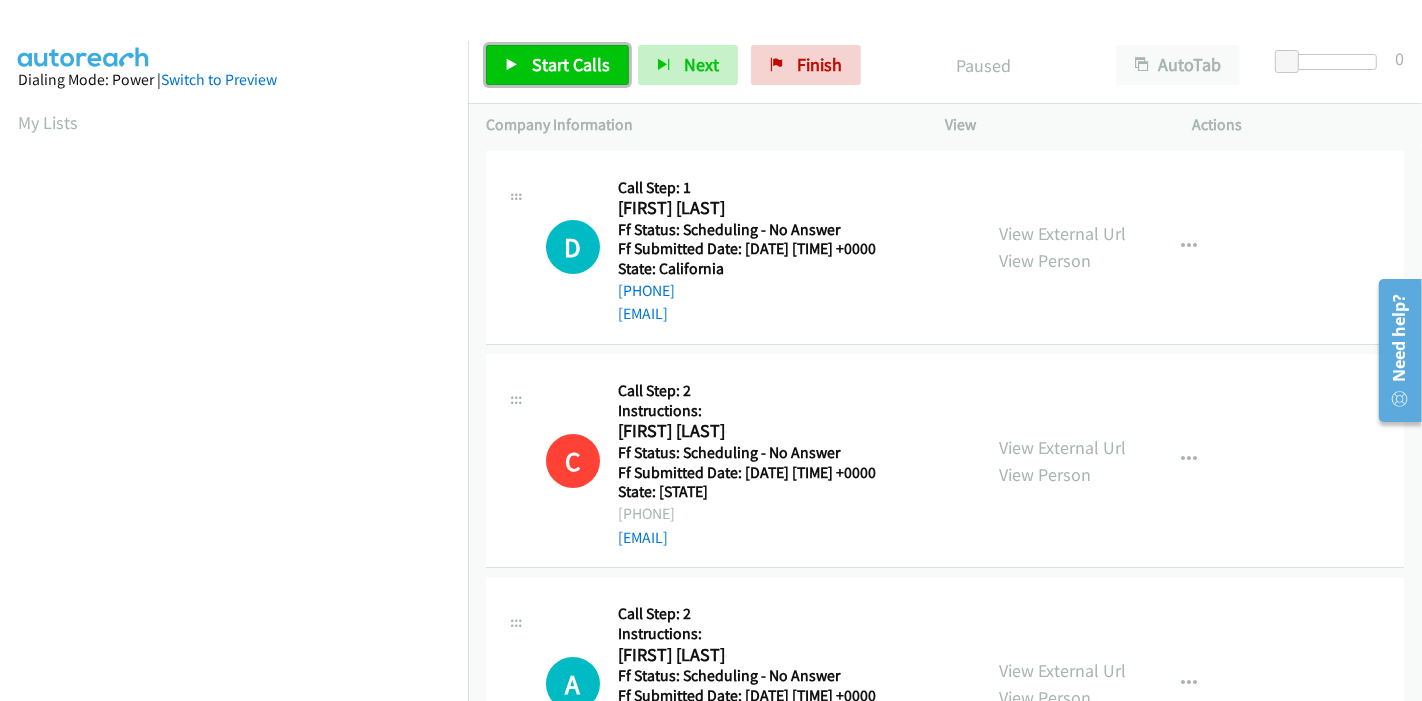 click on "Start Calls" at bounding box center (557, 65) 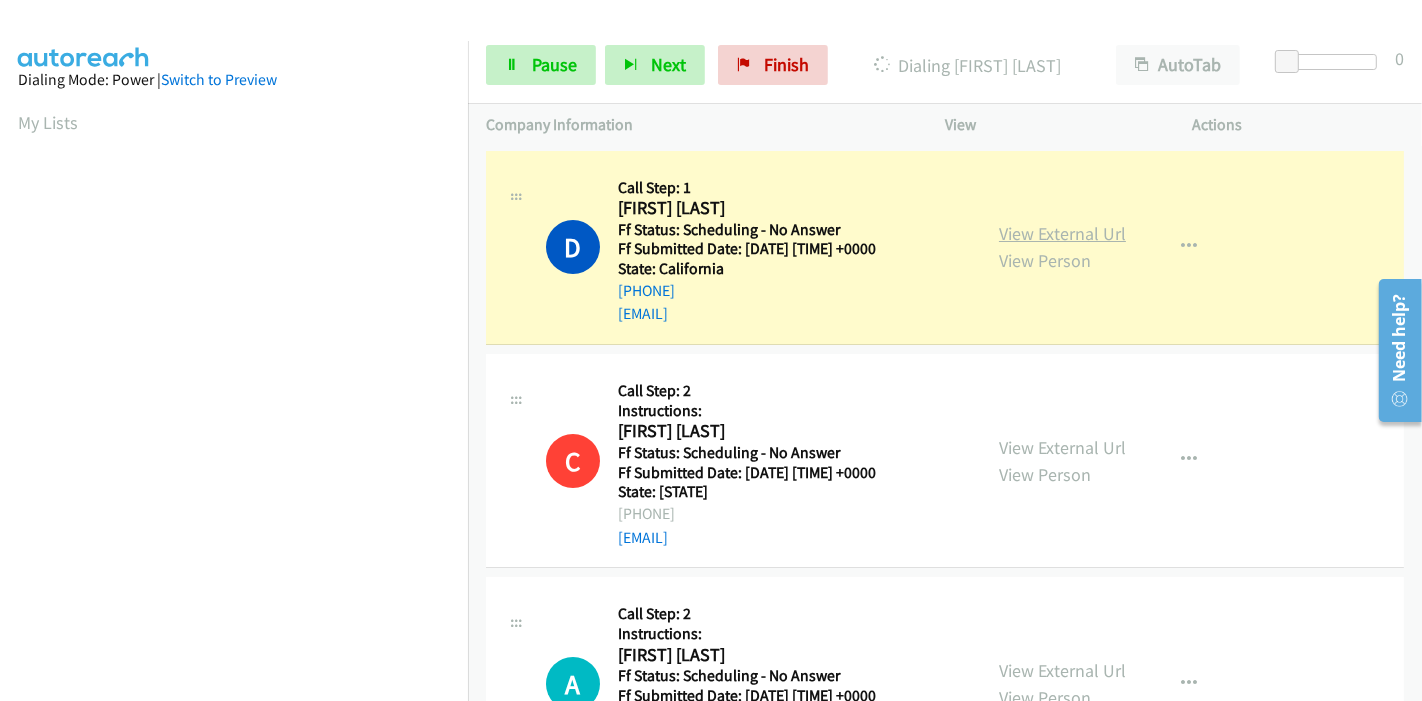 click on "View External Url" at bounding box center (1062, 233) 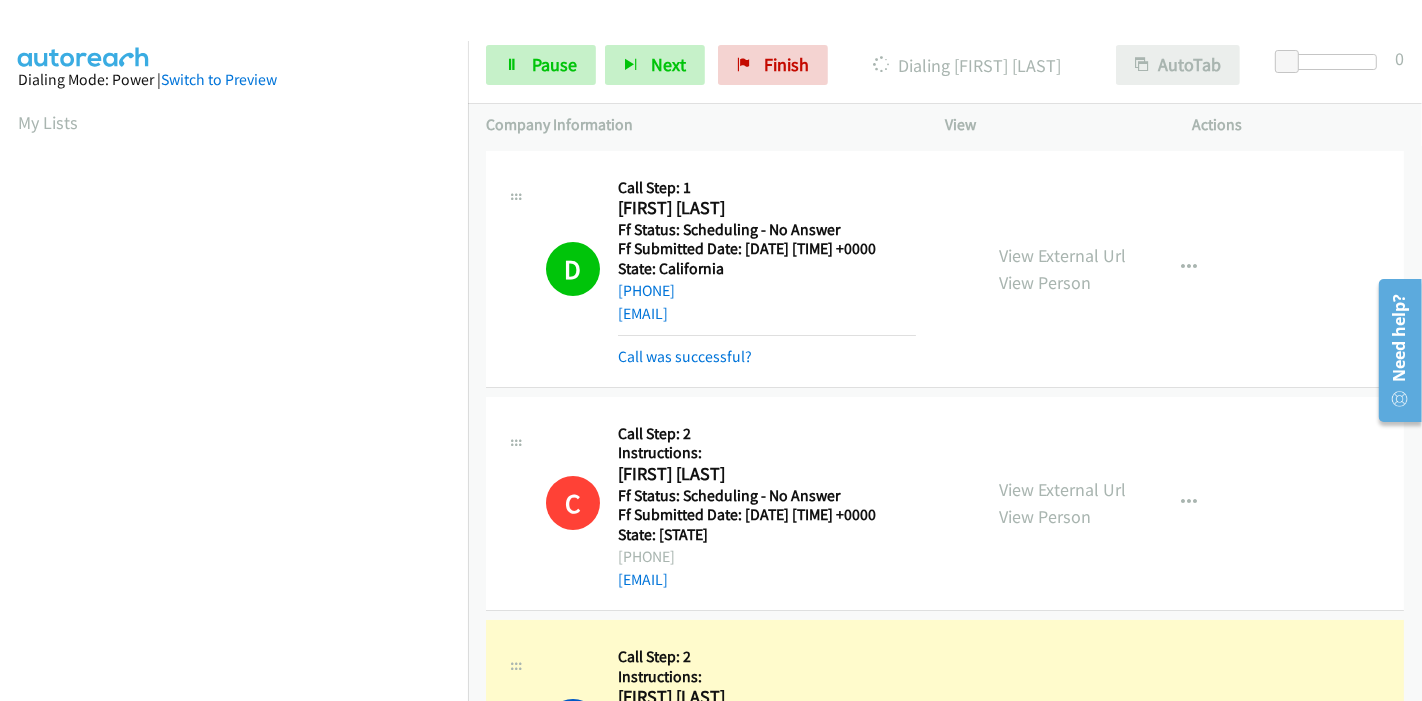 scroll, scrollTop: 422, scrollLeft: 0, axis: vertical 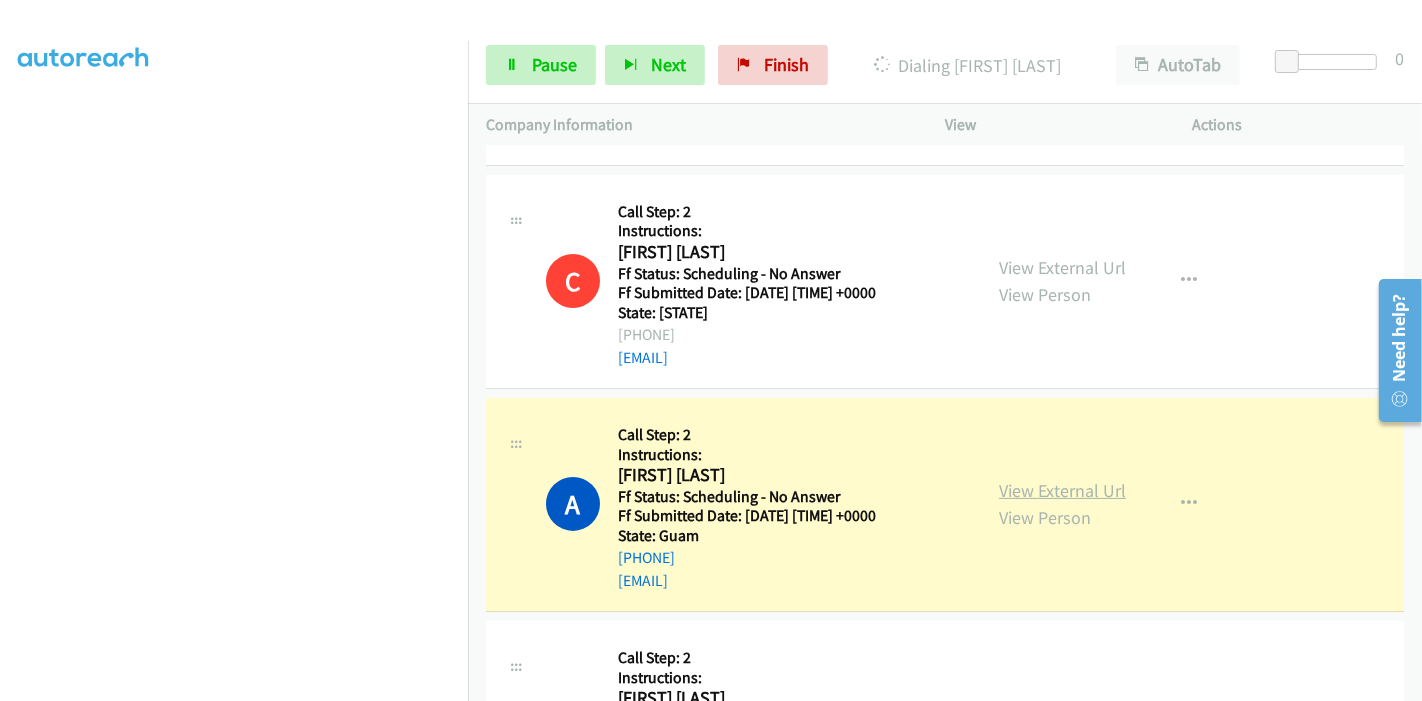 click on "View External Url" at bounding box center [1062, 490] 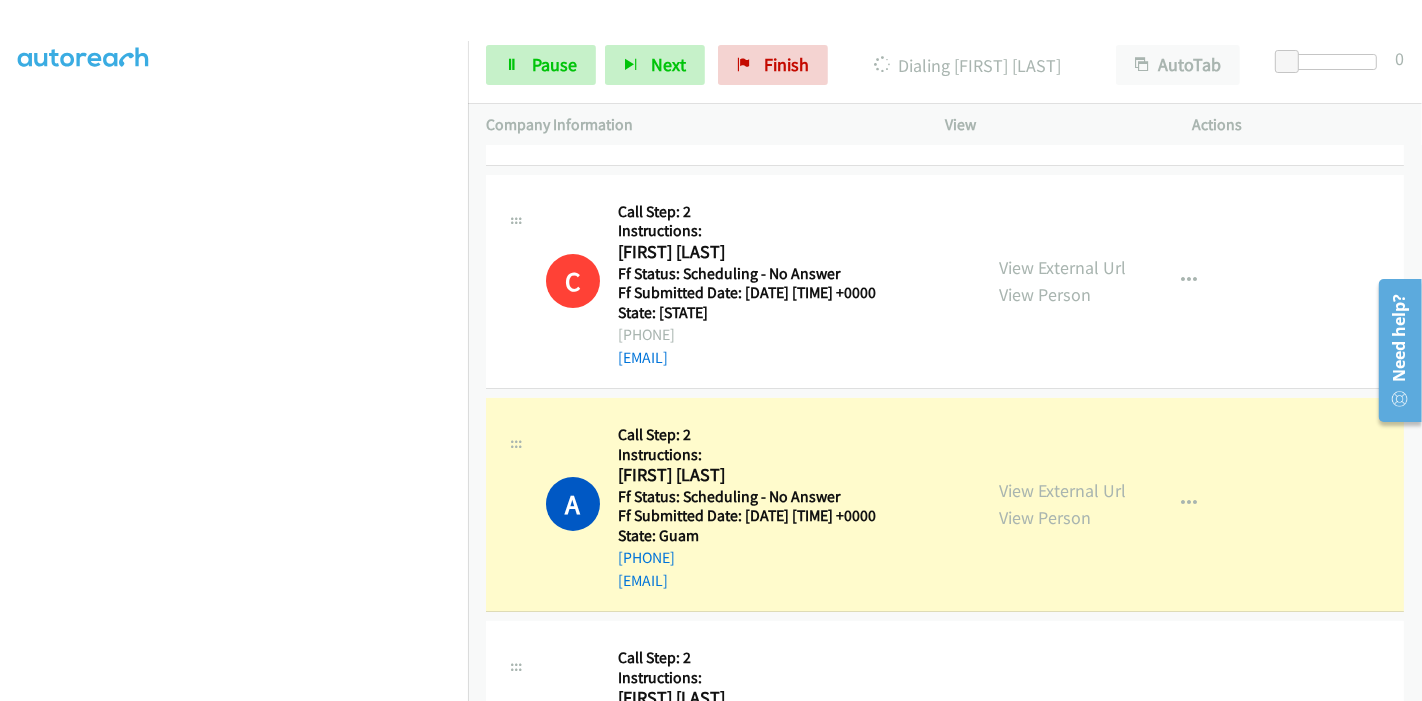 scroll, scrollTop: 422, scrollLeft: 0, axis: vertical 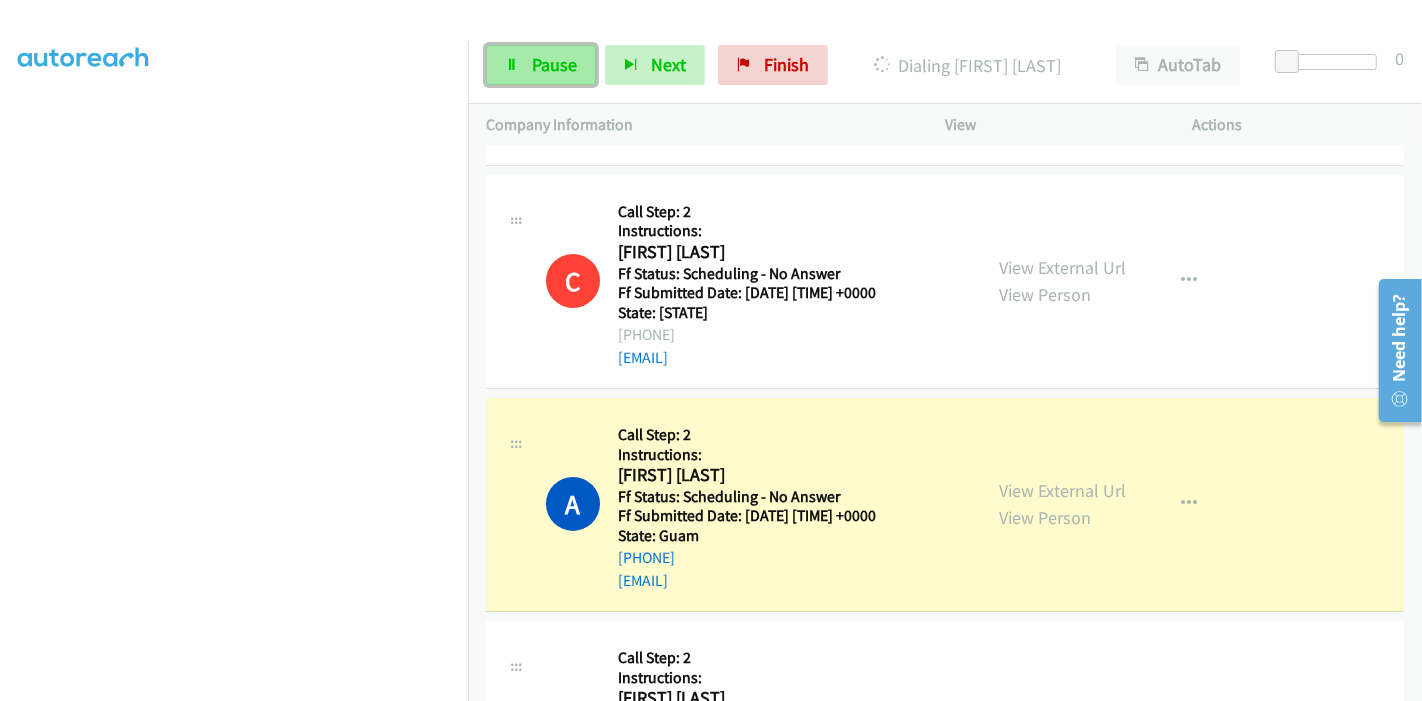 click on "Pause" at bounding box center [541, 65] 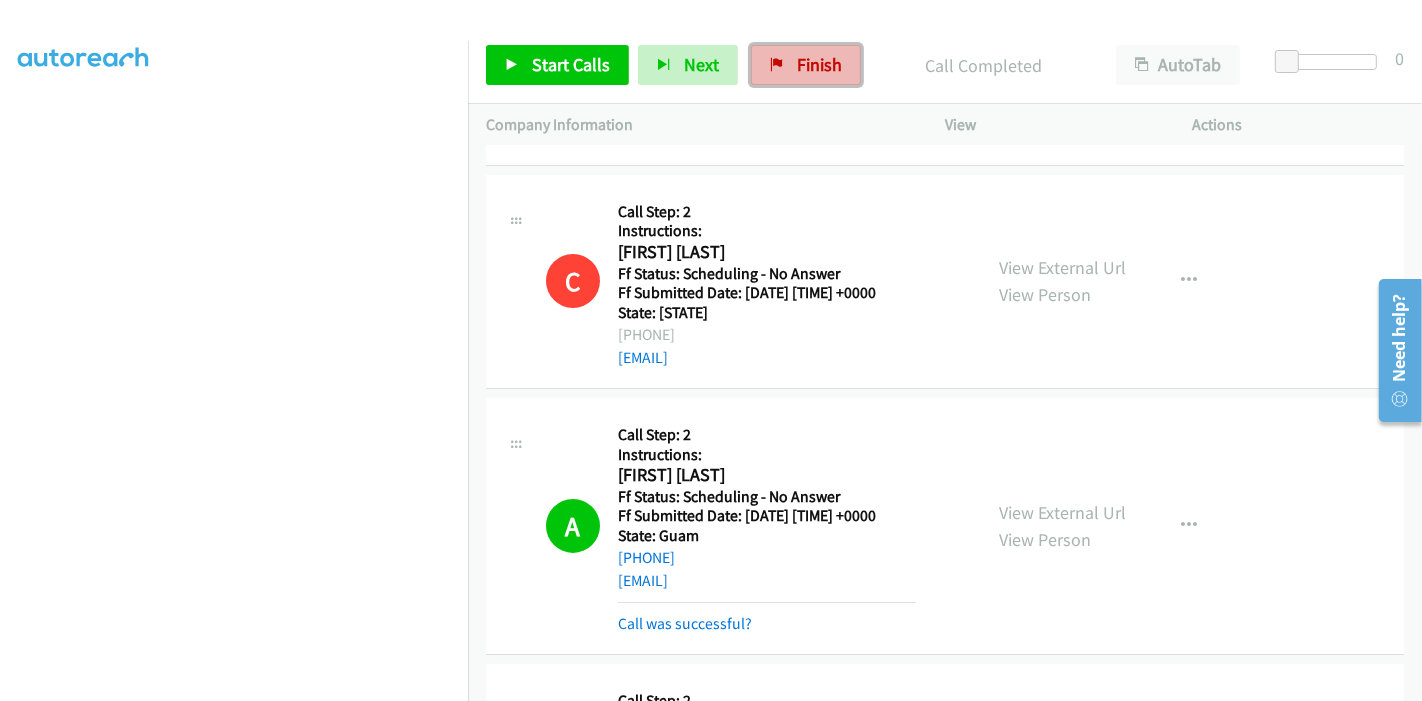 click on "Finish" at bounding box center [819, 64] 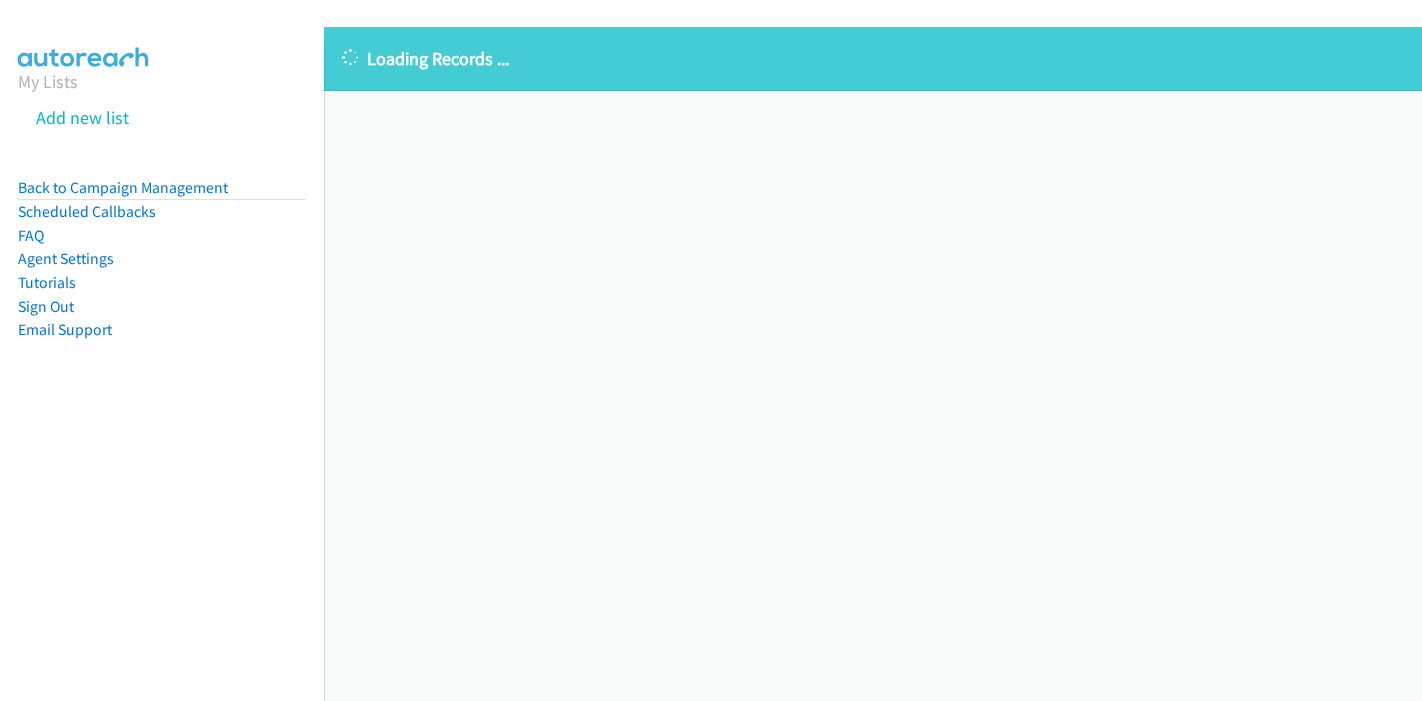 scroll, scrollTop: 0, scrollLeft: 0, axis: both 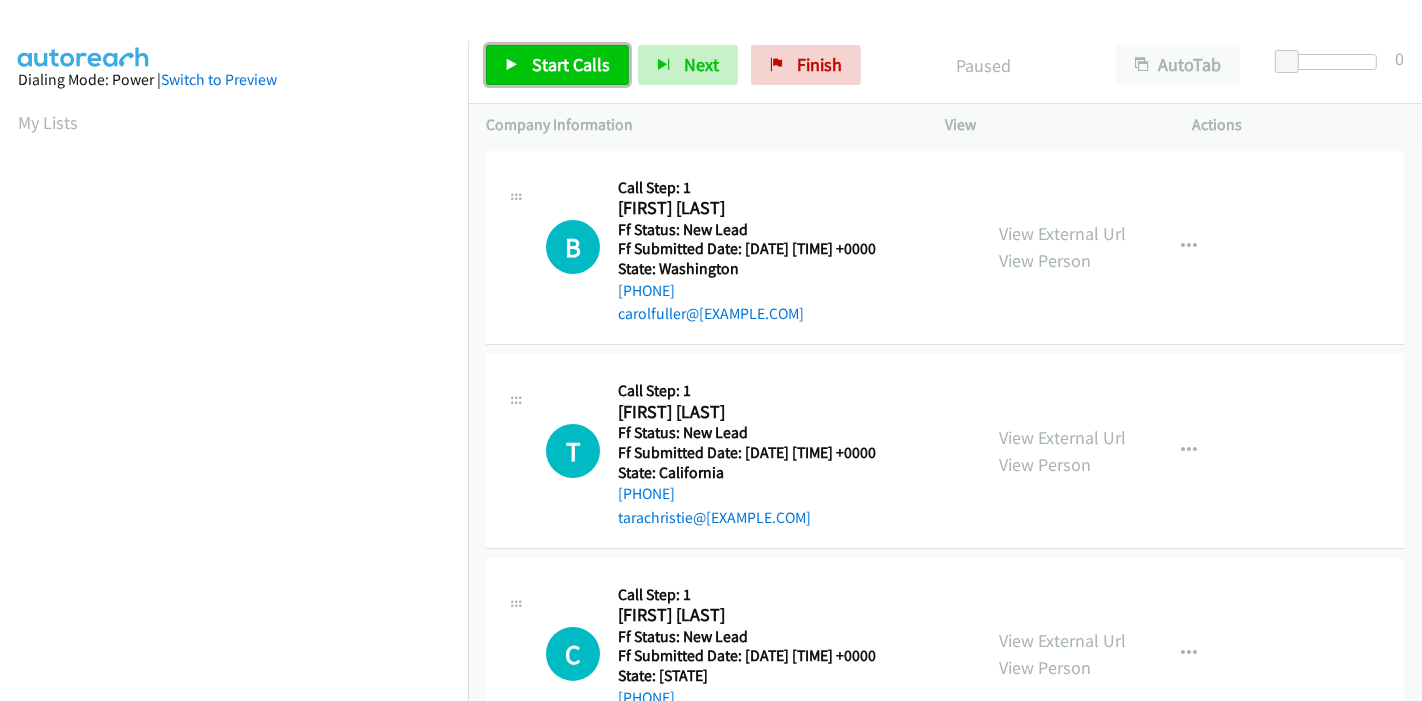 click on "Start Calls" at bounding box center (571, 64) 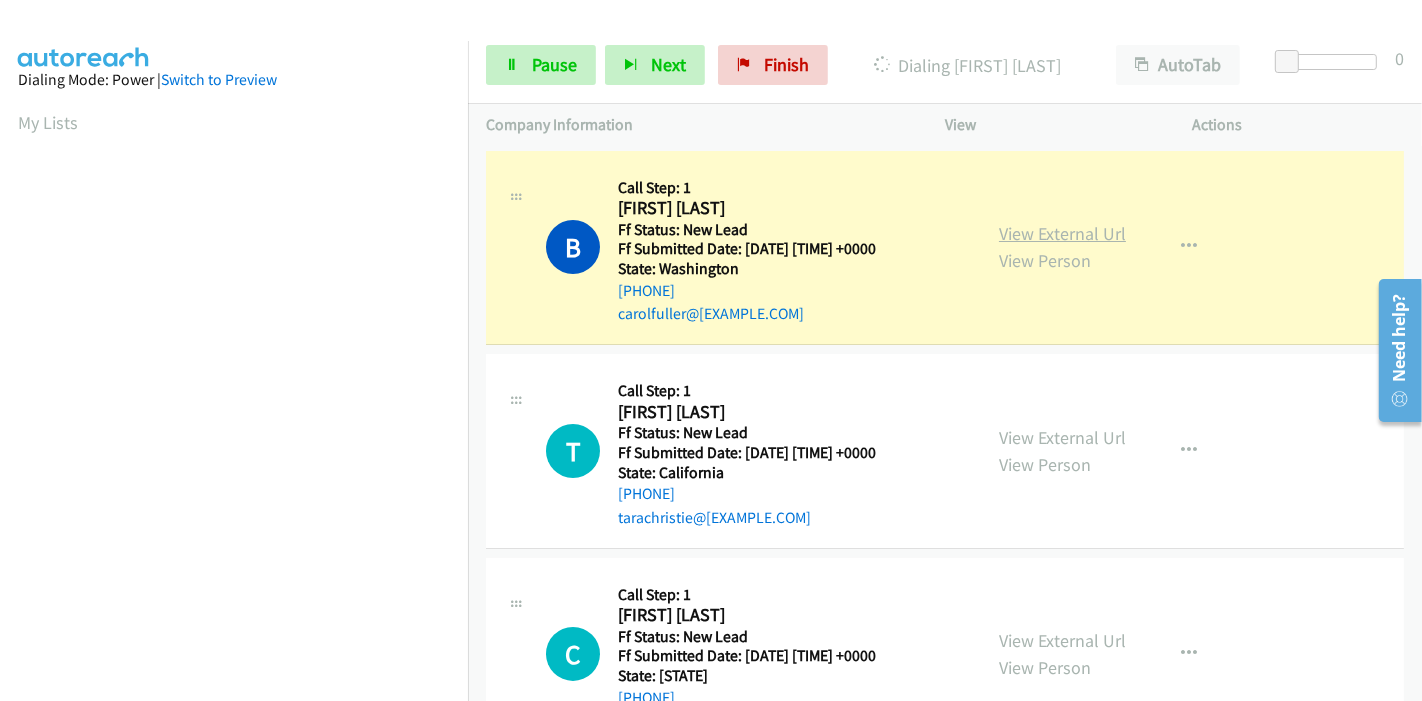 click on "View External Url" at bounding box center (1062, 233) 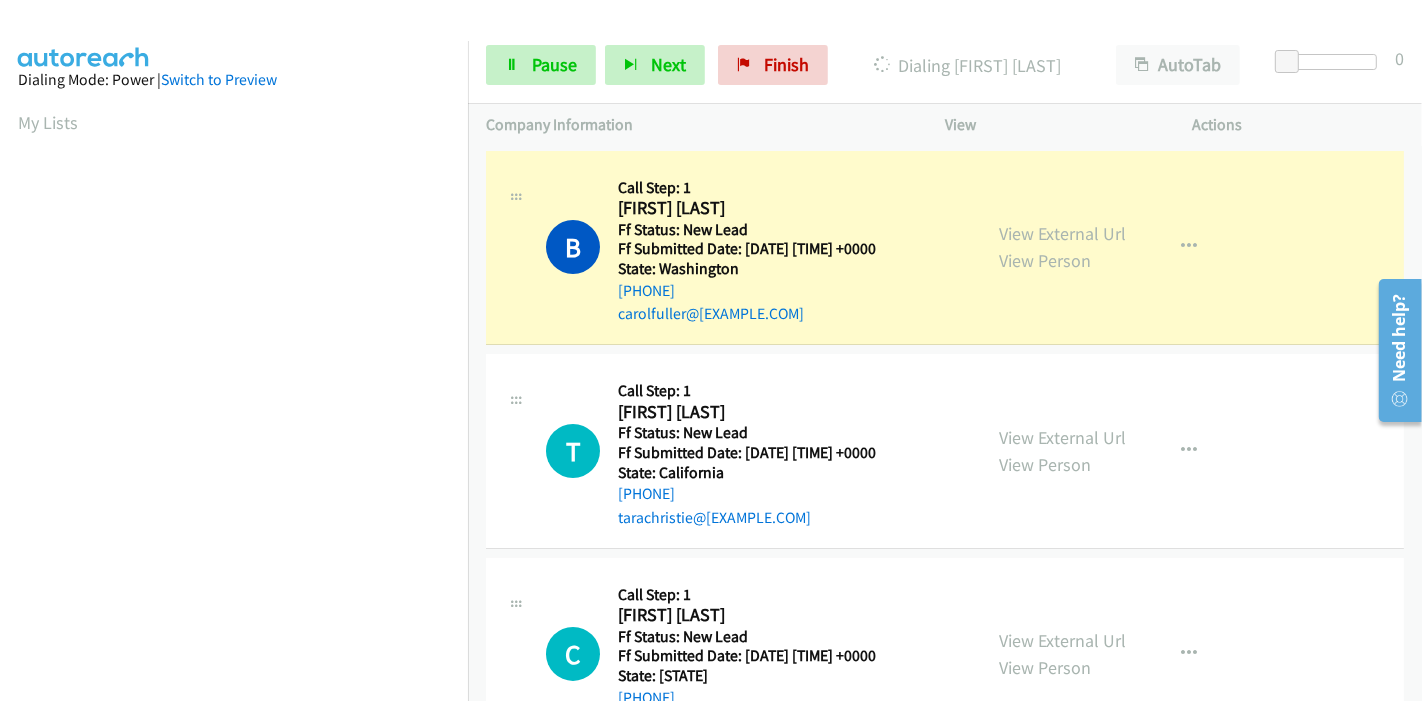 scroll, scrollTop: 422, scrollLeft: 0, axis: vertical 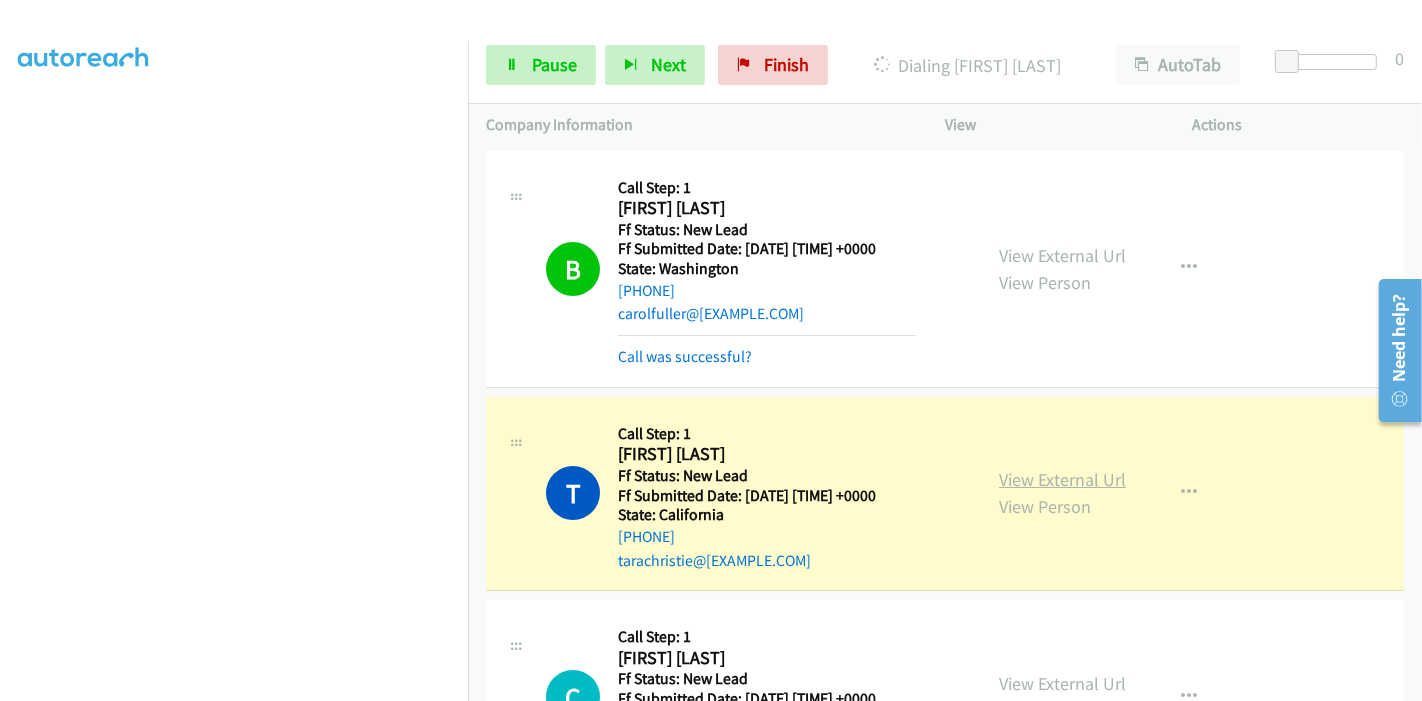 click on "View External Url" at bounding box center (1062, 479) 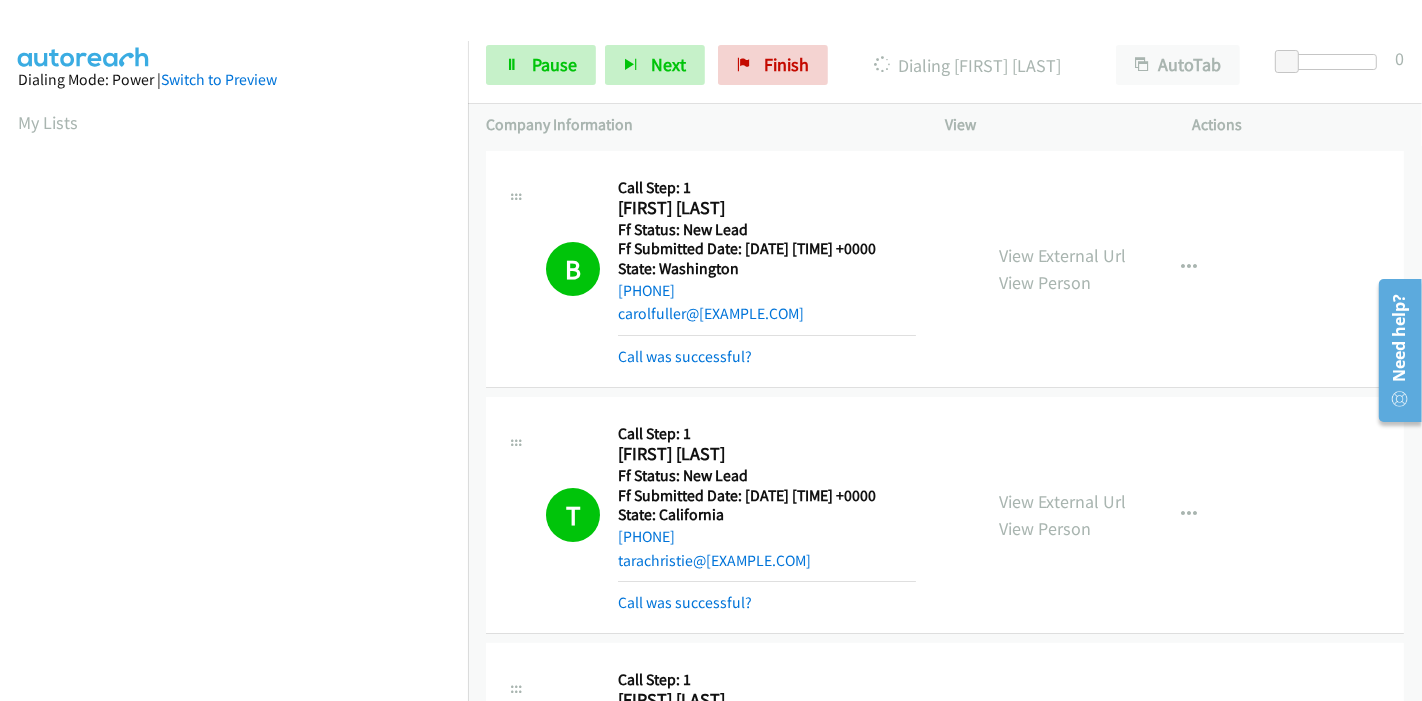 scroll, scrollTop: 422, scrollLeft: 0, axis: vertical 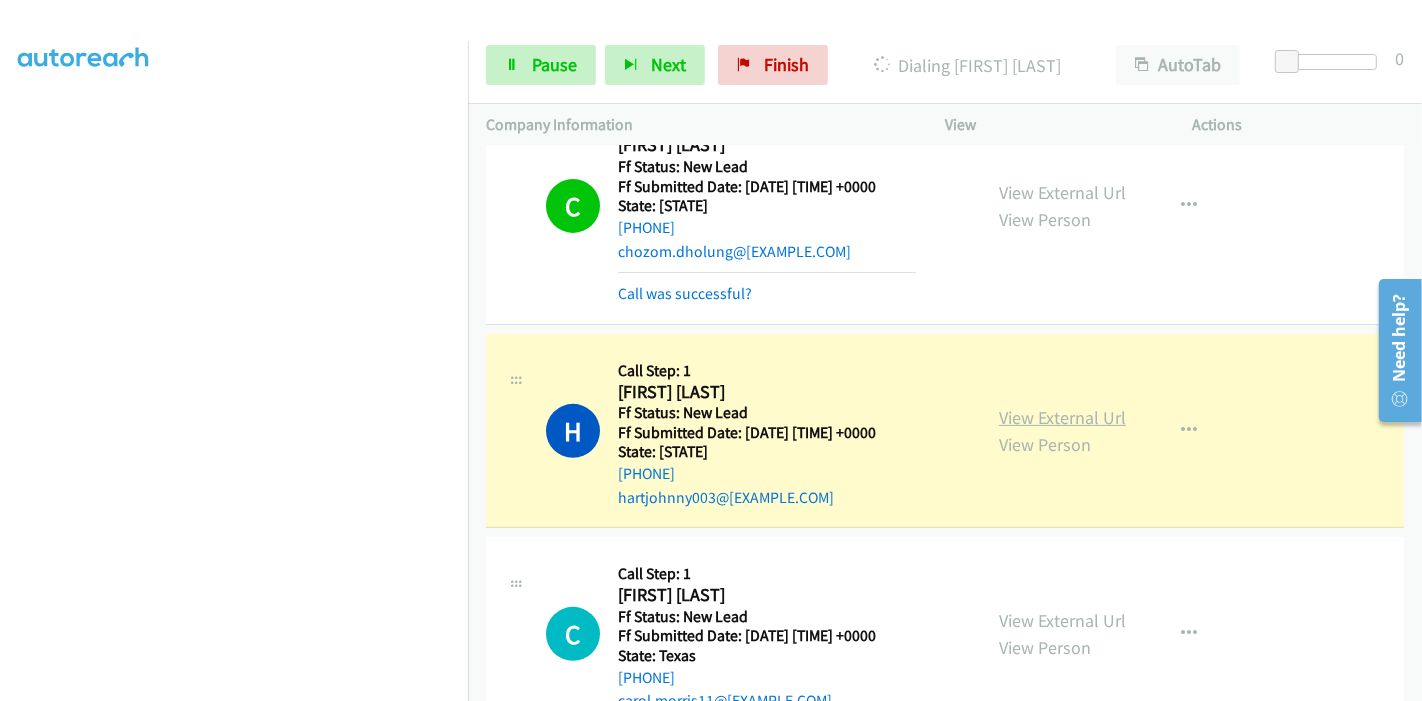 click on "View External Url" at bounding box center [1062, 417] 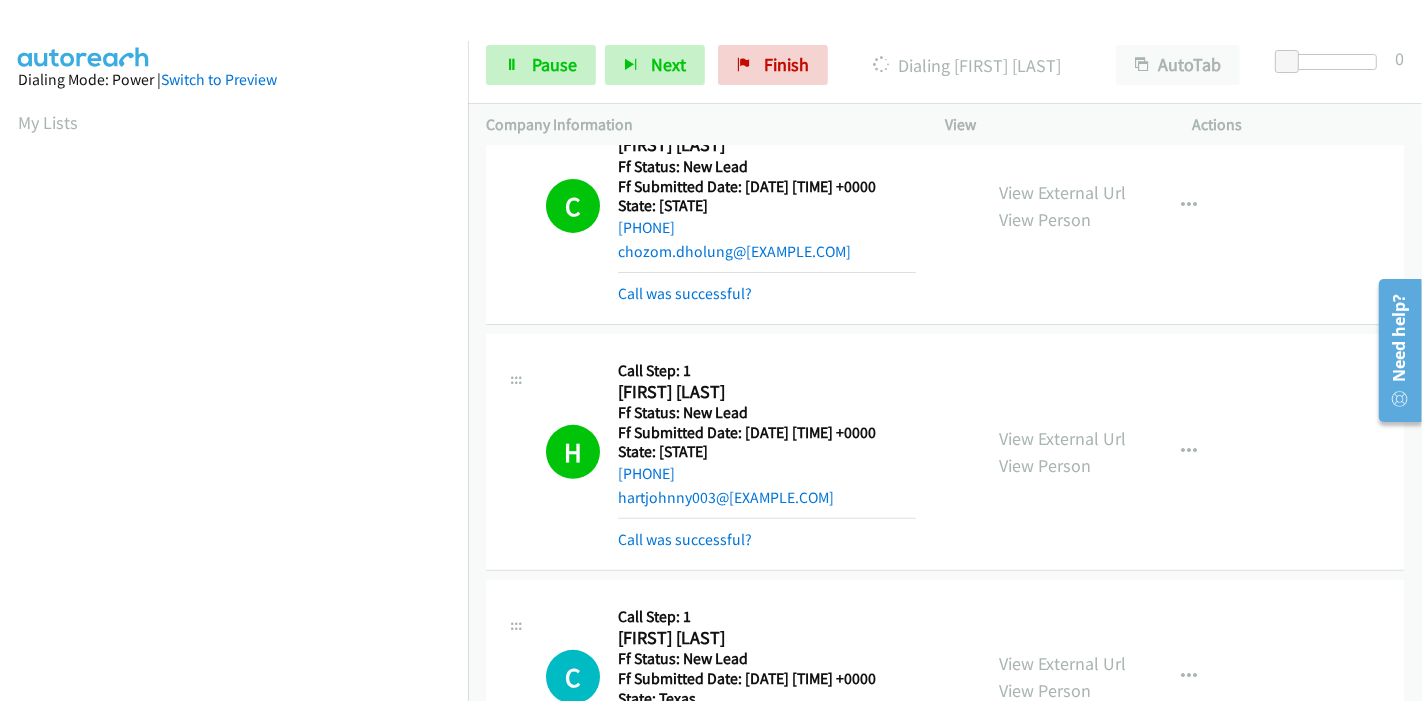 scroll, scrollTop: 422, scrollLeft: 0, axis: vertical 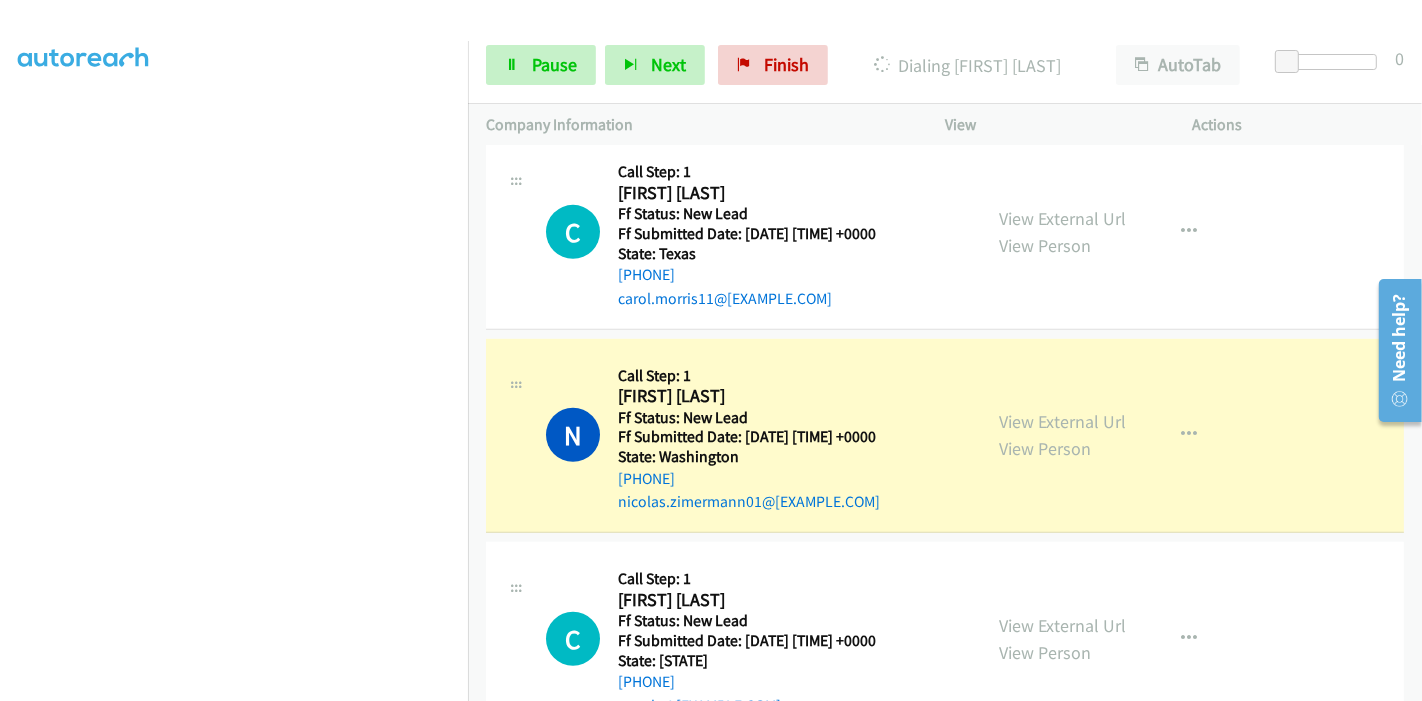 drag, startPoint x: 1103, startPoint y: 415, endPoint x: 1087, endPoint y: 415, distance: 16 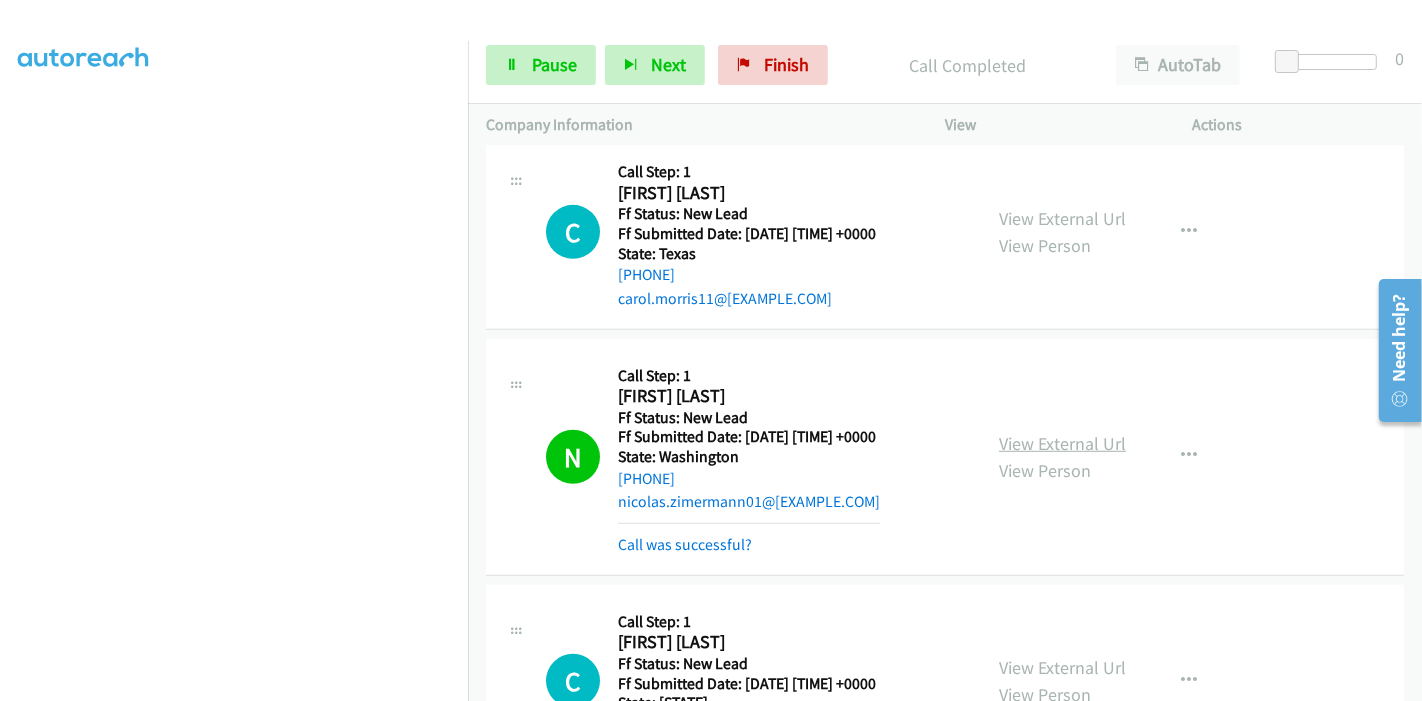 click on "View External Url" at bounding box center (1062, 443) 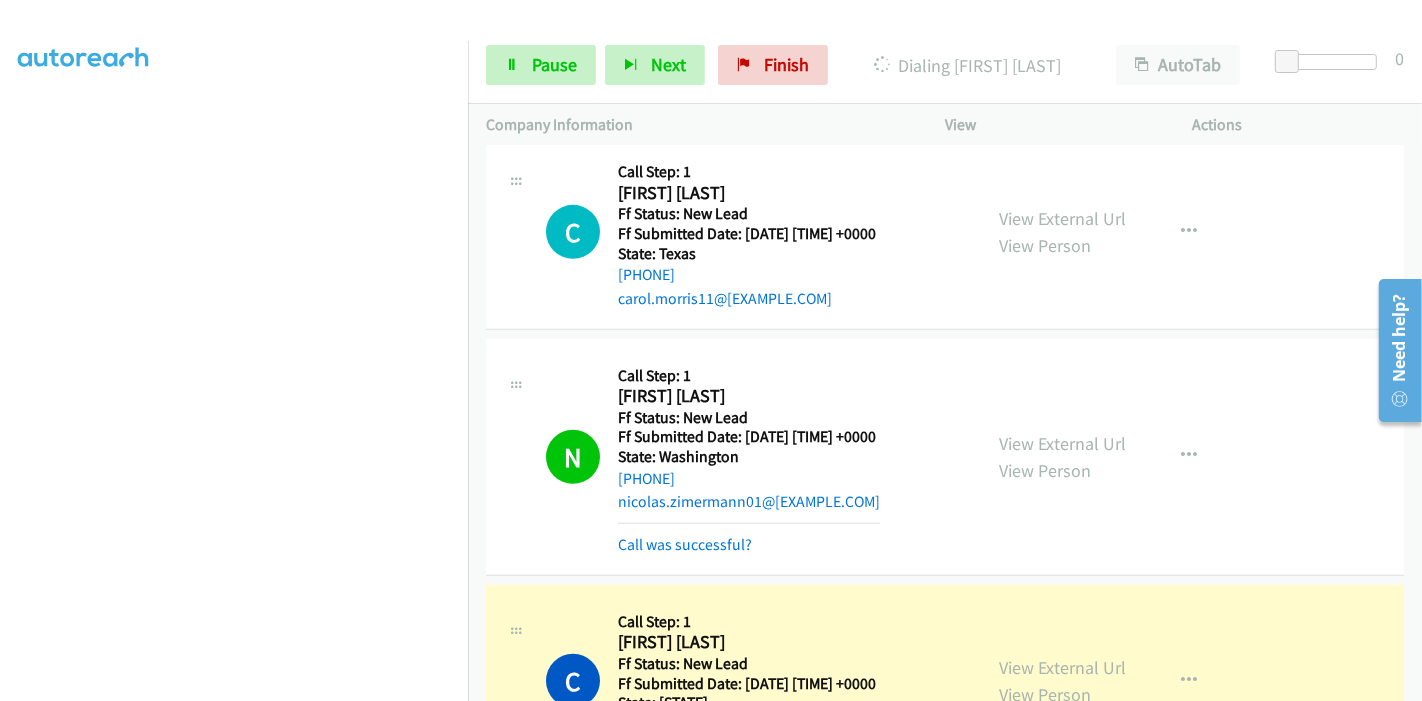 scroll, scrollTop: 1105, scrollLeft: 0, axis: vertical 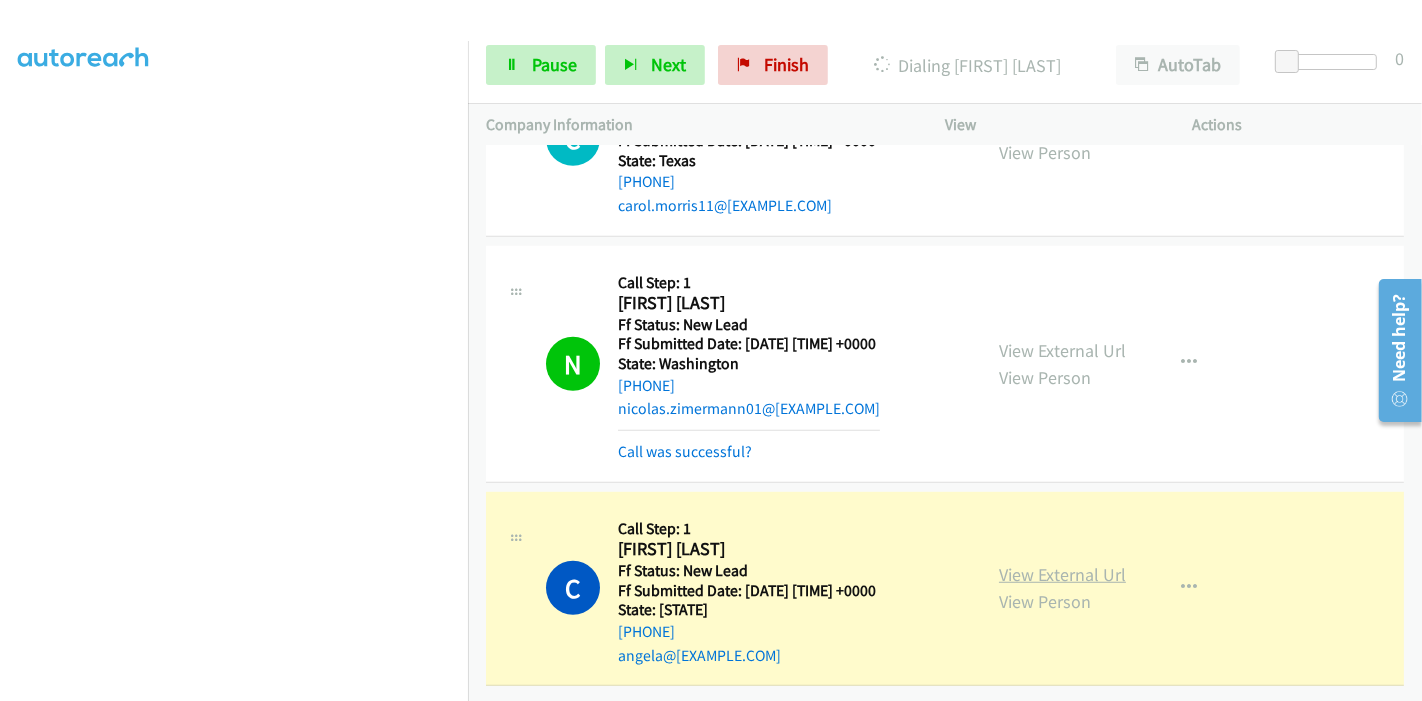 click on "View External Url" at bounding box center (1062, 574) 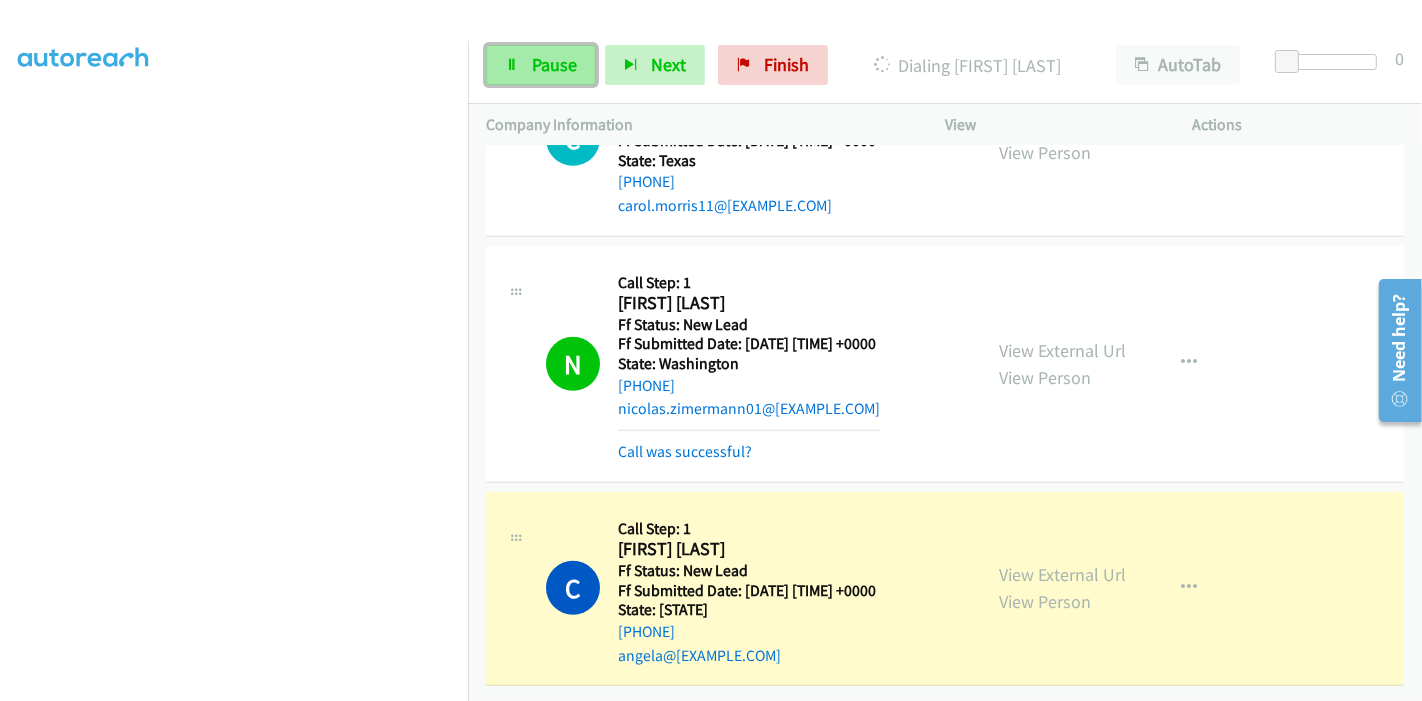 click on "Pause" at bounding box center [541, 65] 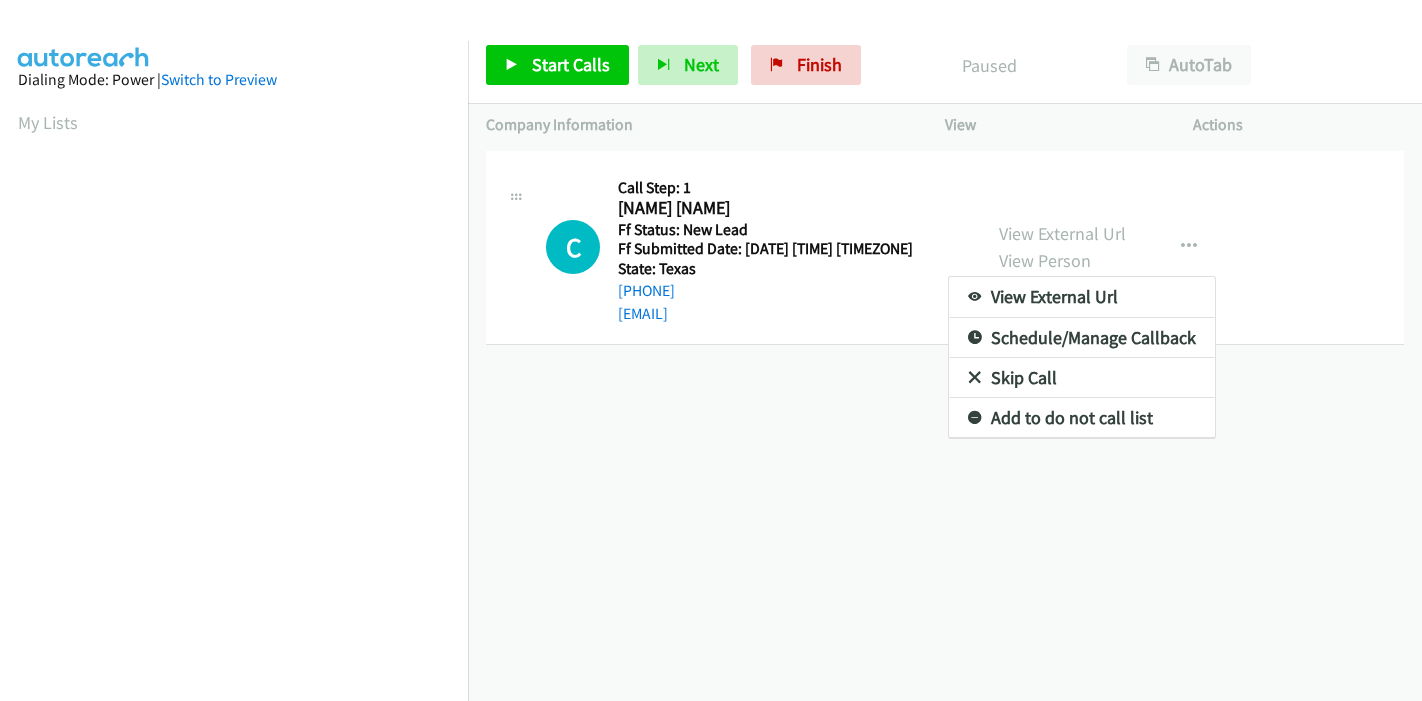 scroll, scrollTop: 0, scrollLeft: 0, axis: both 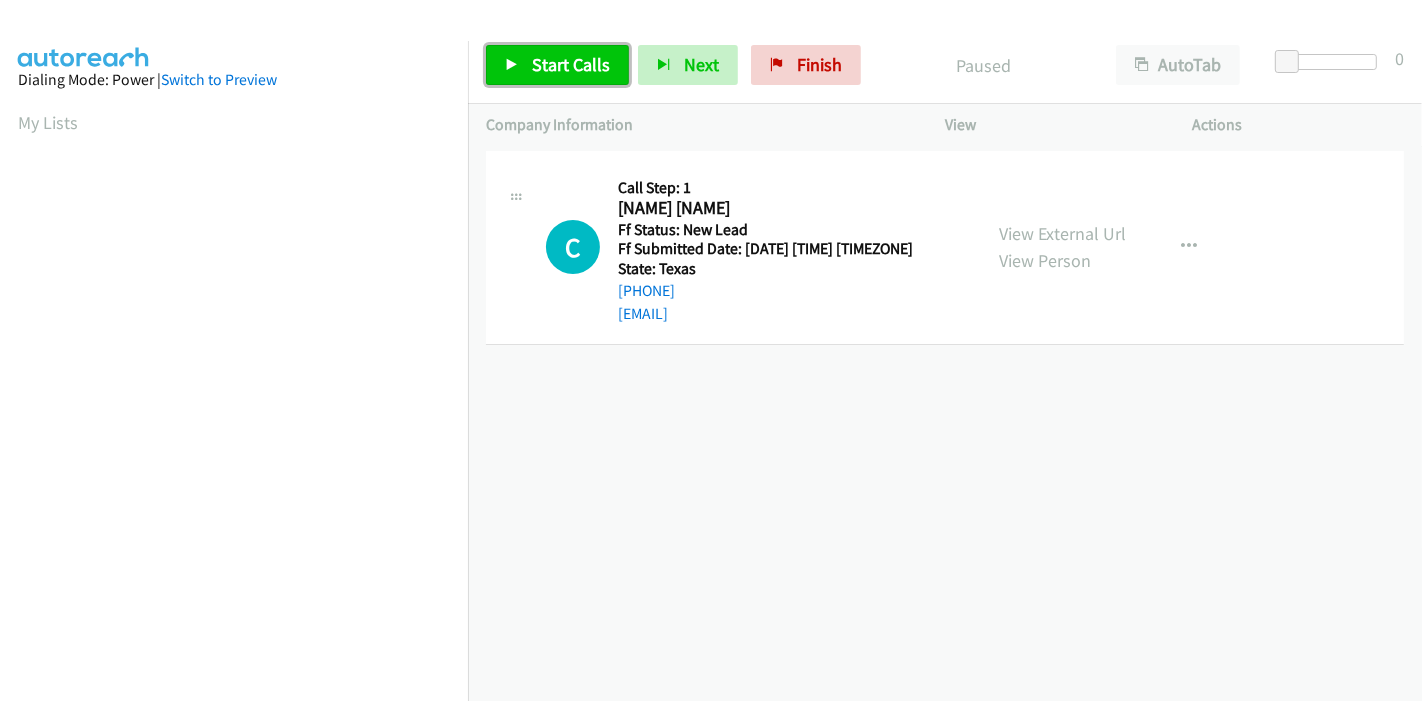 click on "Start Calls" at bounding box center [571, 64] 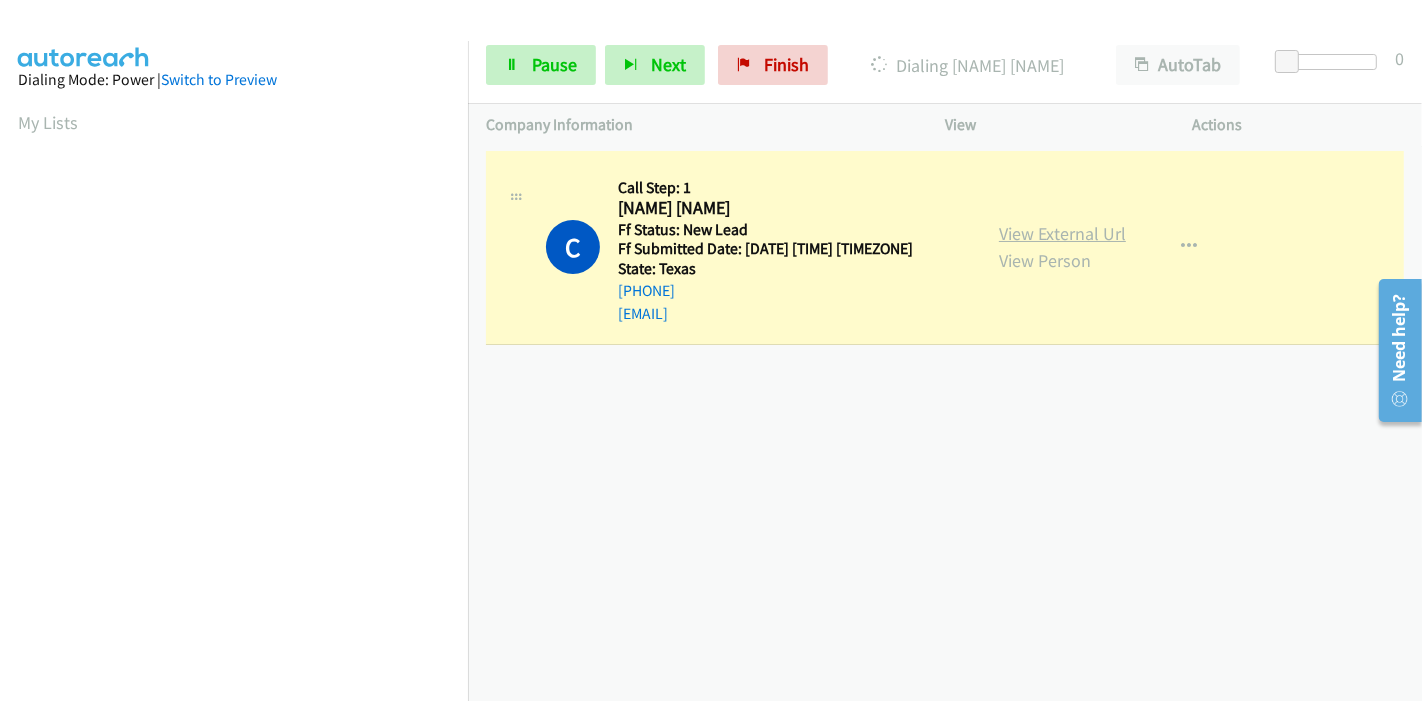 click on "View External Url" at bounding box center [1062, 233] 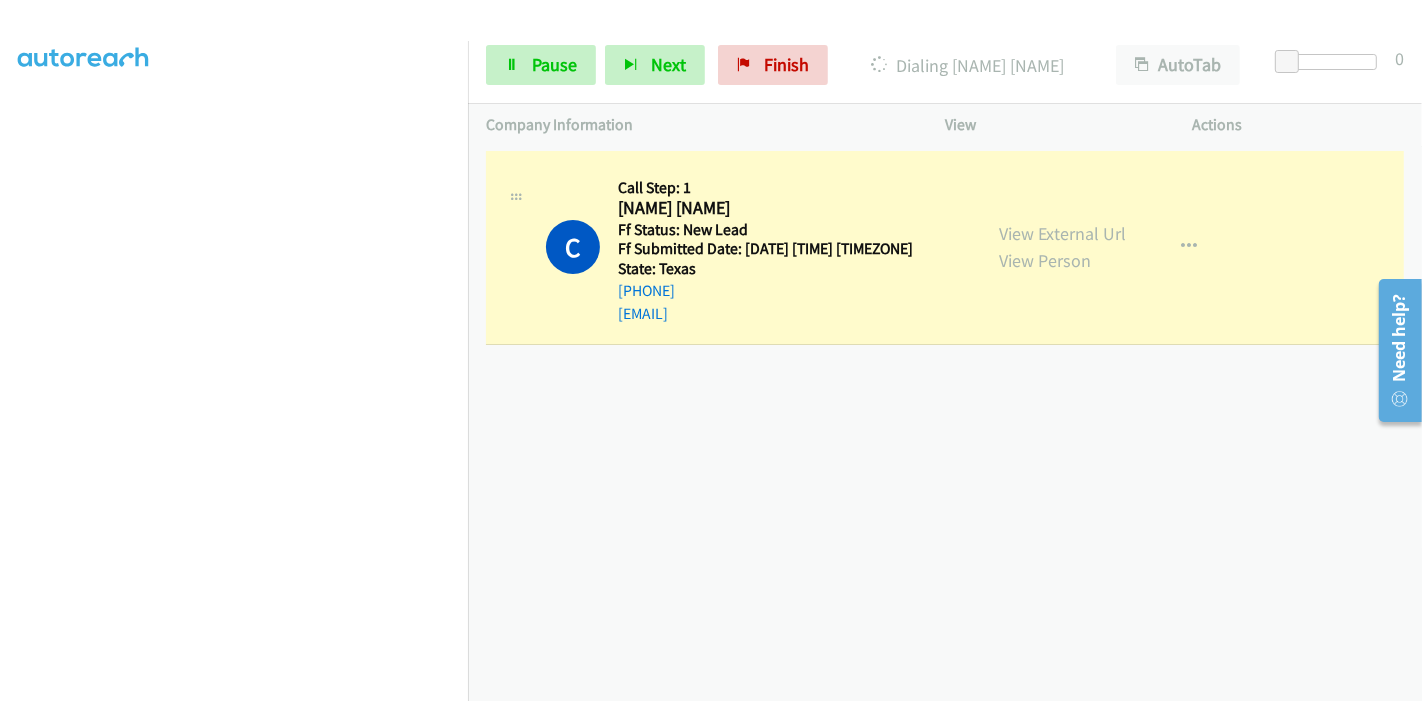 scroll, scrollTop: 0, scrollLeft: 0, axis: both 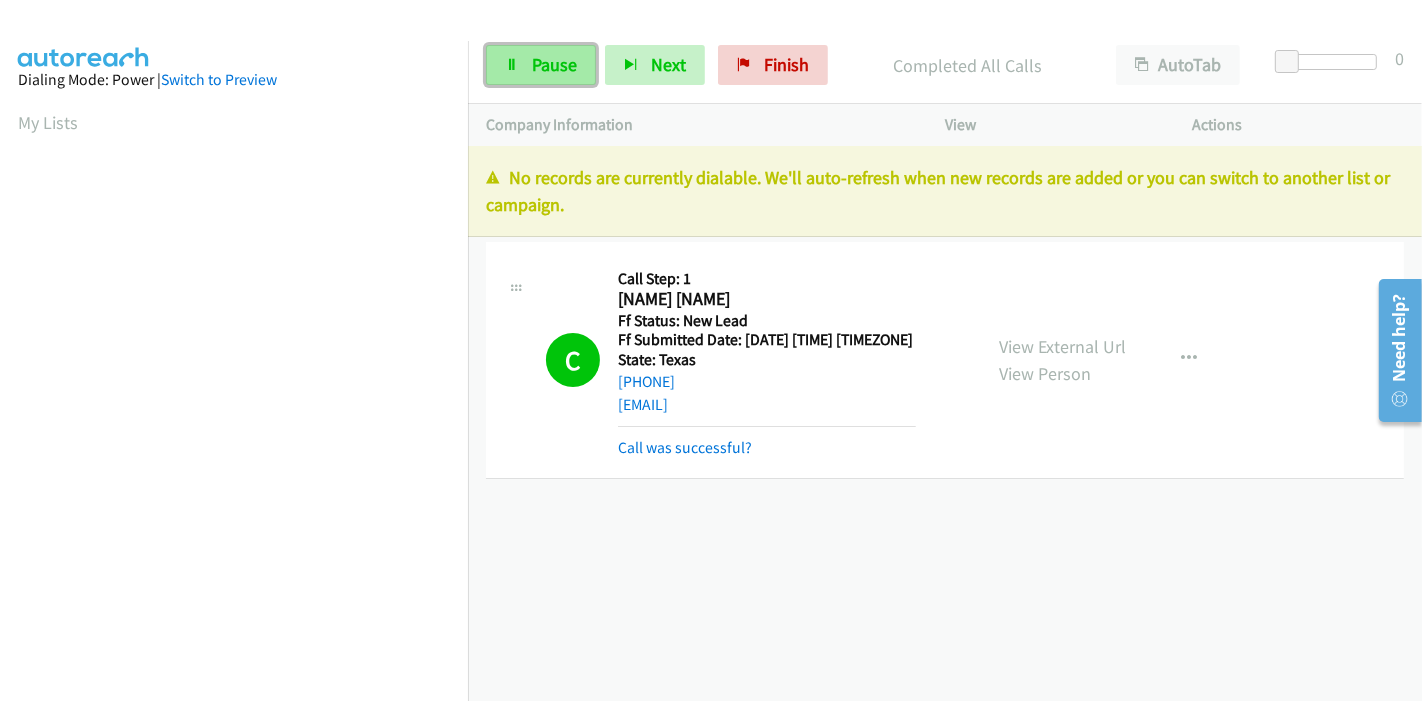 click at bounding box center [512, 66] 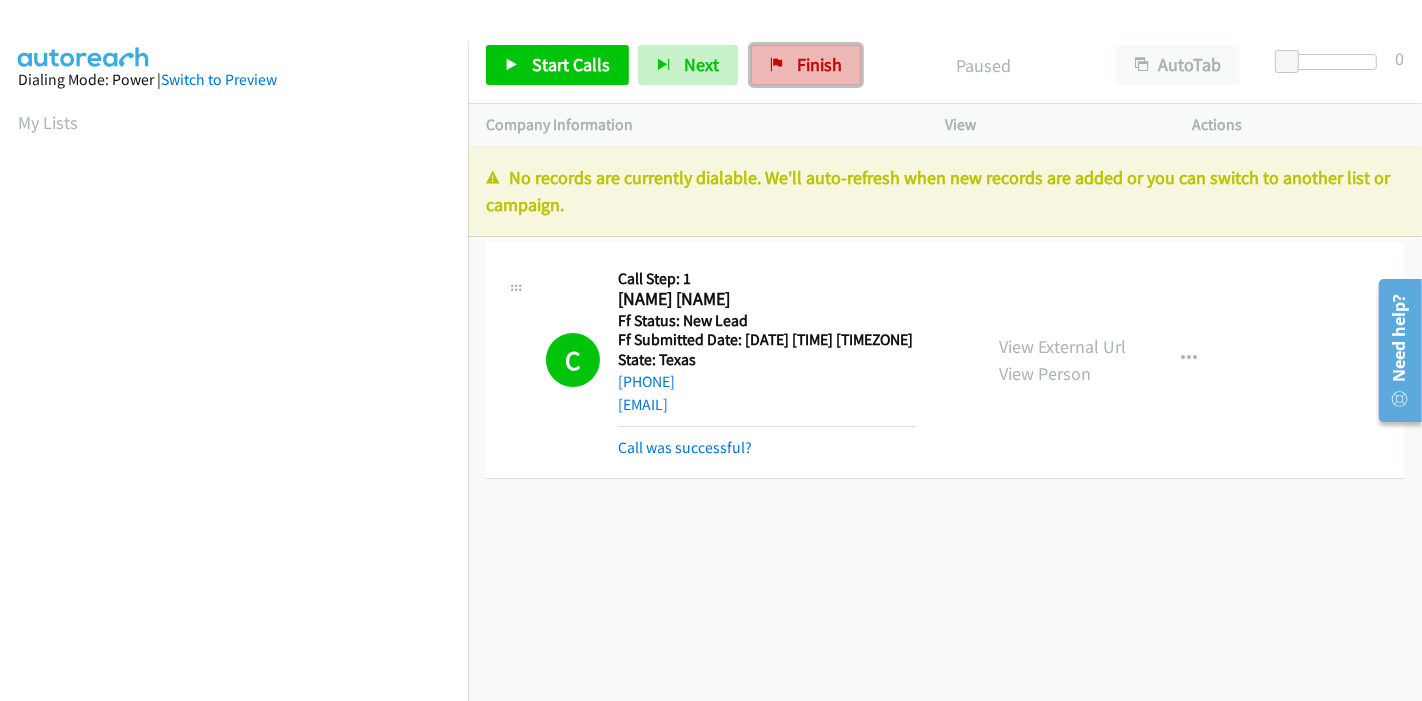 click on "Finish" at bounding box center [806, 65] 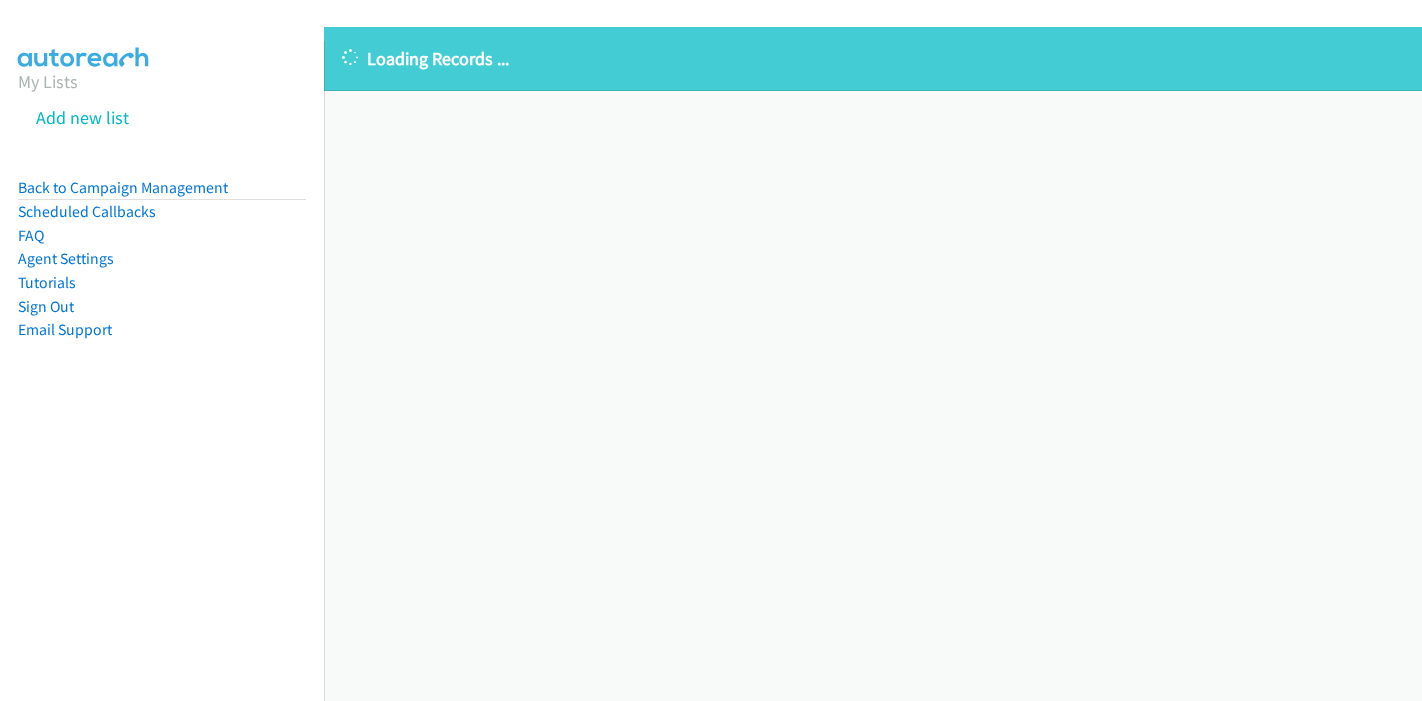 scroll, scrollTop: 0, scrollLeft: 0, axis: both 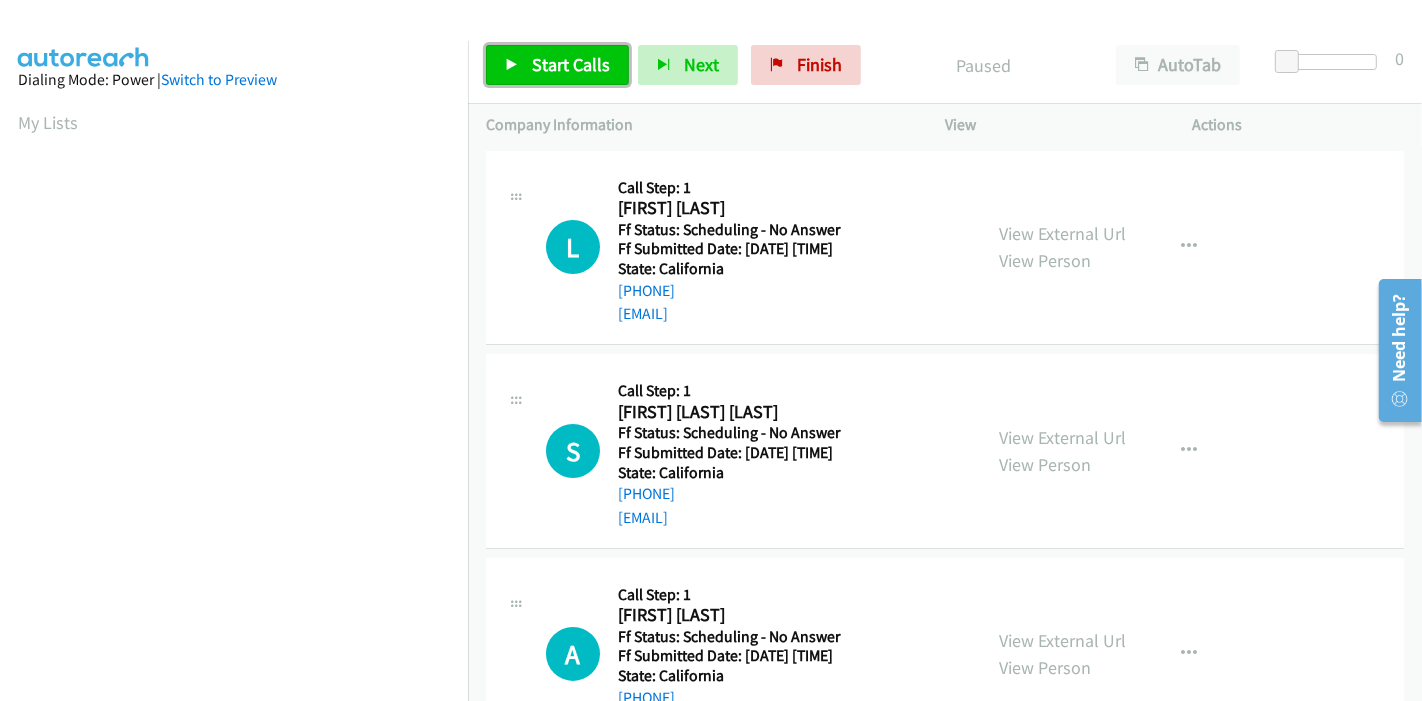 click on "Start Calls" at bounding box center [557, 65] 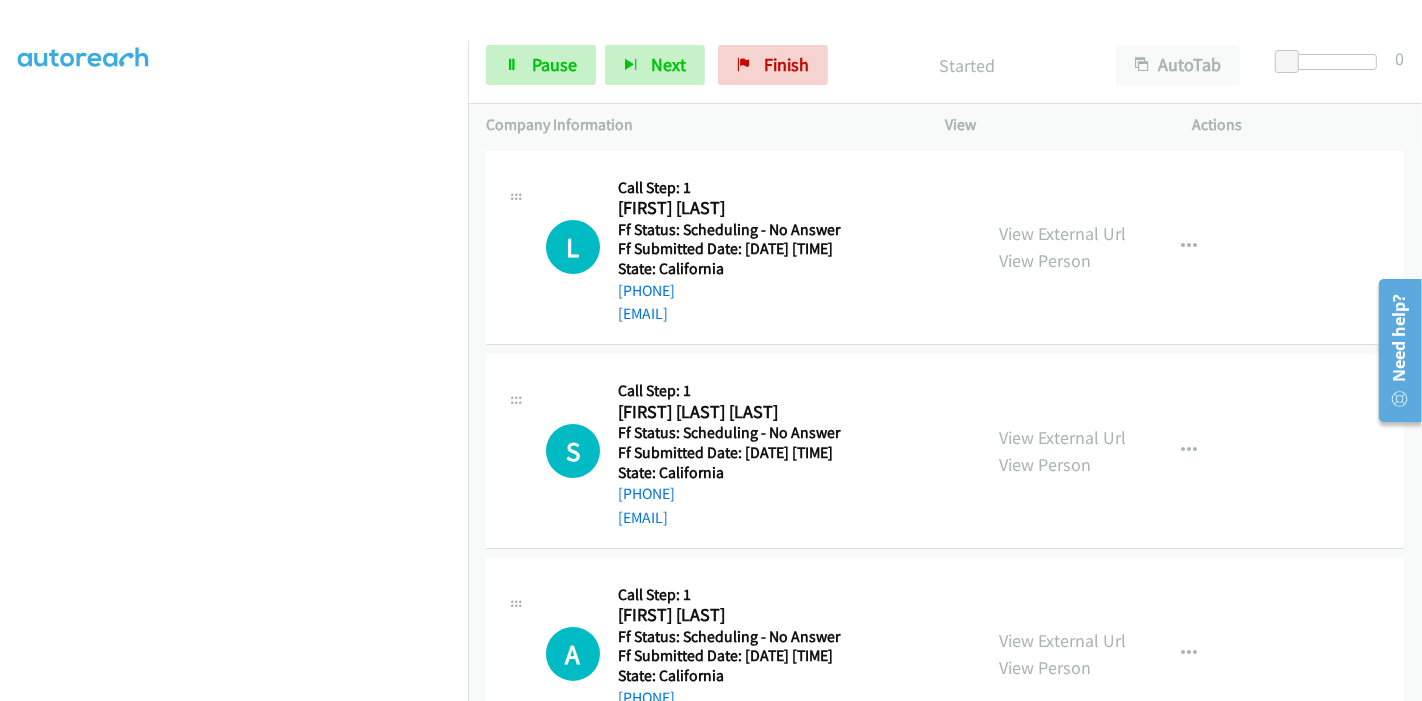 scroll, scrollTop: 422, scrollLeft: 0, axis: vertical 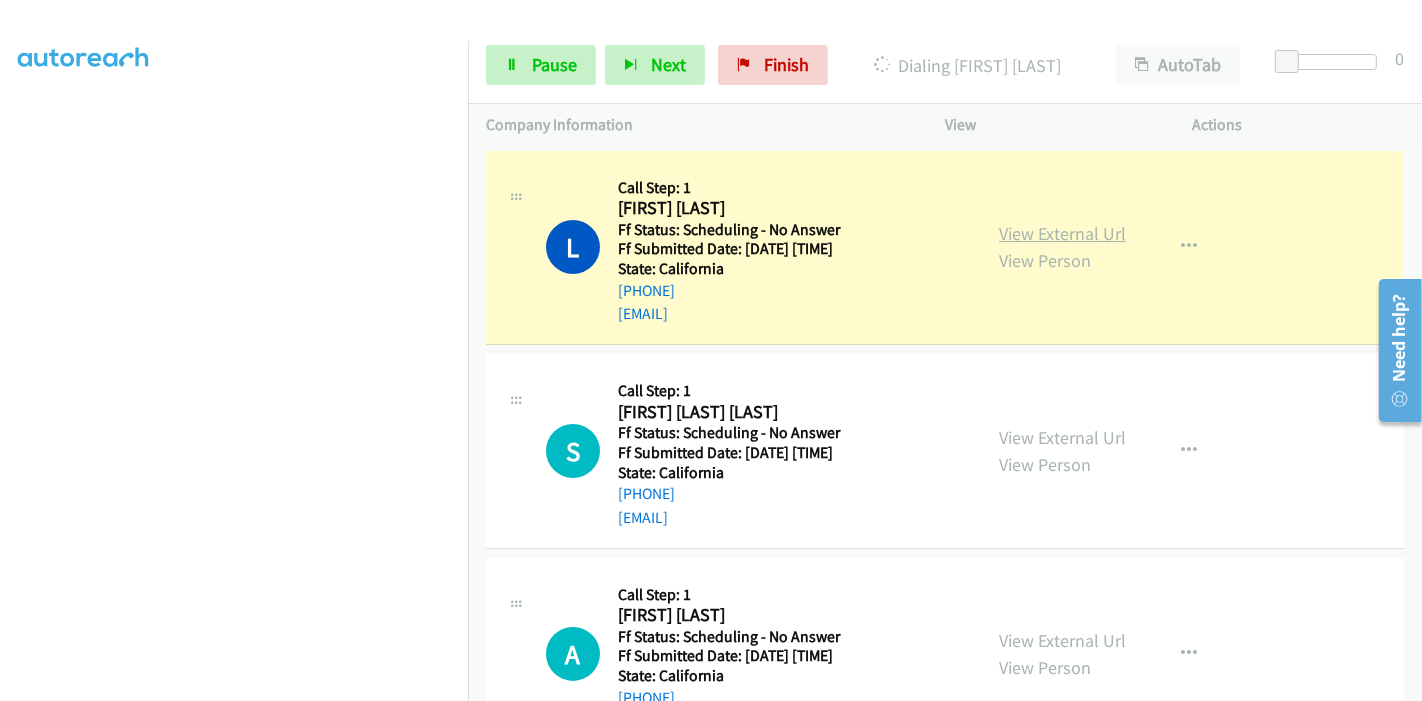click on "View External Url" at bounding box center [1062, 233] 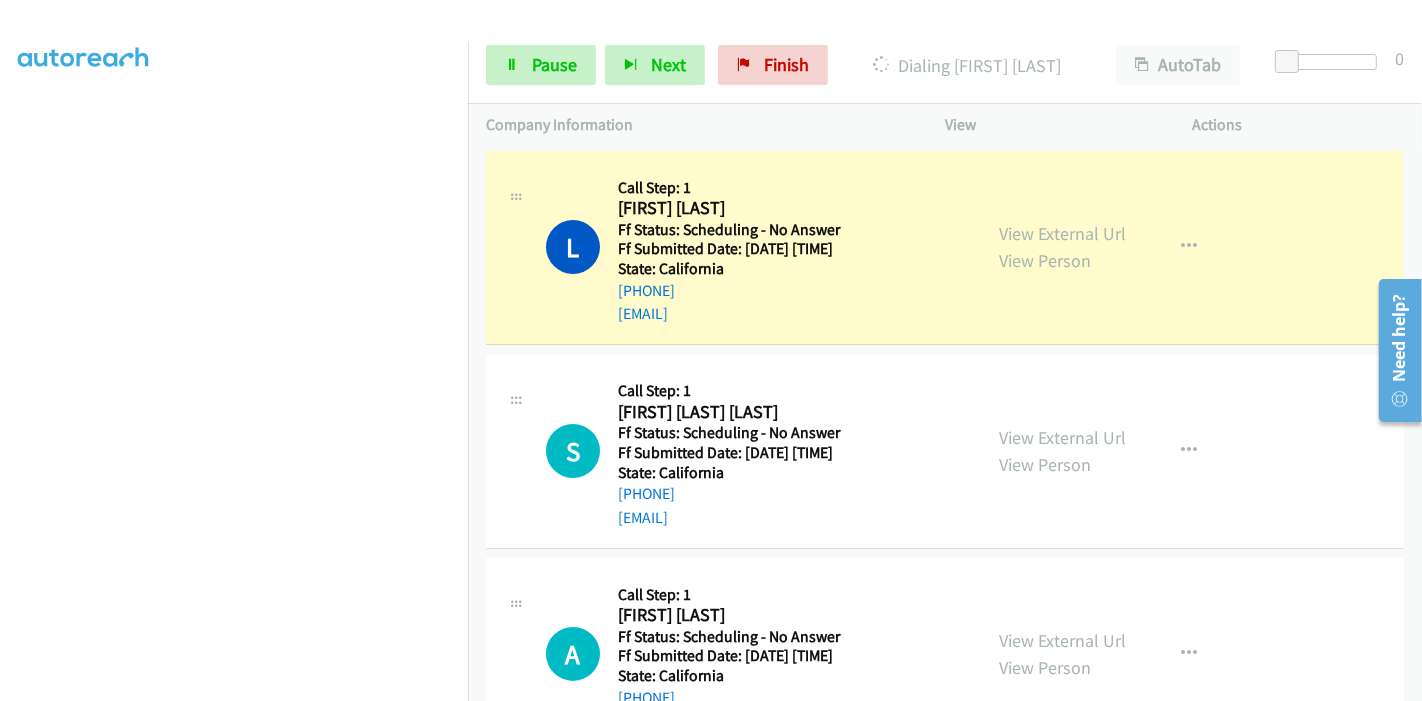 scroll, scrollTop: 0, scrollLeft: 0, axis: both 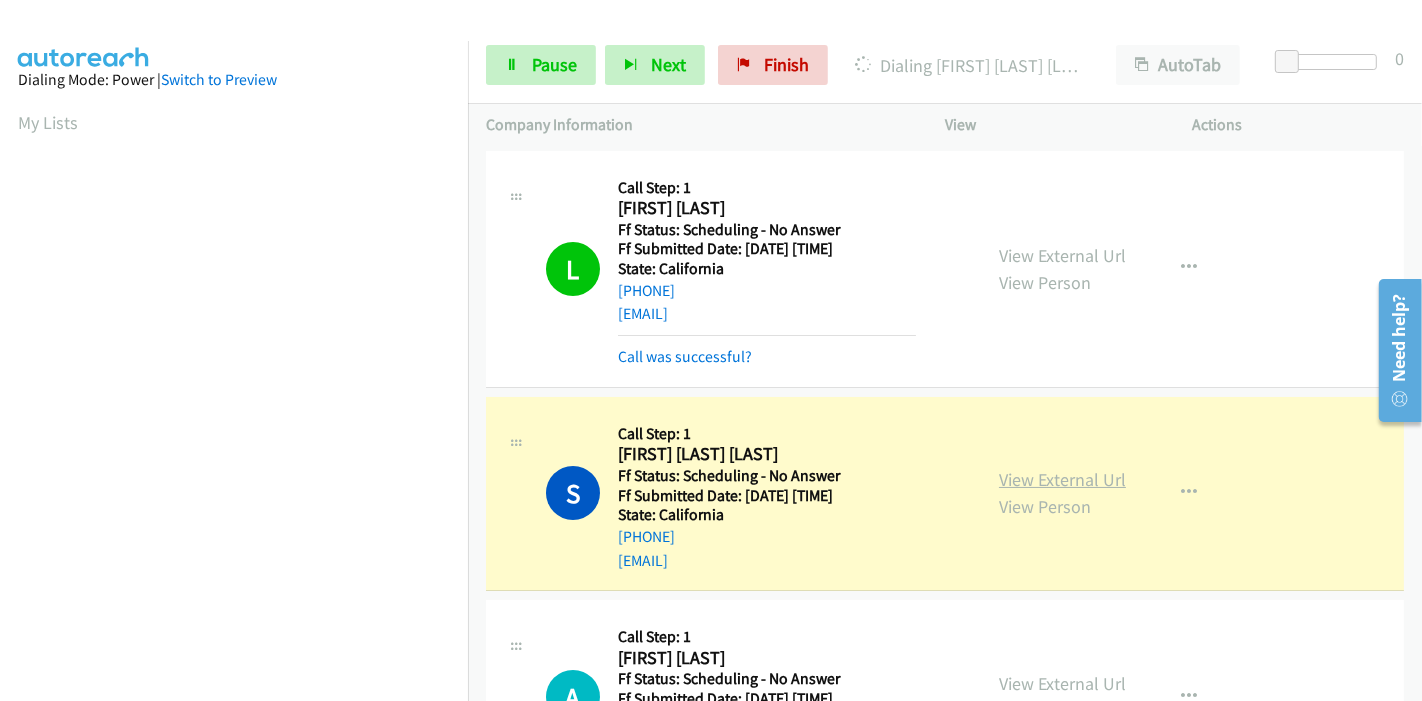 click on "View External Url" at bounding box center [1062, 479] 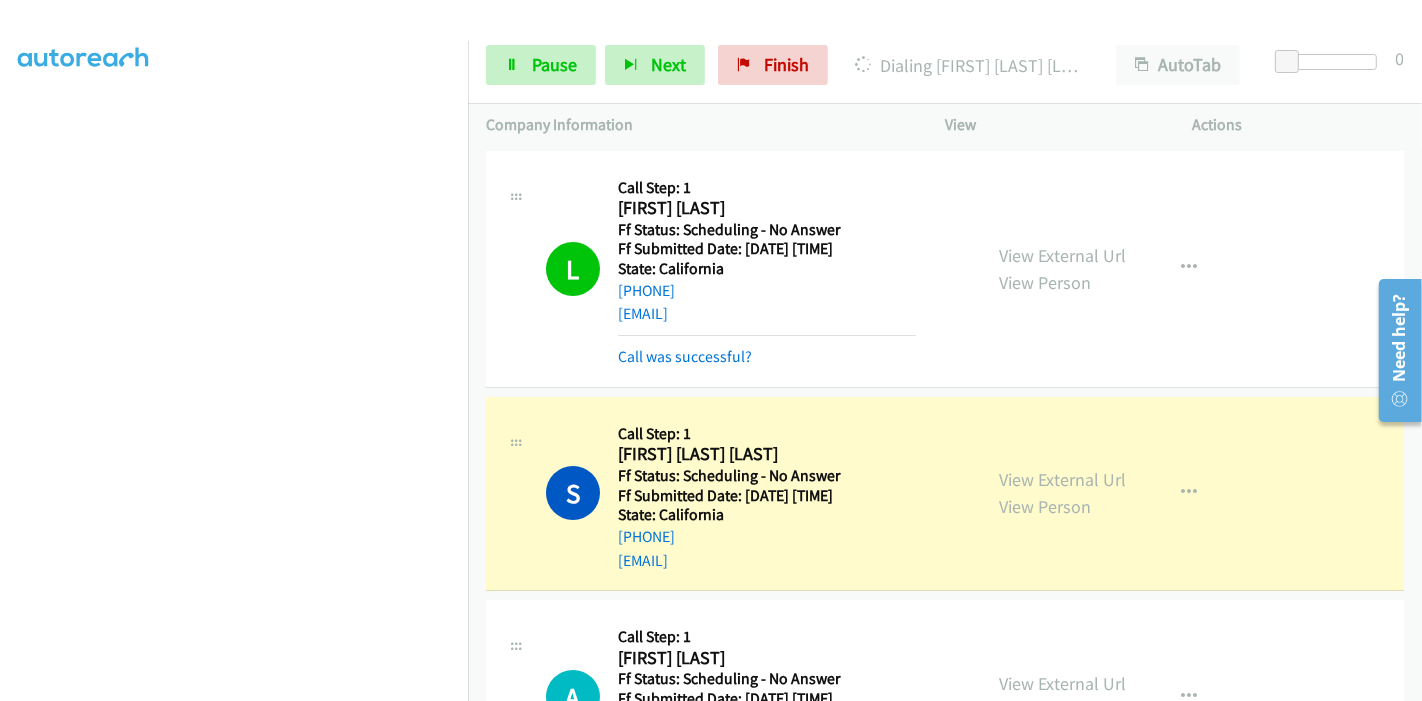 scroll, scrollTop: 0, scrollLeft: 0, axis: both 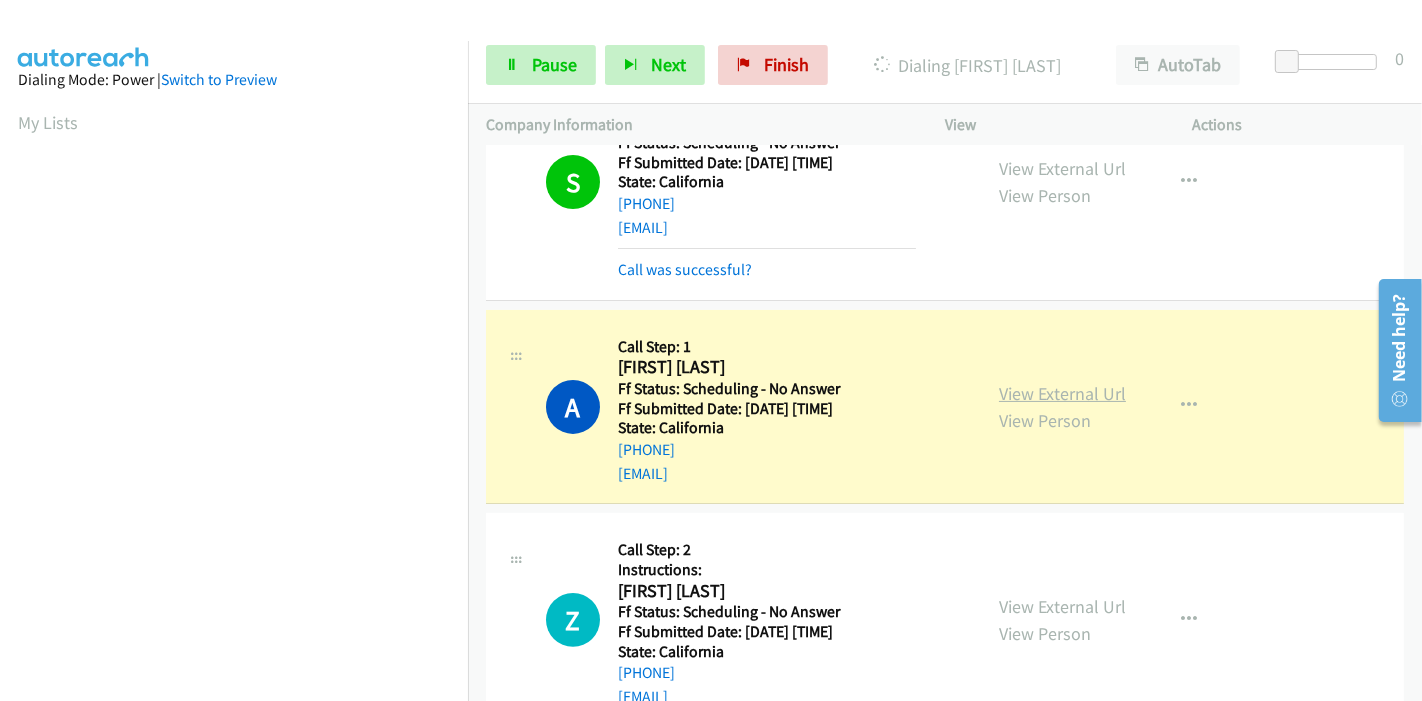click on "View External Url" at bounding box center (1062, 393) 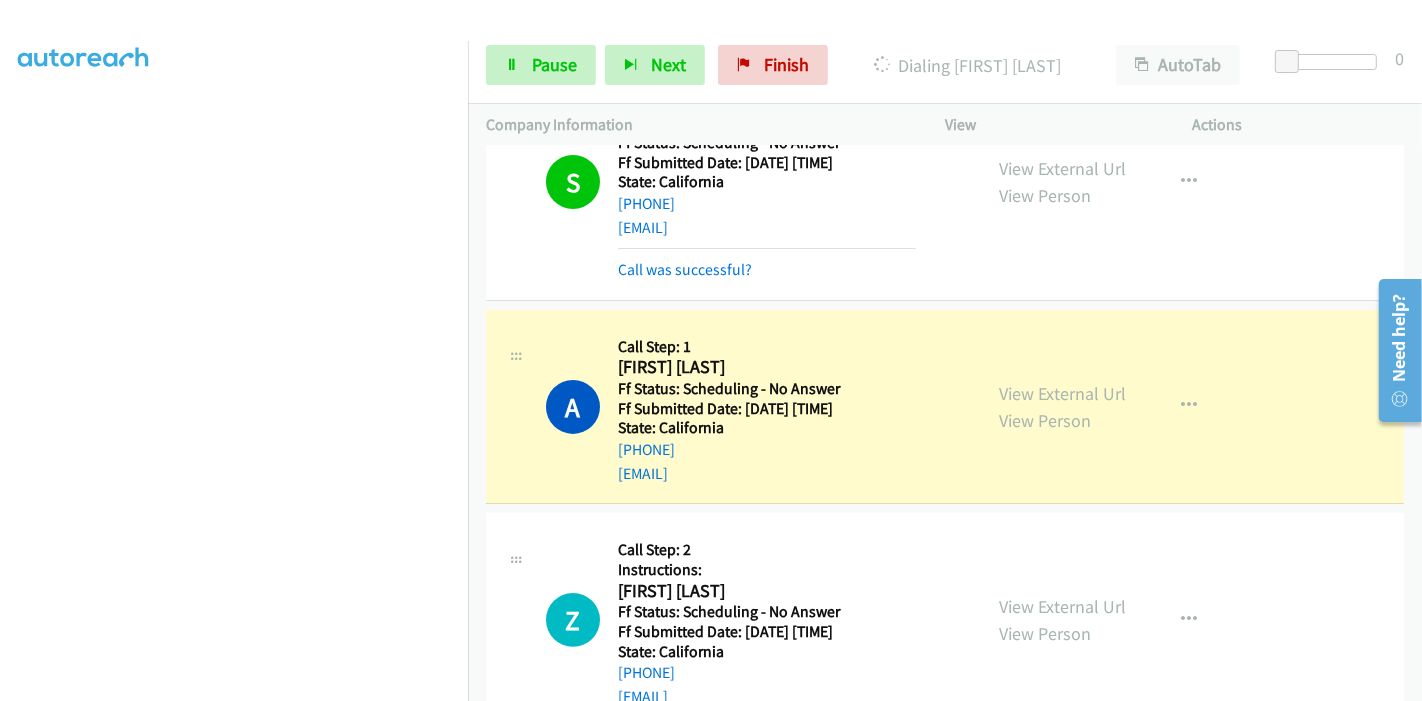scroll, scrollTop: 0, scrollLeft: 0, axis: both 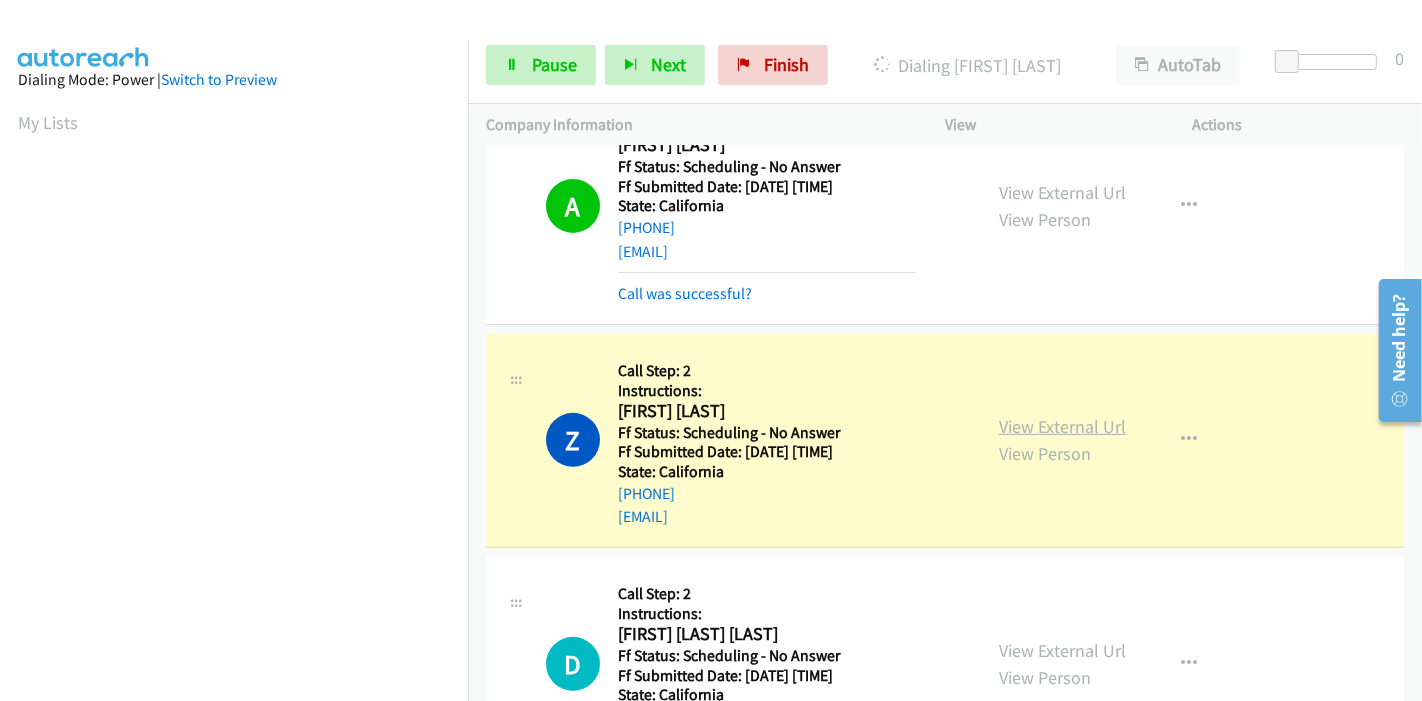 click on "View External Url" at bounding box center [1062, 426] 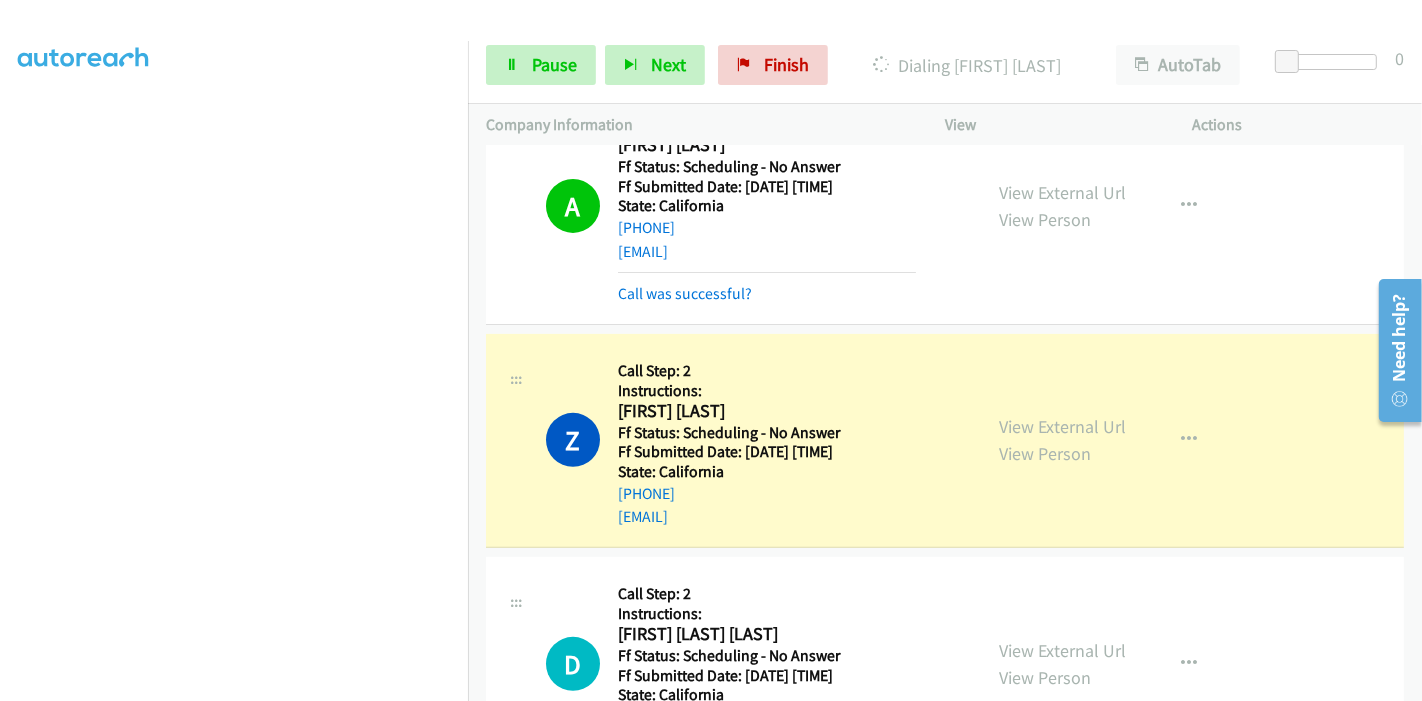 scroll, scrollTop: 422, scrollLeft: 0, axis: vertical 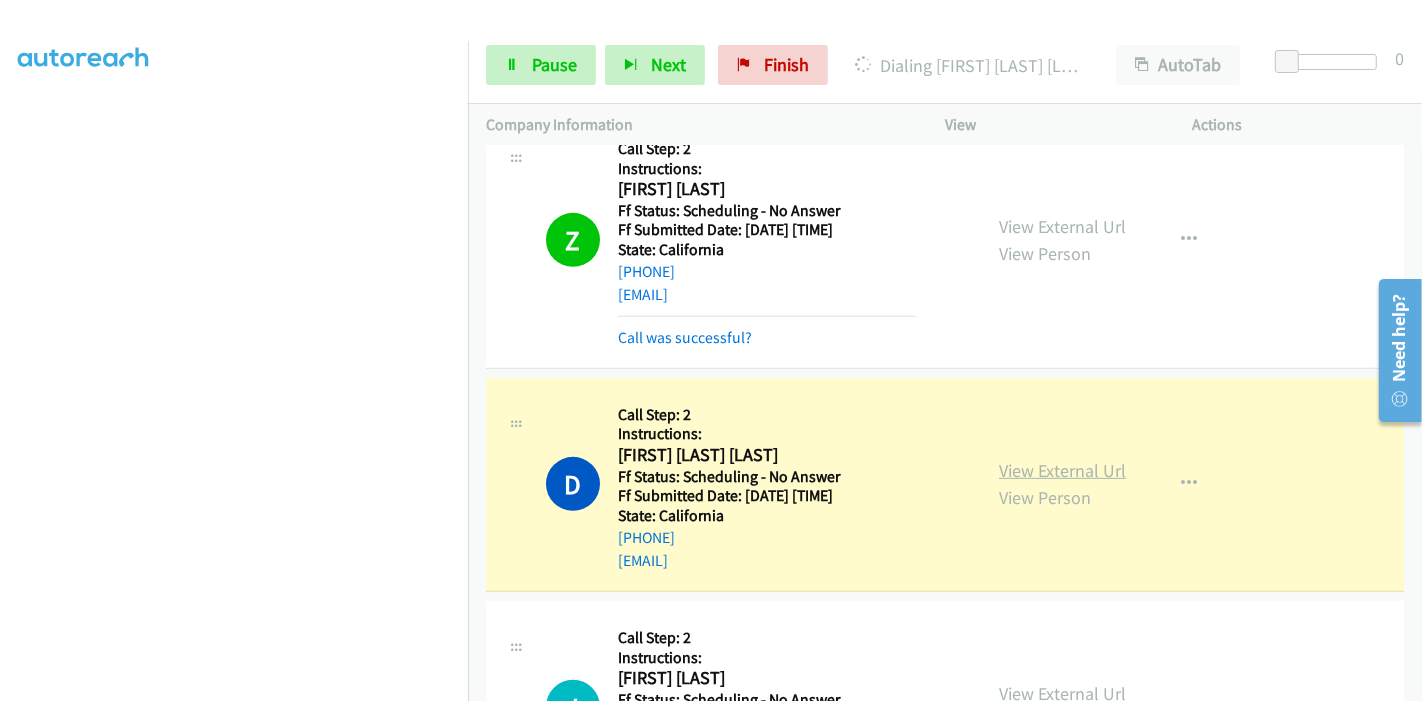 click on "View External Url" at bounding box center (1062, 470) 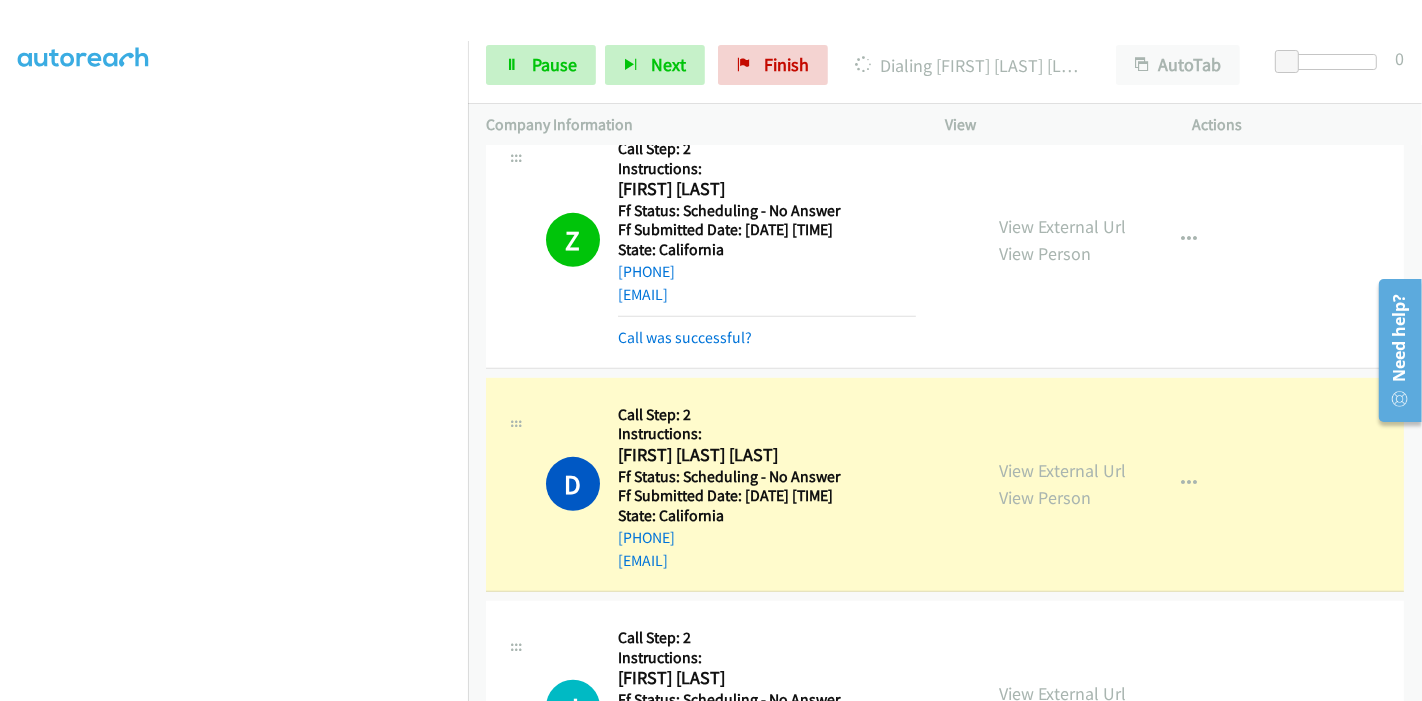 scroll, scrollTop: 422, scrollLeft: 0, axis: vertical 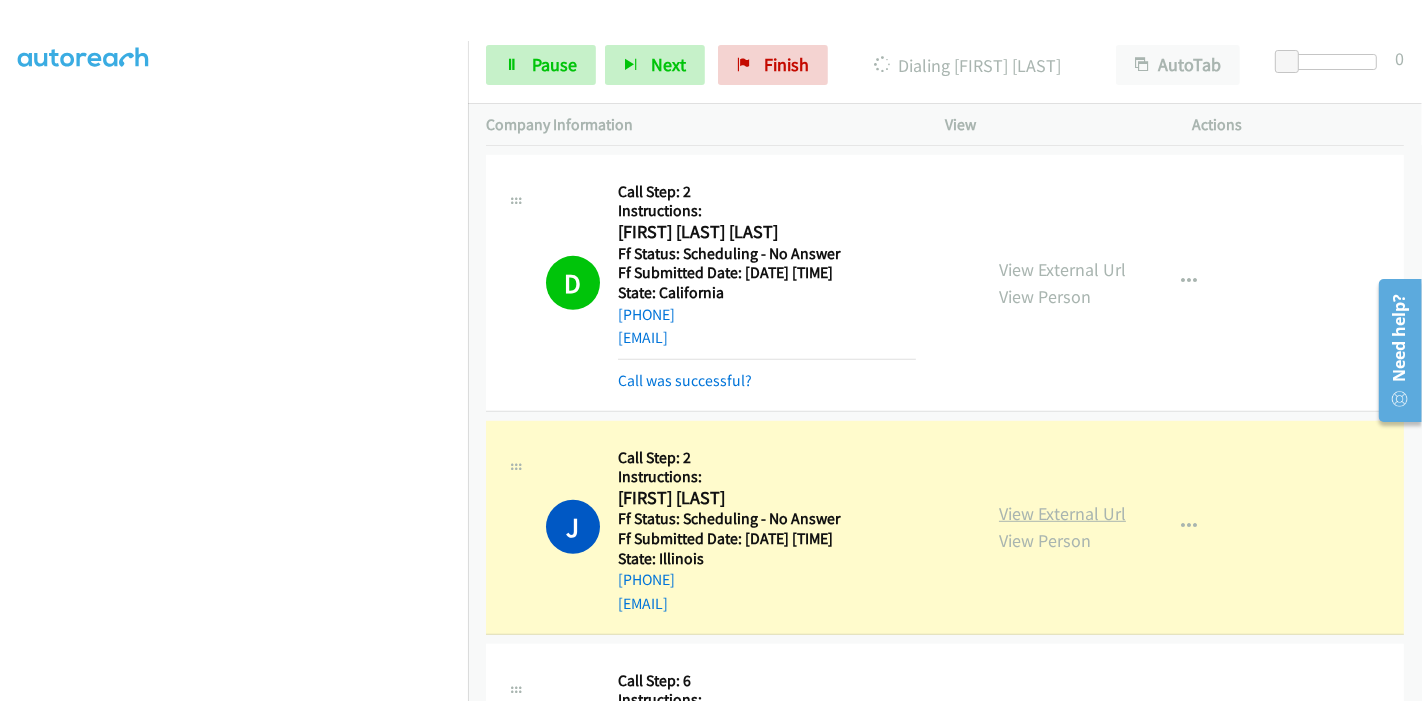 click on "View External Url" at bounding box center (1062, 513) 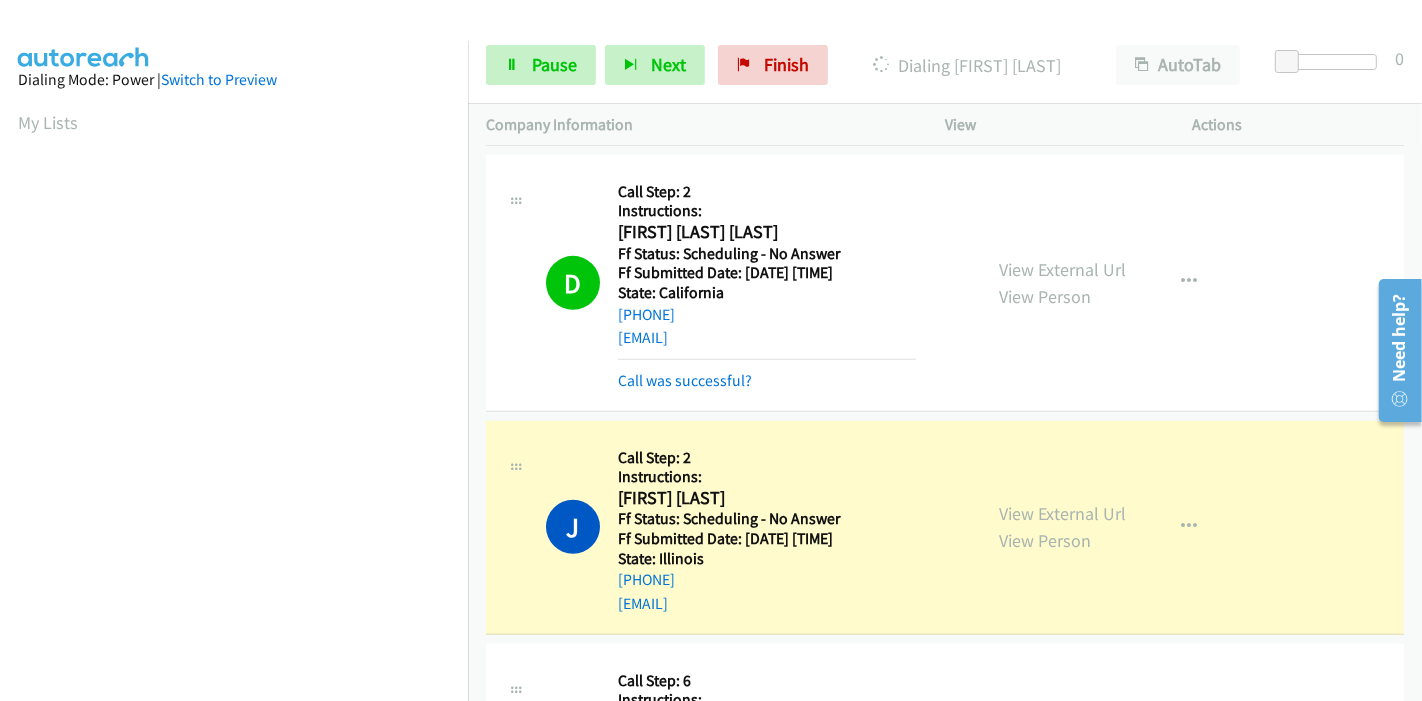 scroll, scrollTop: 422, scrollLeft: 0, axis: vertical 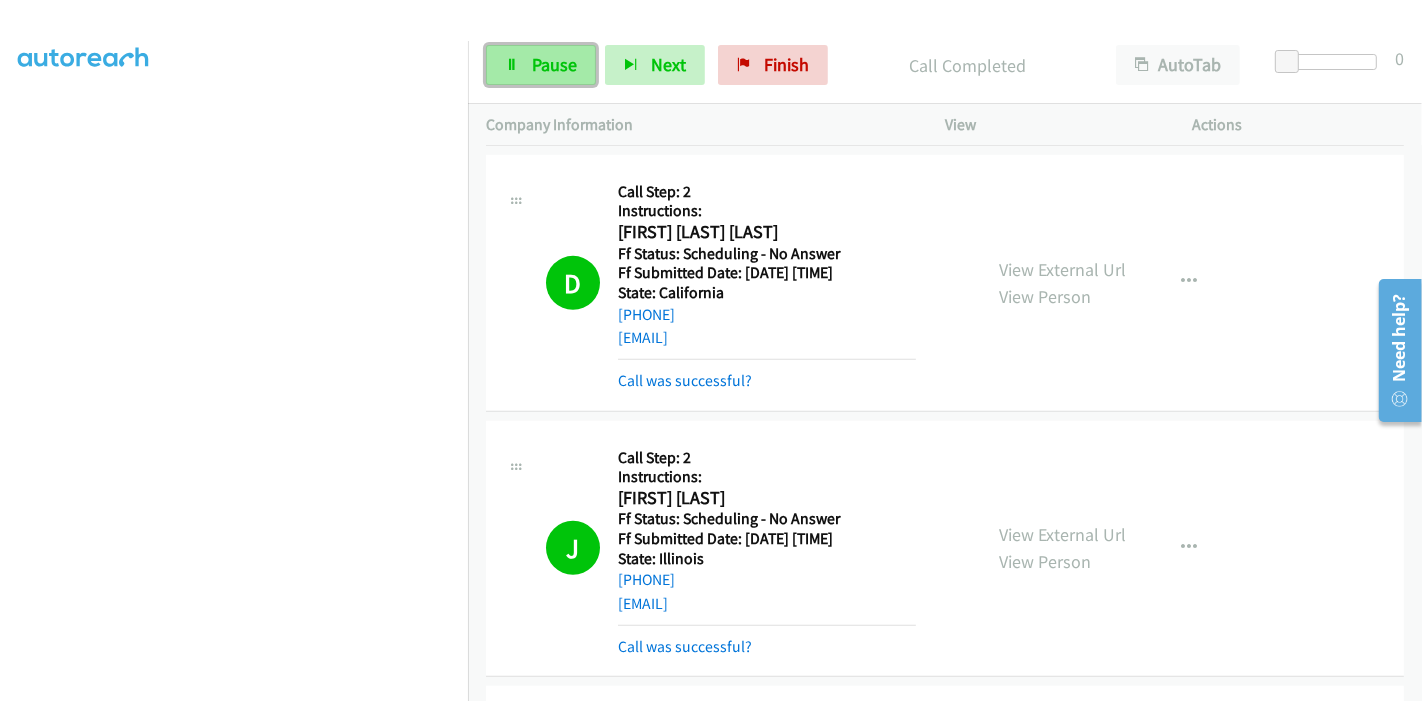click on "Pause" at bounding box center (541, 65) 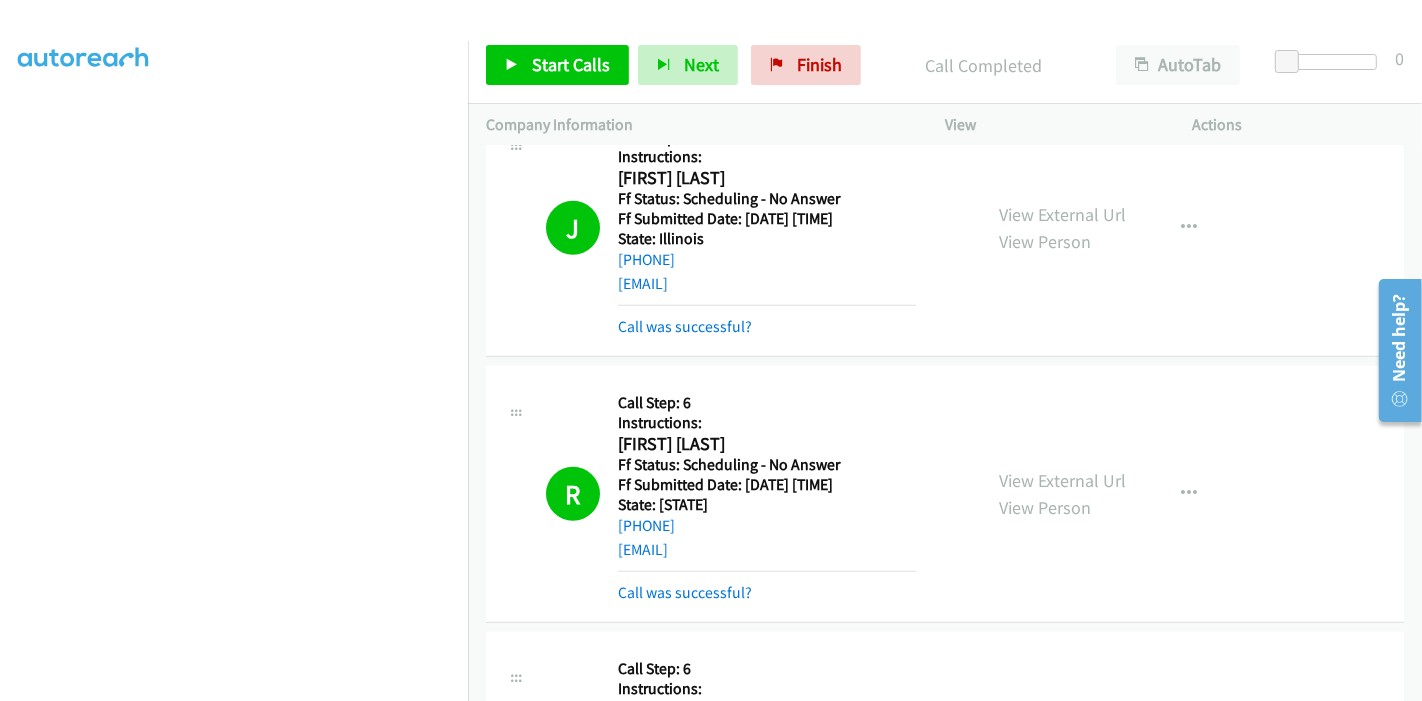 scroll, scrollTop: 1333, scrollLeft: 0, axis: vertical 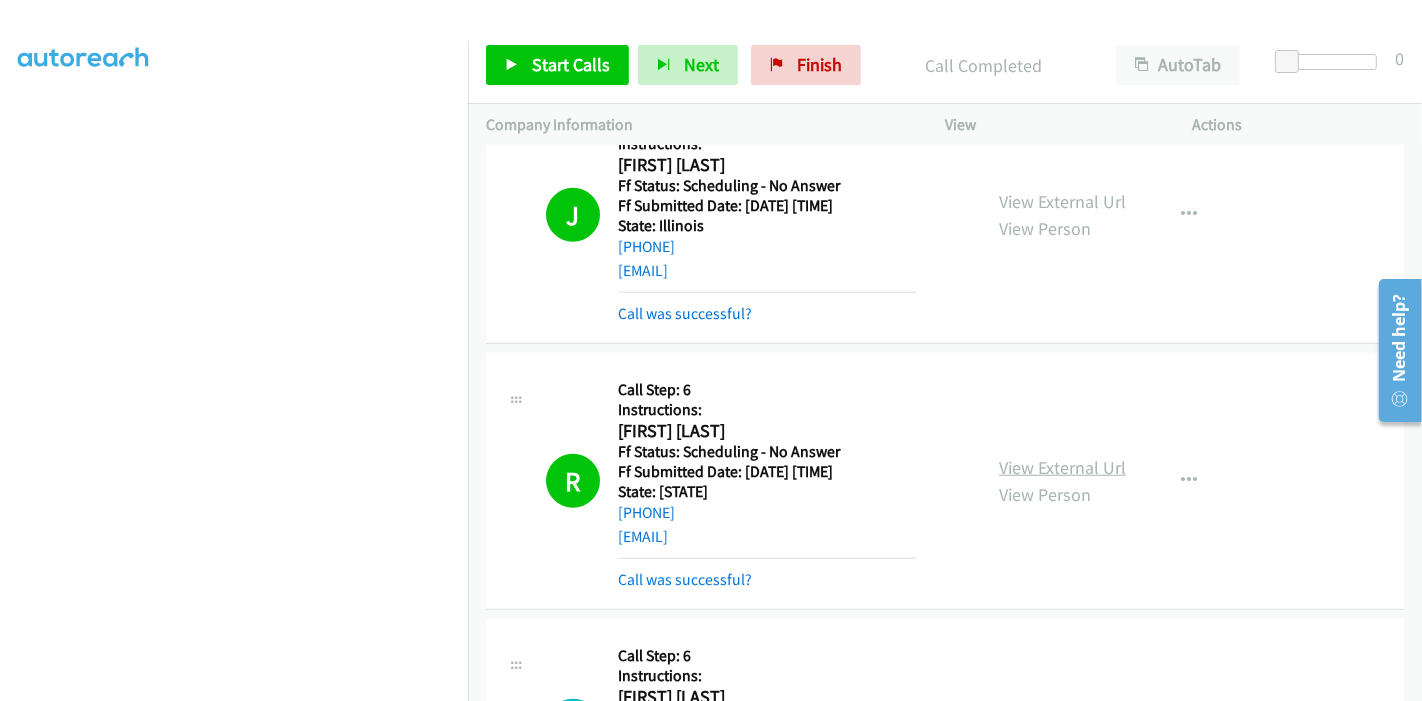 click on "View External Url" at bounding box center (1062, 467) 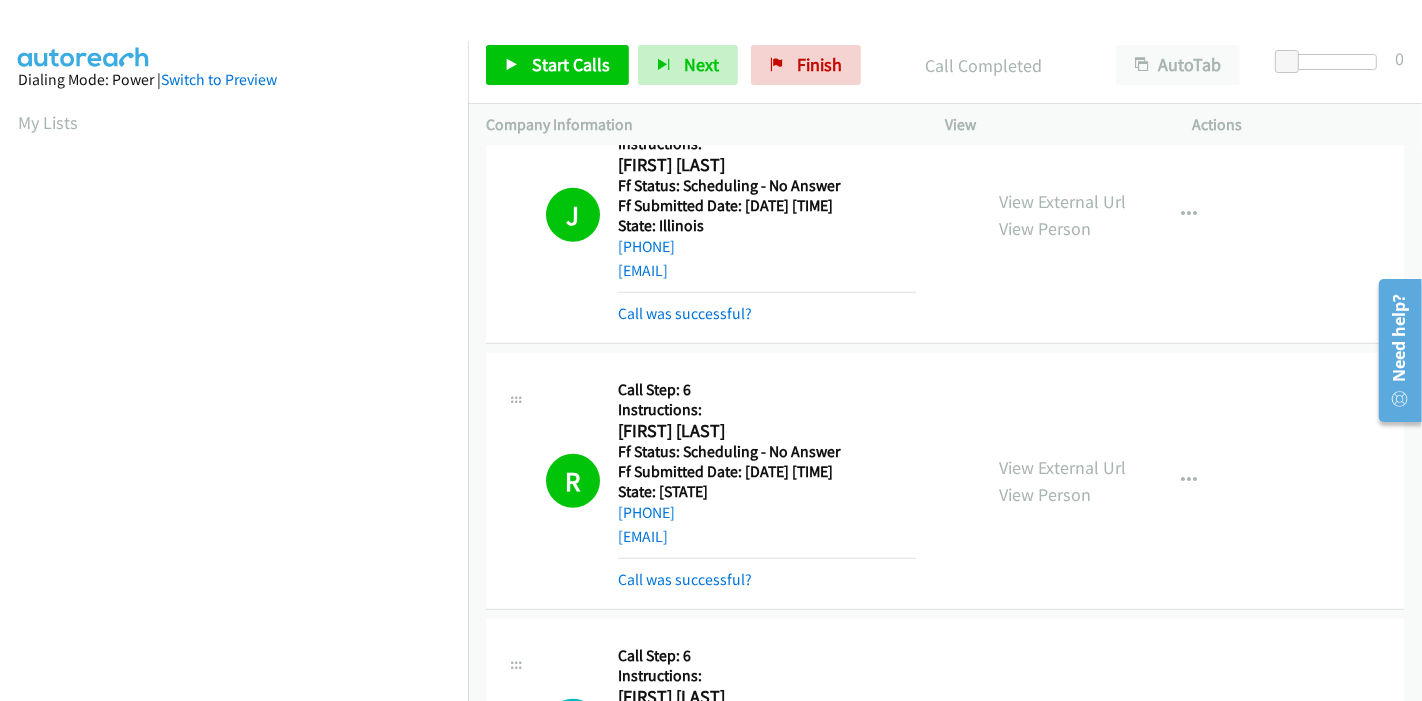 scroll, scrollTop: 422, scrollLeft: 0, axis: vertical 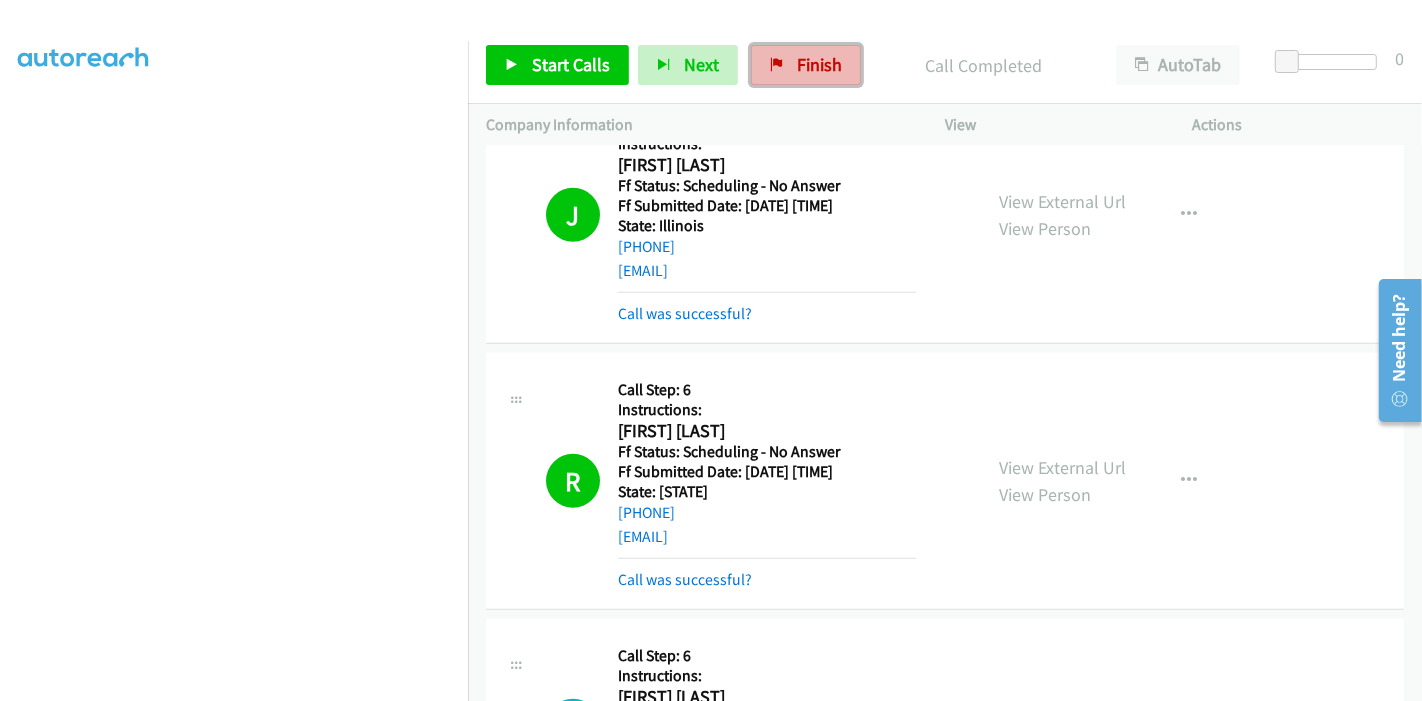 click on "Finish" at bounding box center (819, 64) 